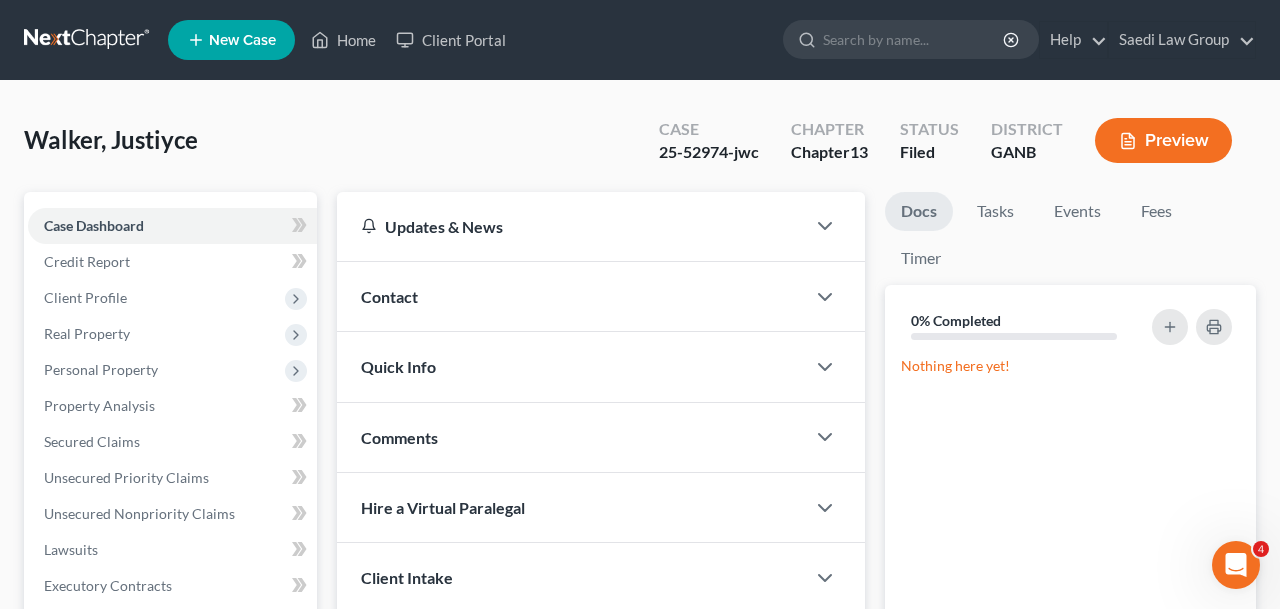 scroll, scrollTop: 0, scrollLeft: 0, axis: both 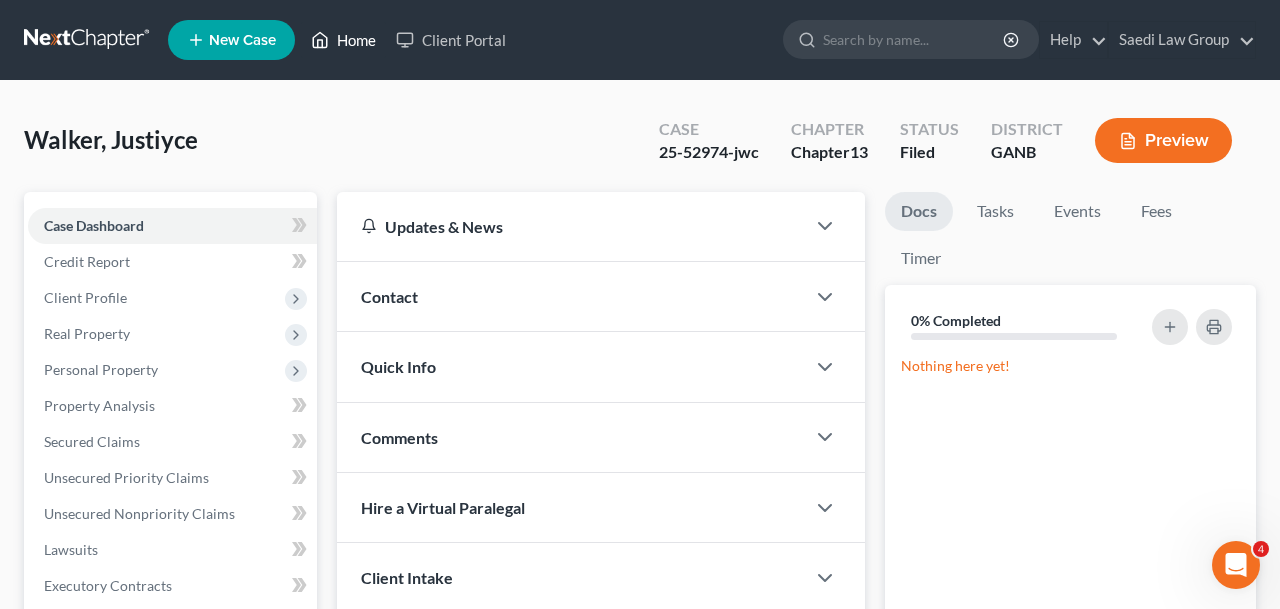 click on "Home" at bounding box center (343, 40) 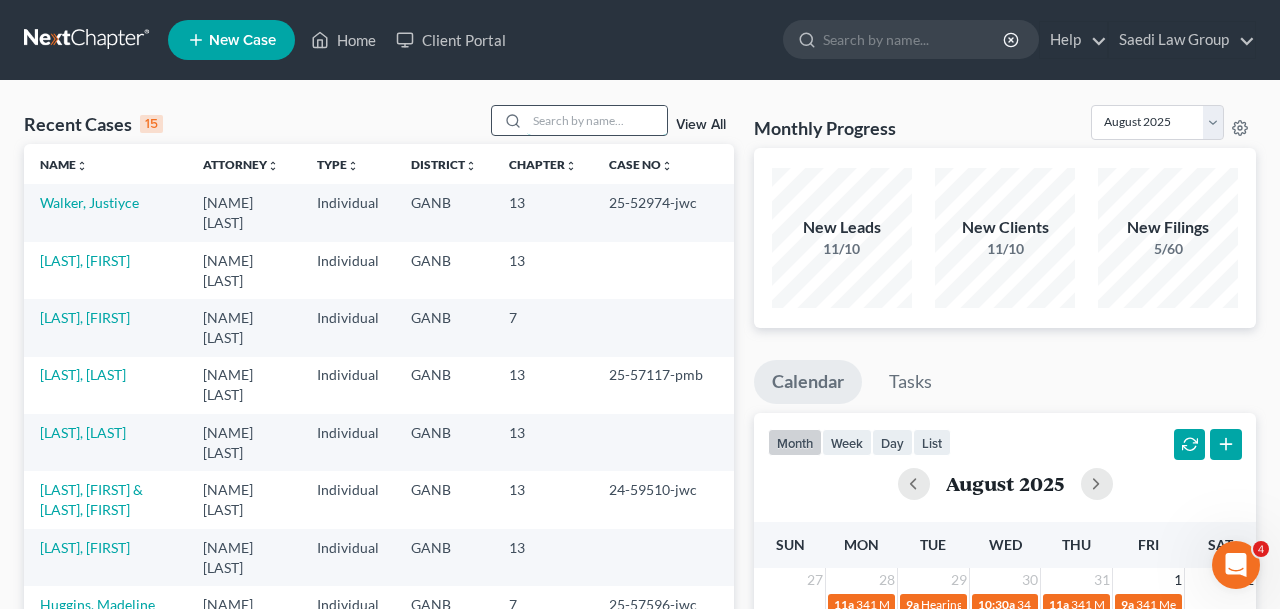 click at bounding box center (597, 120) 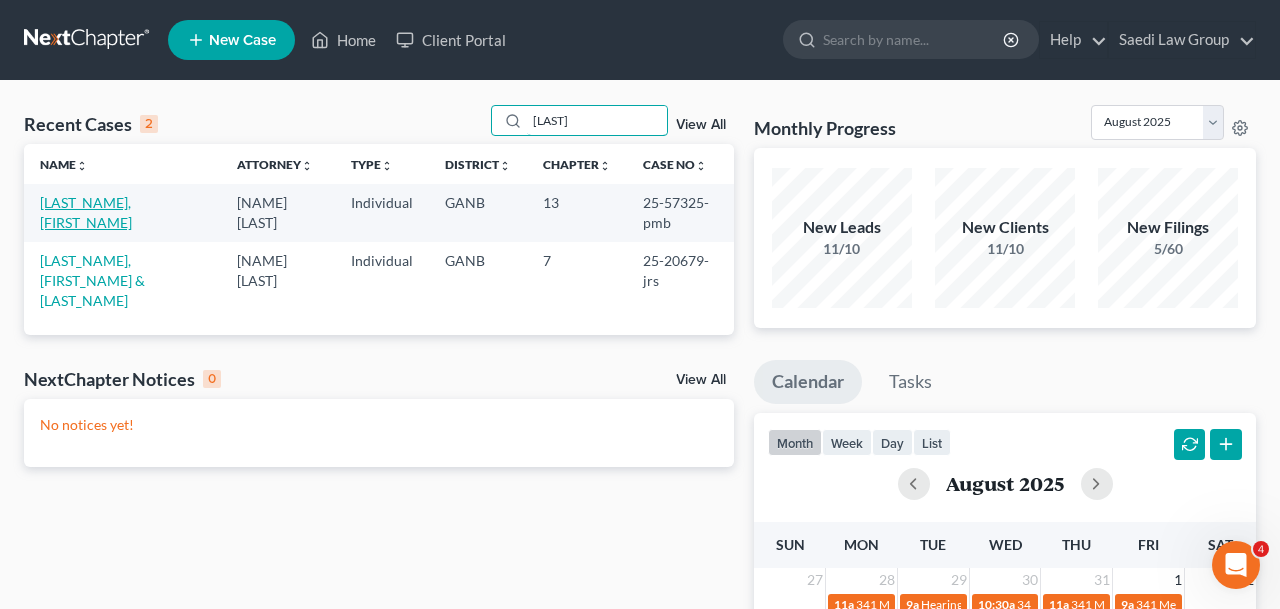 type on "[LAST]" 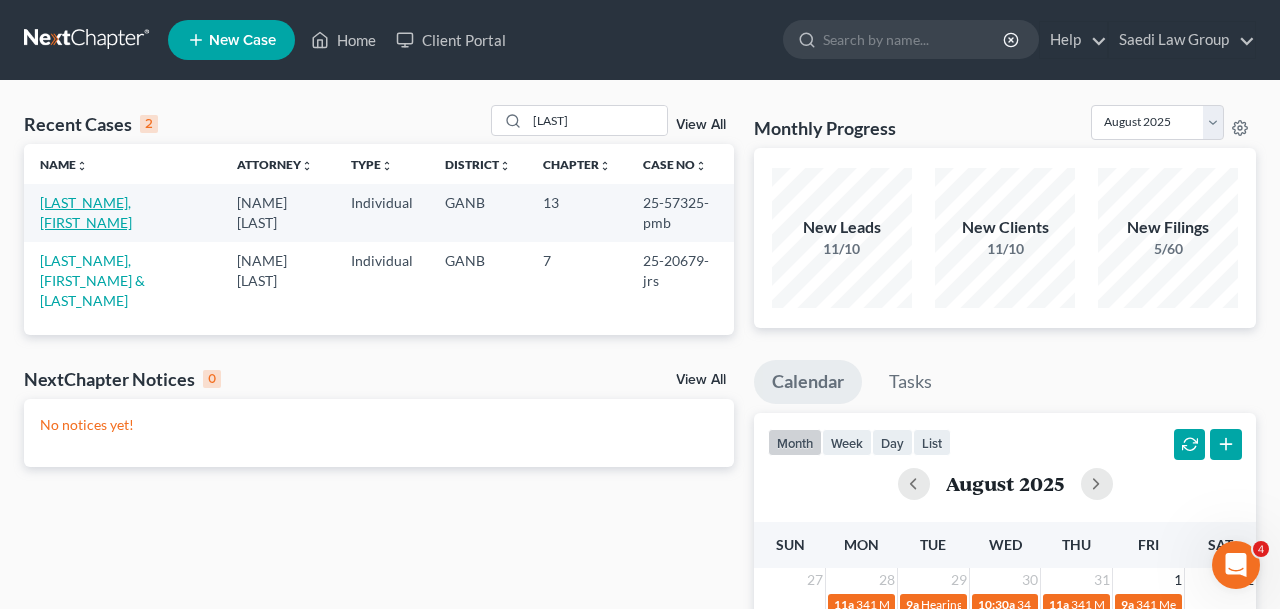 click on "[LAST_NAME], [FIRST_NAME]" at bounding box center [86, 212] 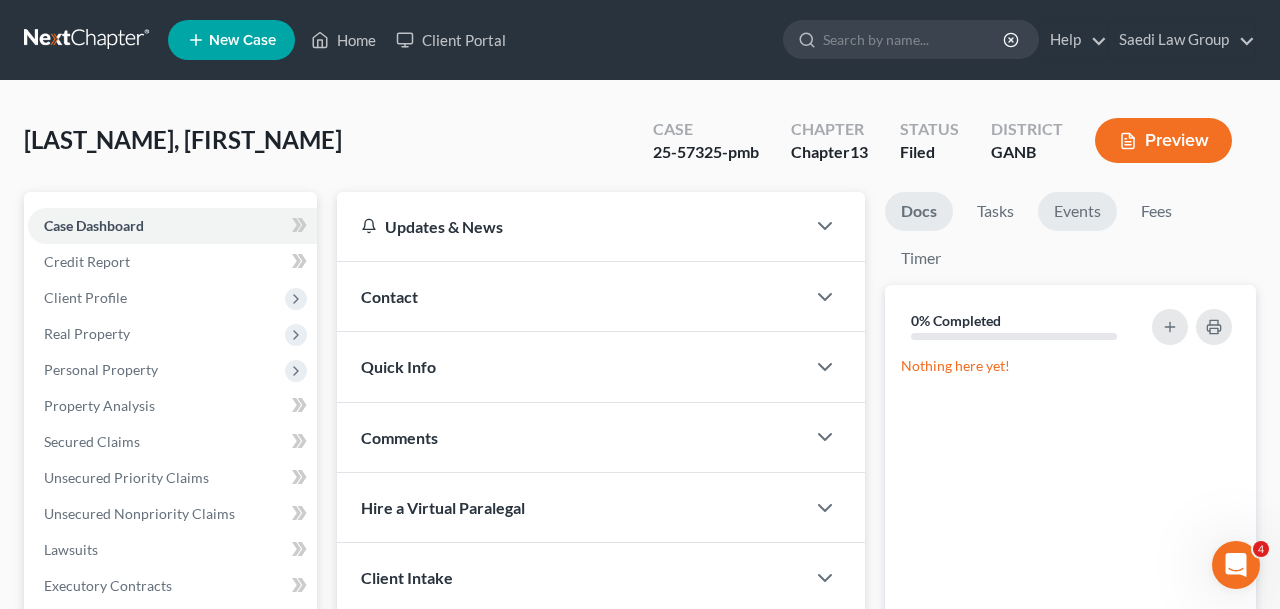 click on "Events" at bounding box center [1077, 211] 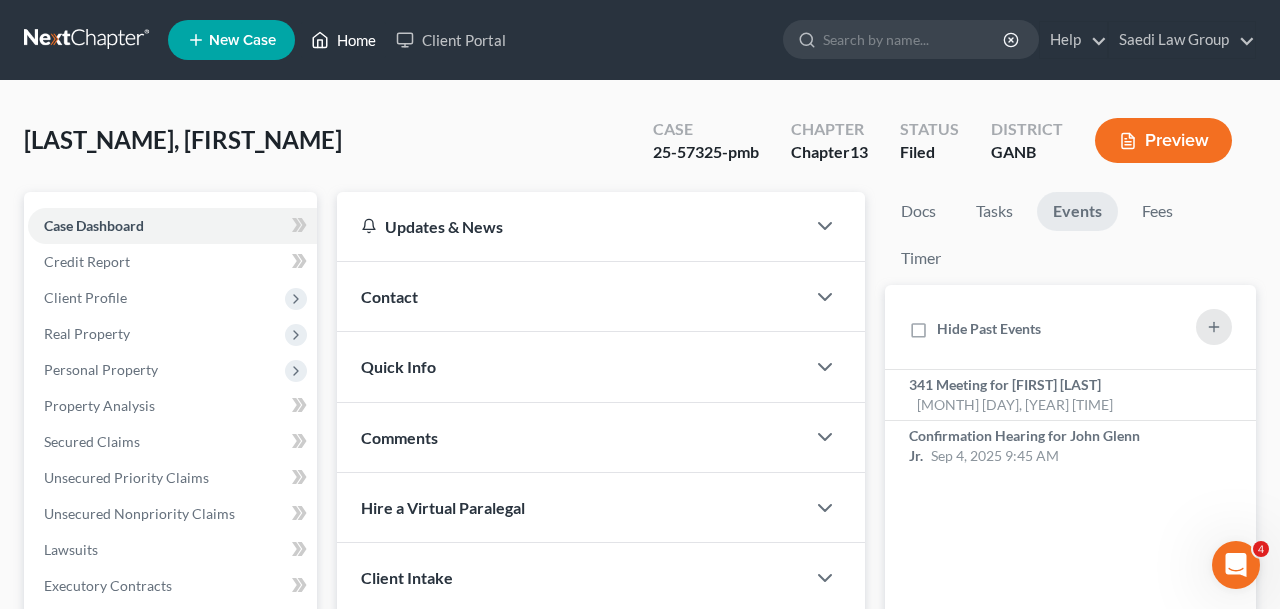 click on "Home" at bounding box center (343, 40) 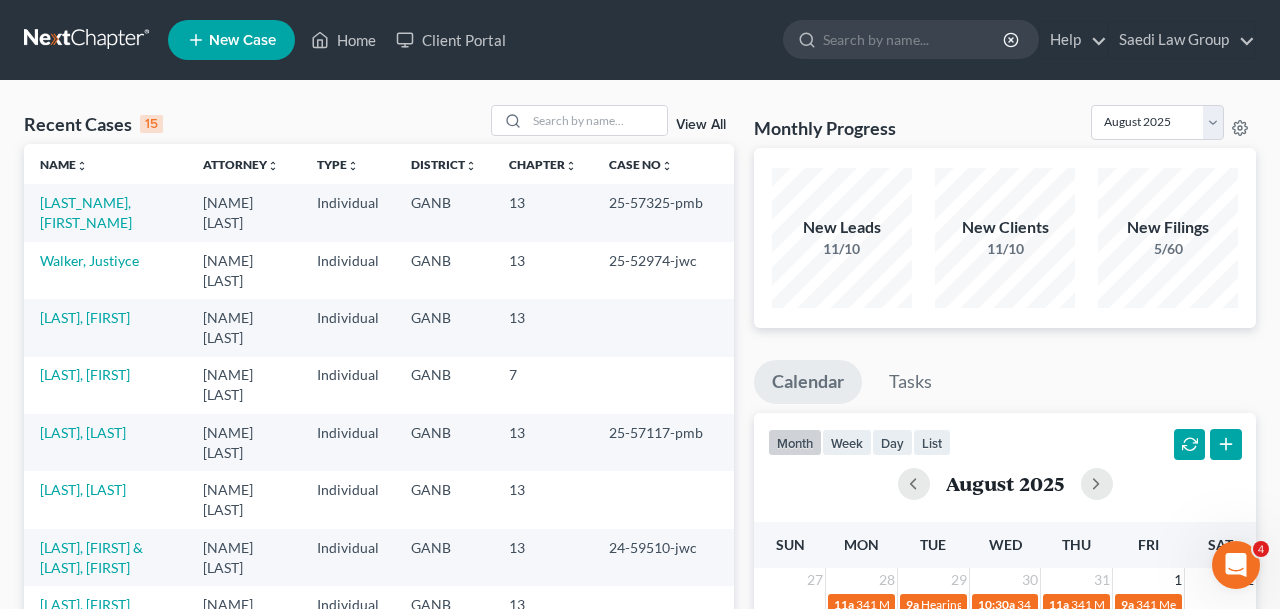 click on "Recent Cases 15         View All" at bounding box center [379, 124] 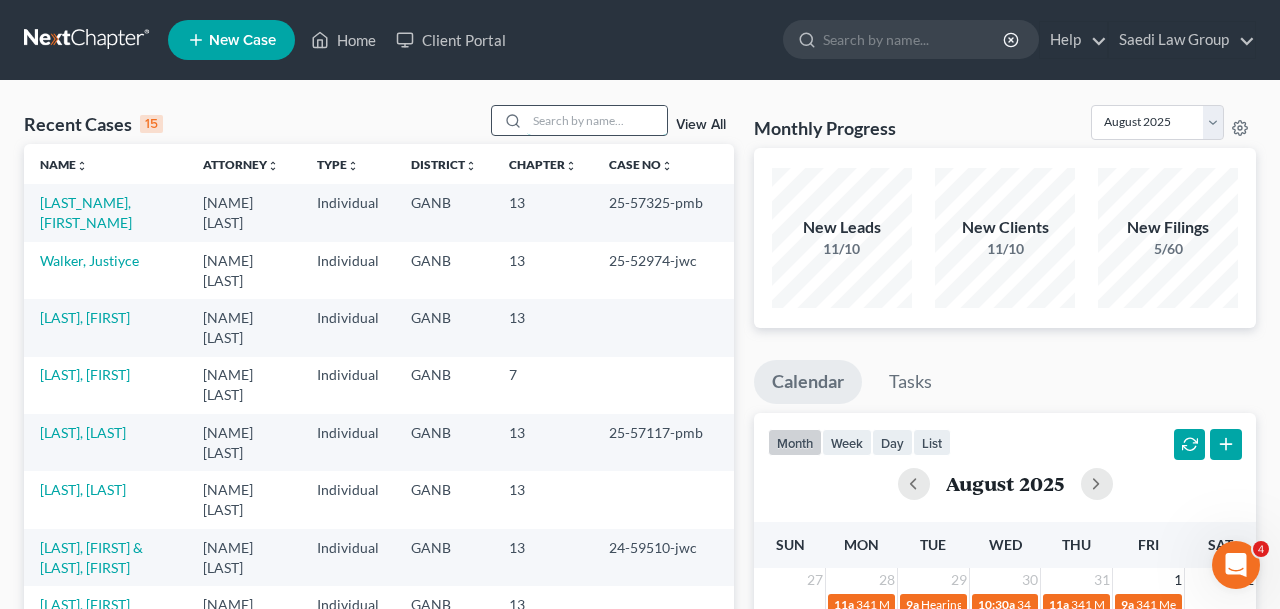 click at bounding box center (597, 120) 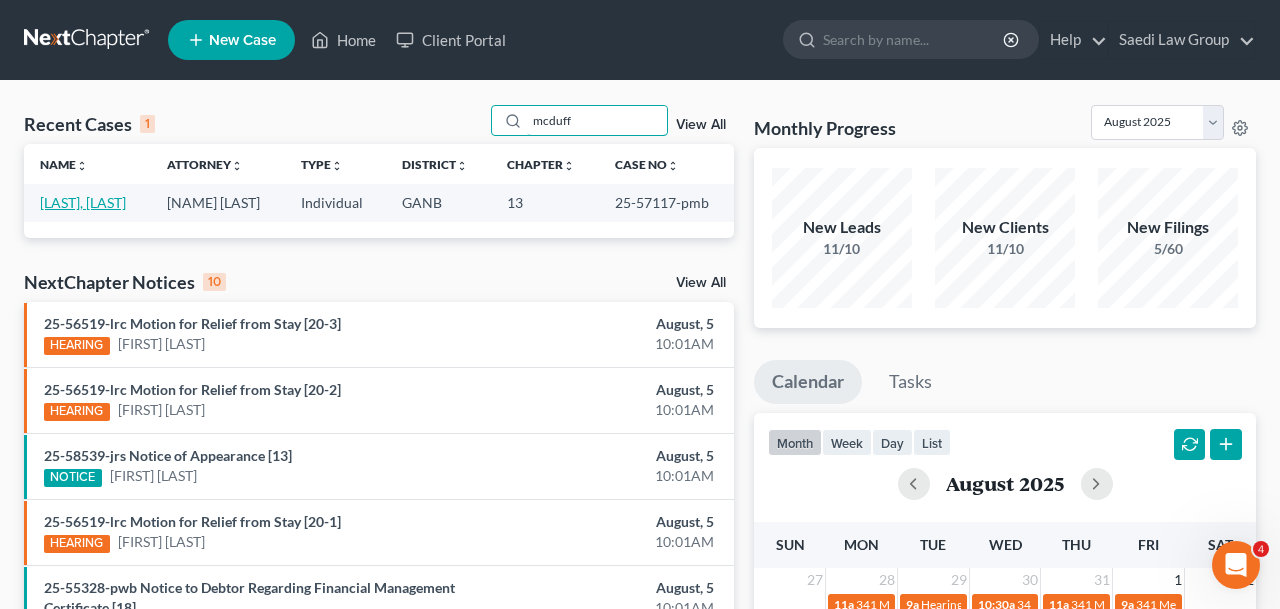 type on "mcduff" 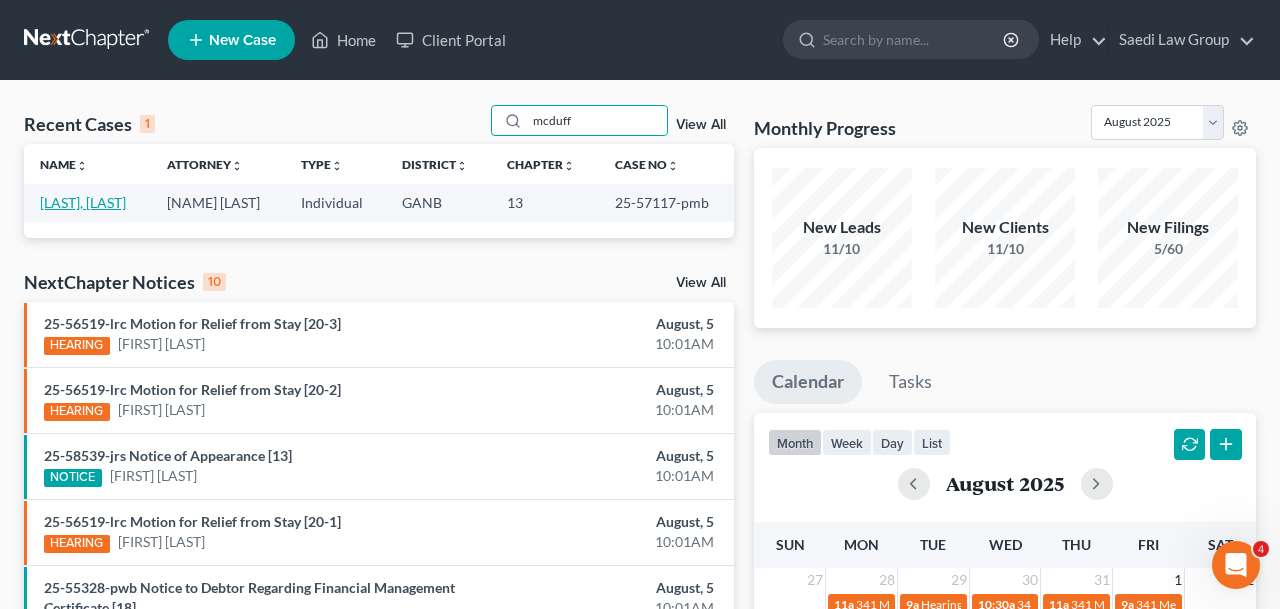 click on "[LAST], [LAST]" at bounding box center [83, 202] 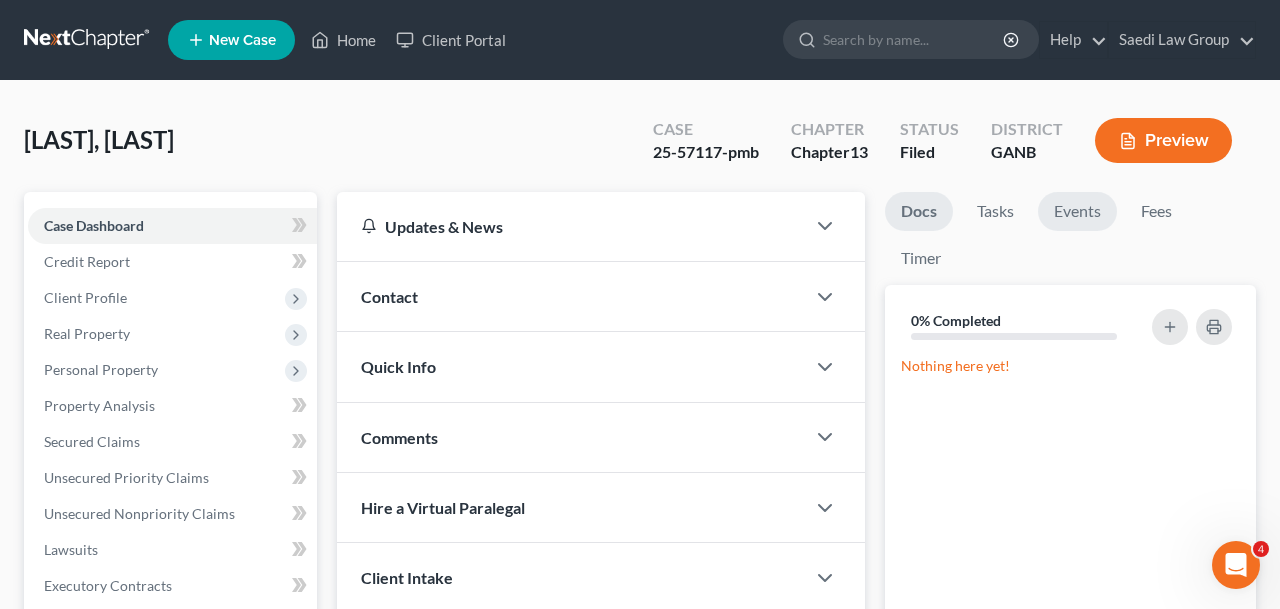 click on "Events" at bounding box center [1077, 211] 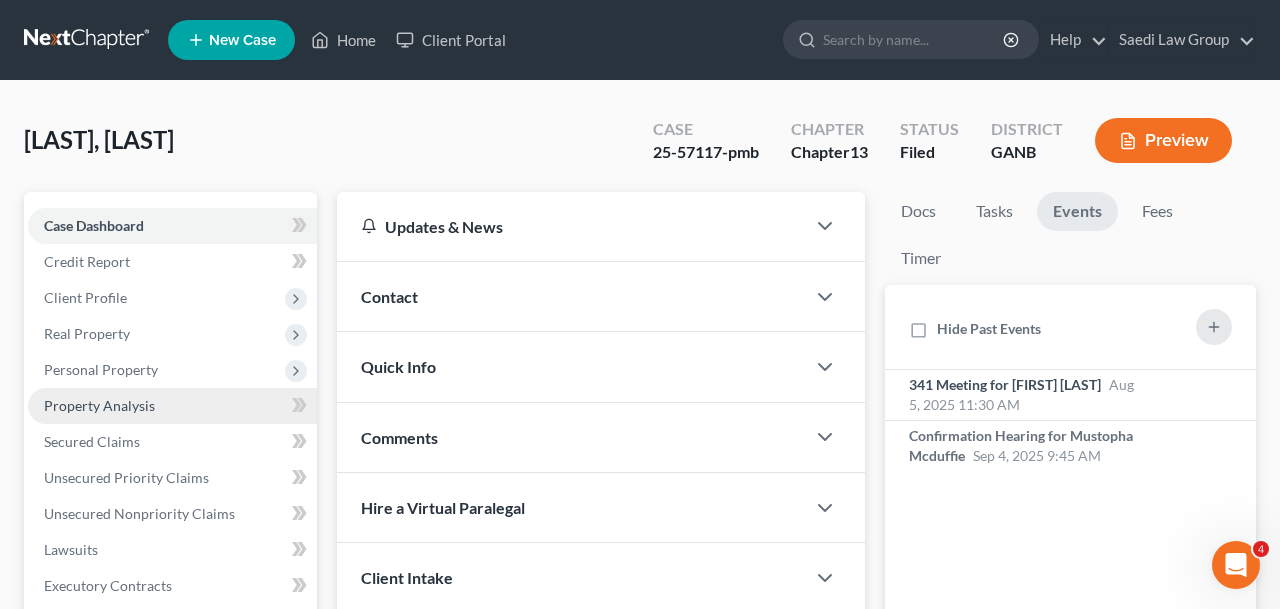 scroll, scrollTop: 37, scrollLeft: 0, axis: vertical 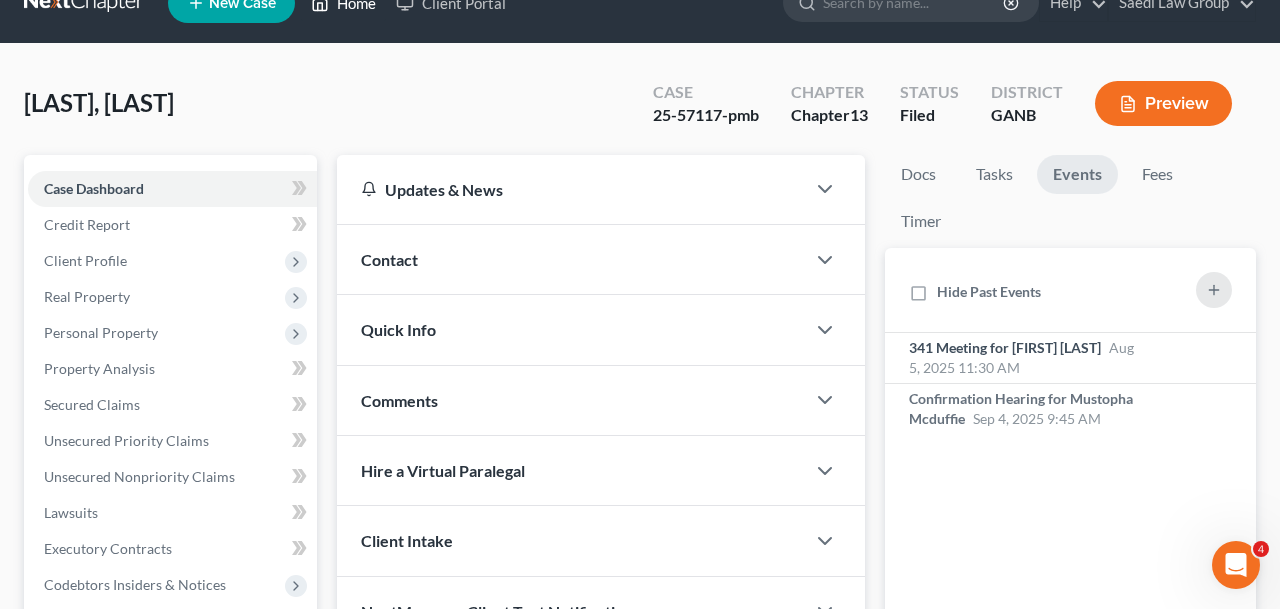click on "Home" at bounding box center (343, 3) 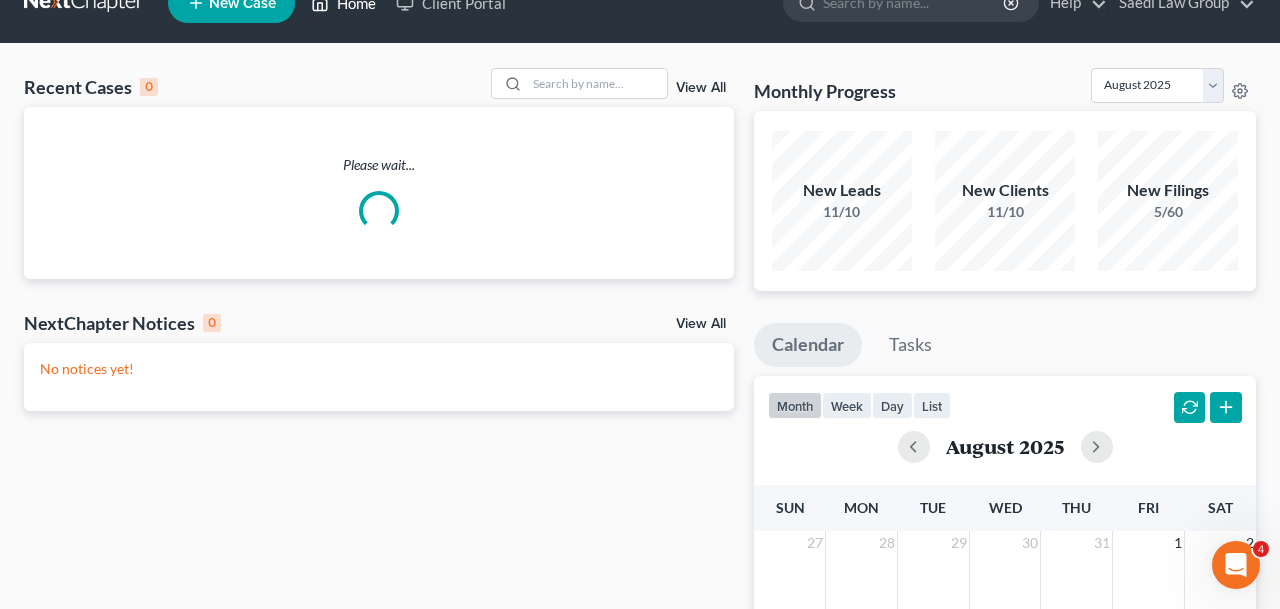 scroll, scrollTop: 29, scrollLeft: 0, axis: vertical 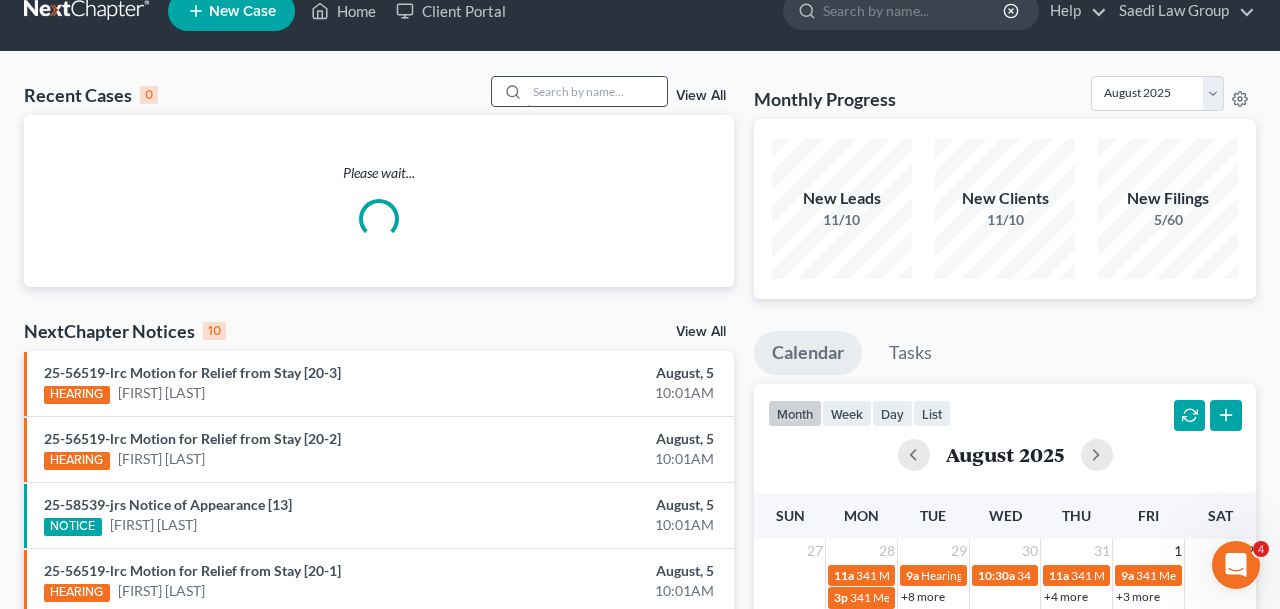 click at bounding box center [597, 91] 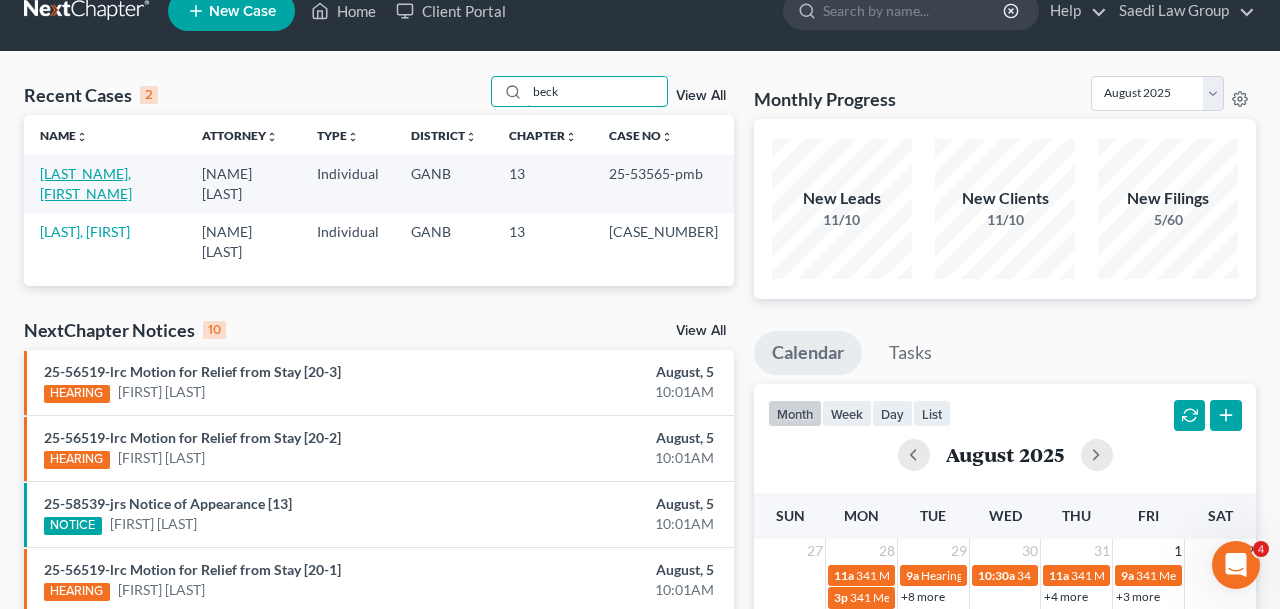 type on "beck" 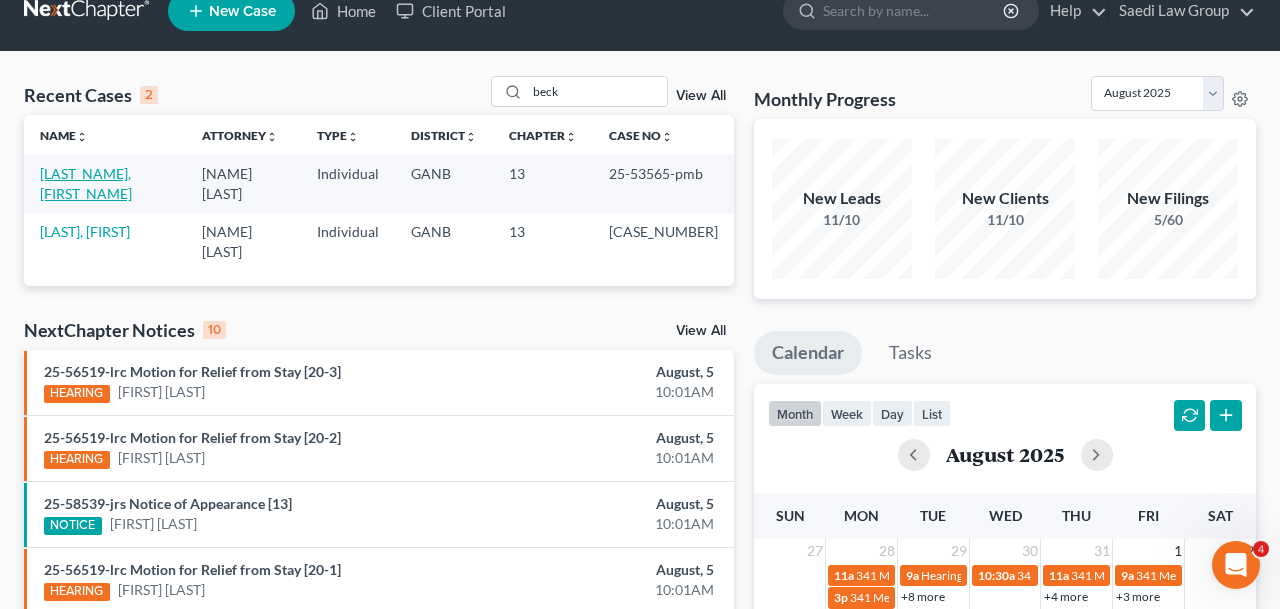 click on "[LAST_NAME], [FIRST_NAME]" at bounding box center [86, 183] 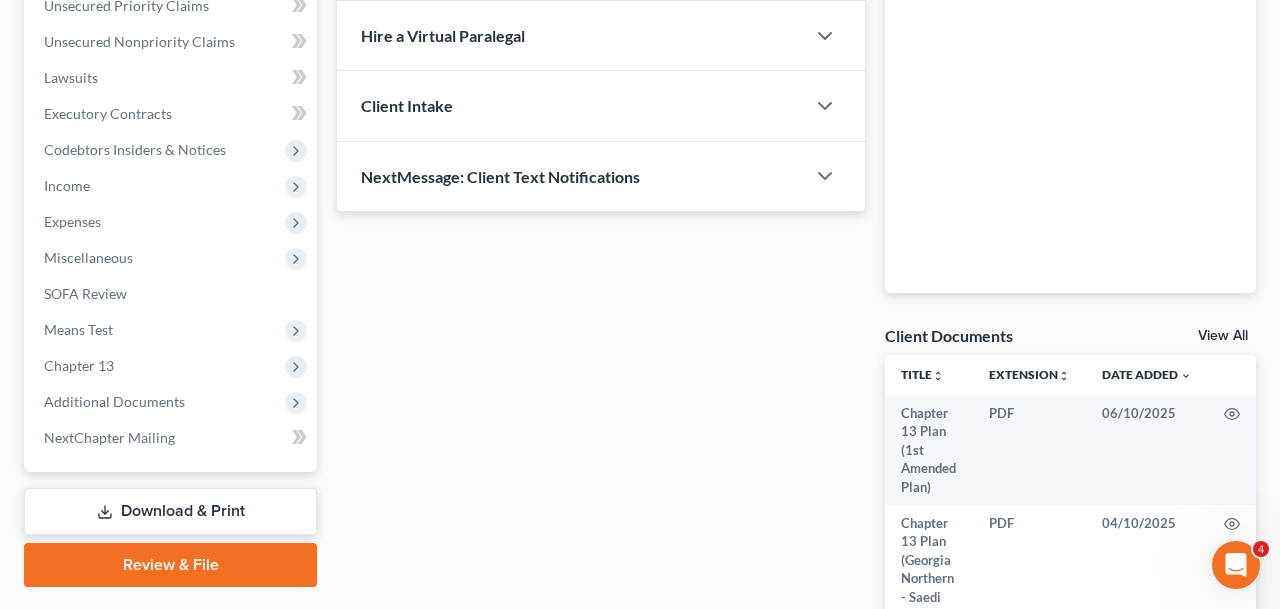 scroll, scrollTop: 475, scrollLeft: 0, axis: vertical 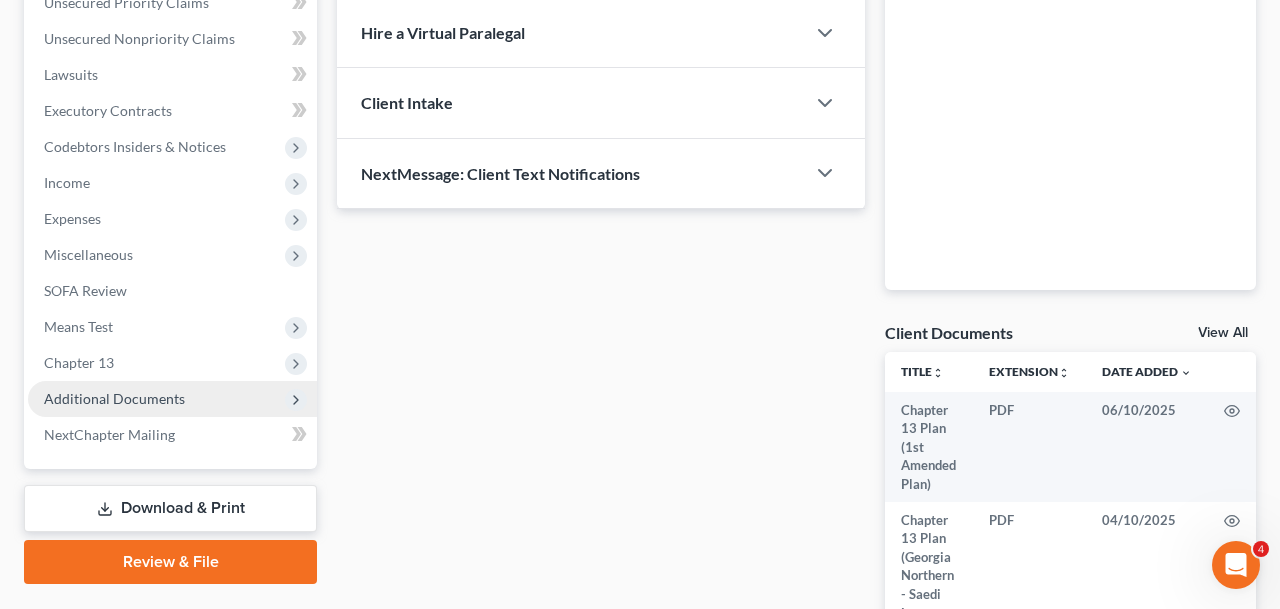 click on "Additional Documents" at bounding box center (172, 399) 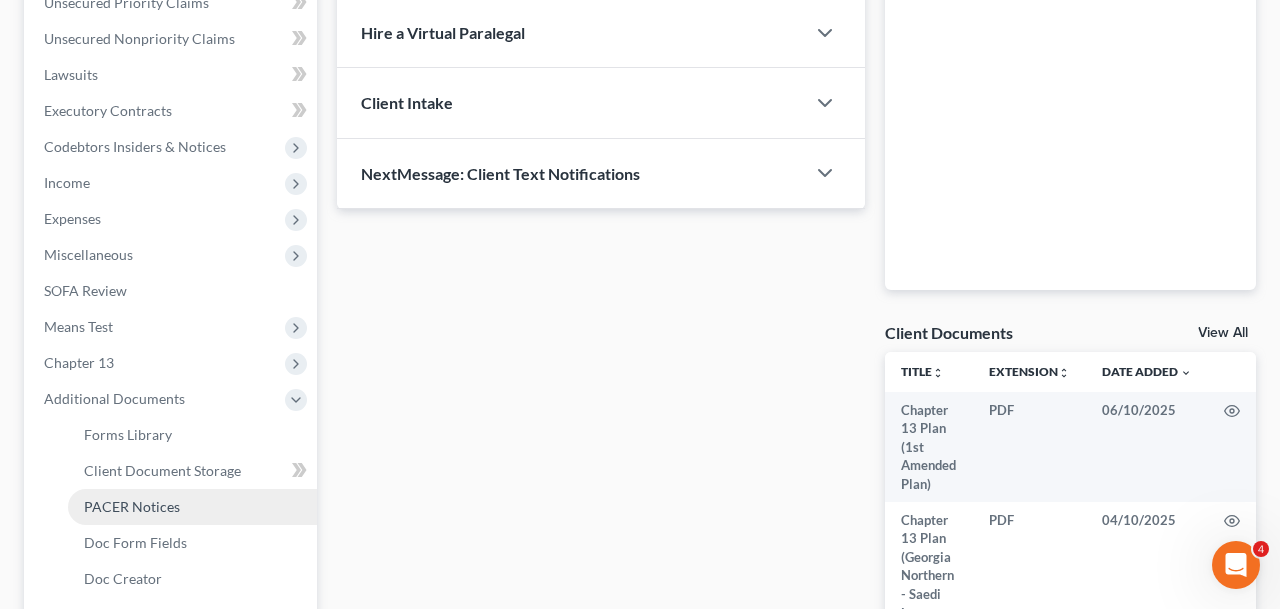 click on "PACER Notices" at bounding box center (192, 507) 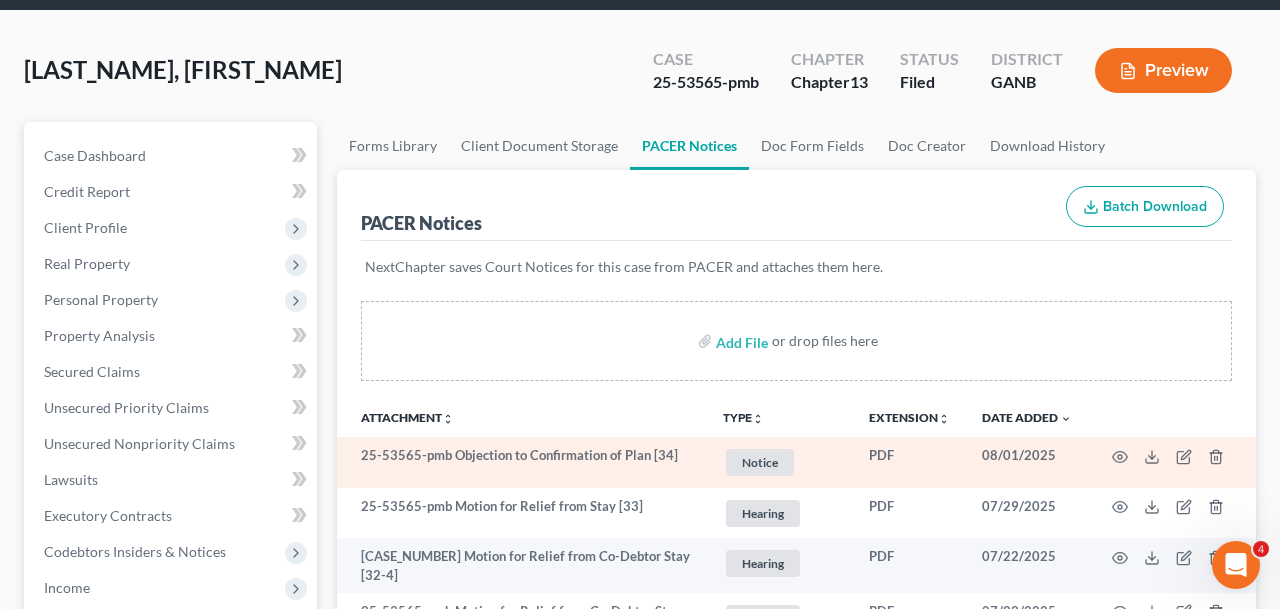 scroll, scrollTop: 92, scrollLeft: 0, axis: vertical 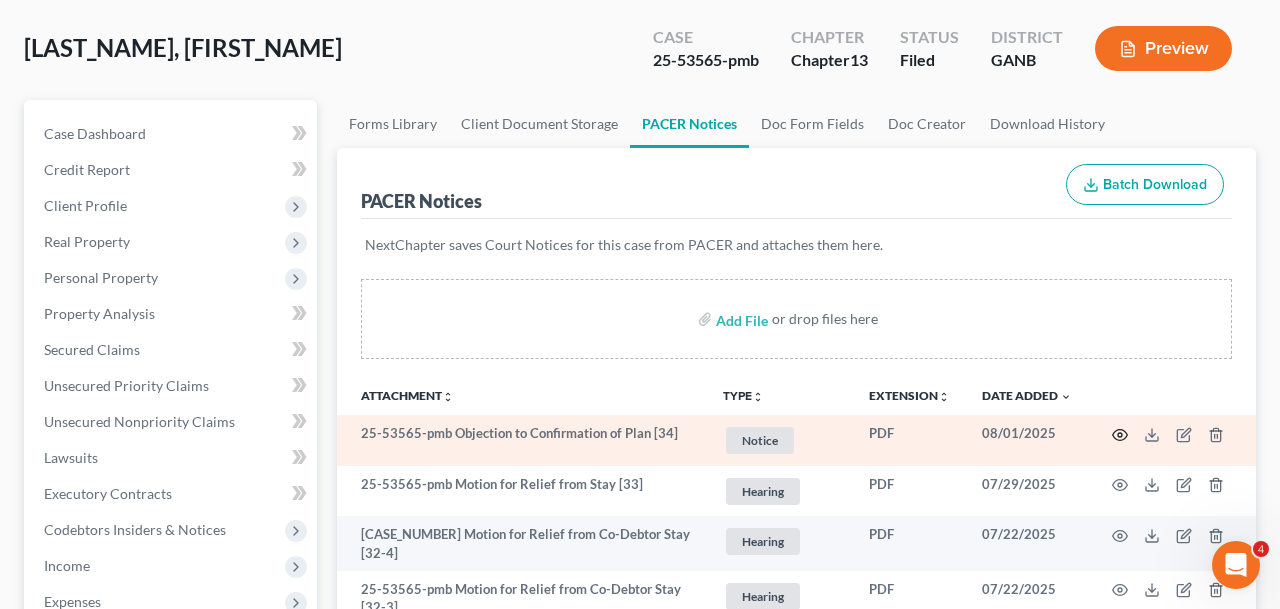 click 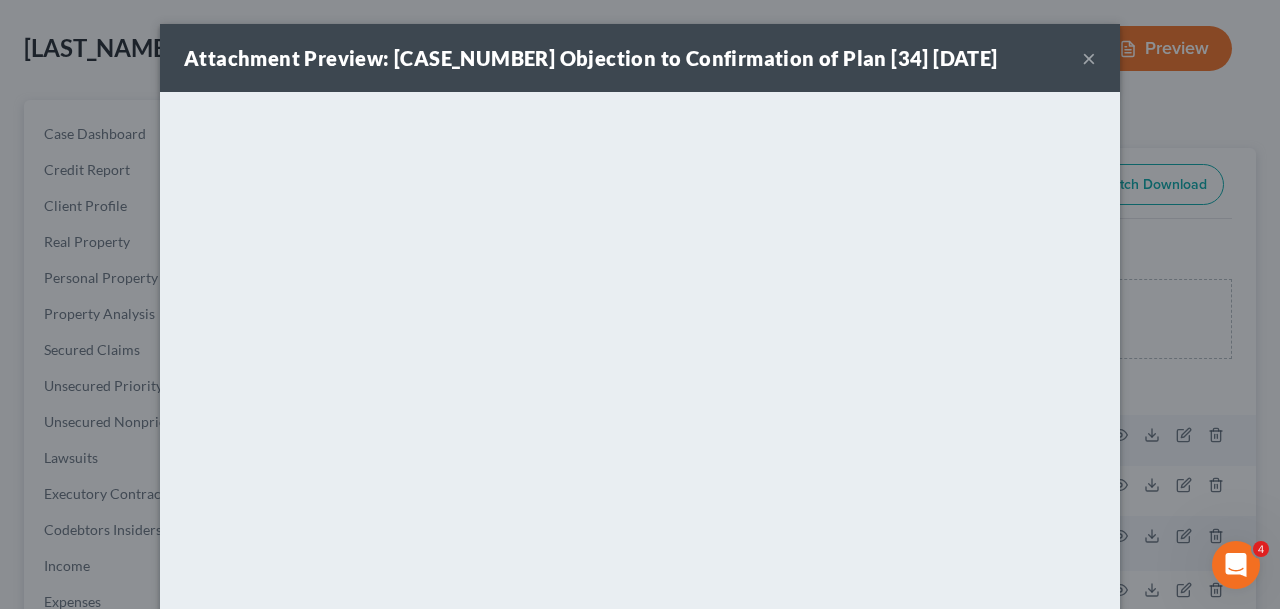 click on "×" at bounding box center [1089, 58] 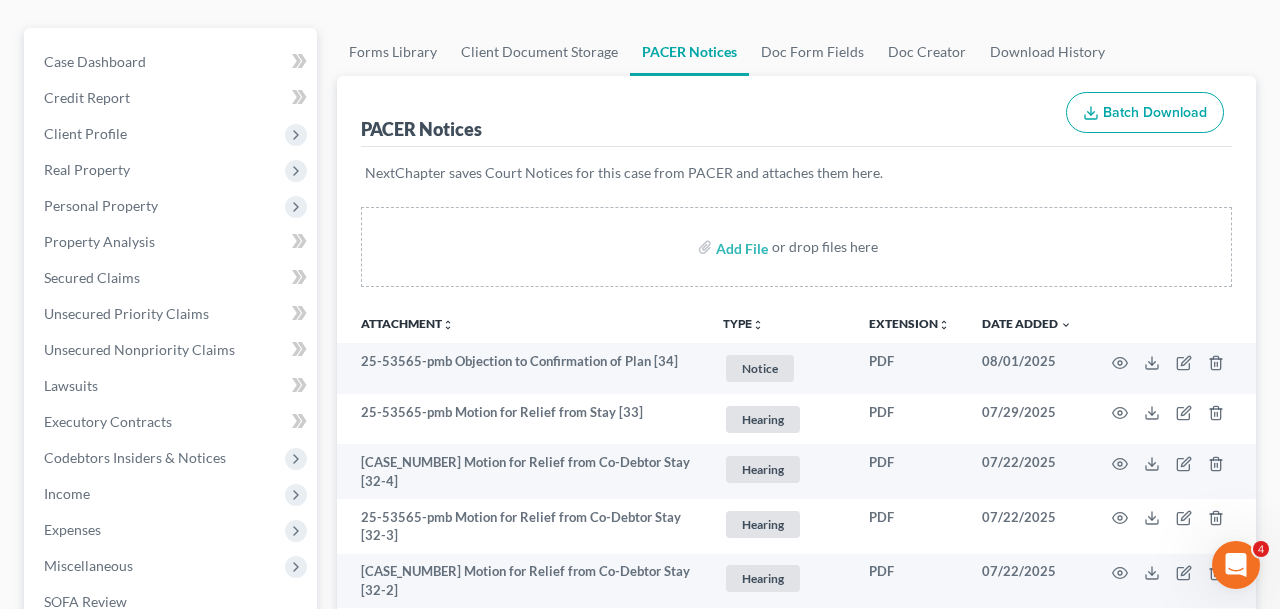scroll, scrollTop: 174, scrollLeft: 0, axis: vertical 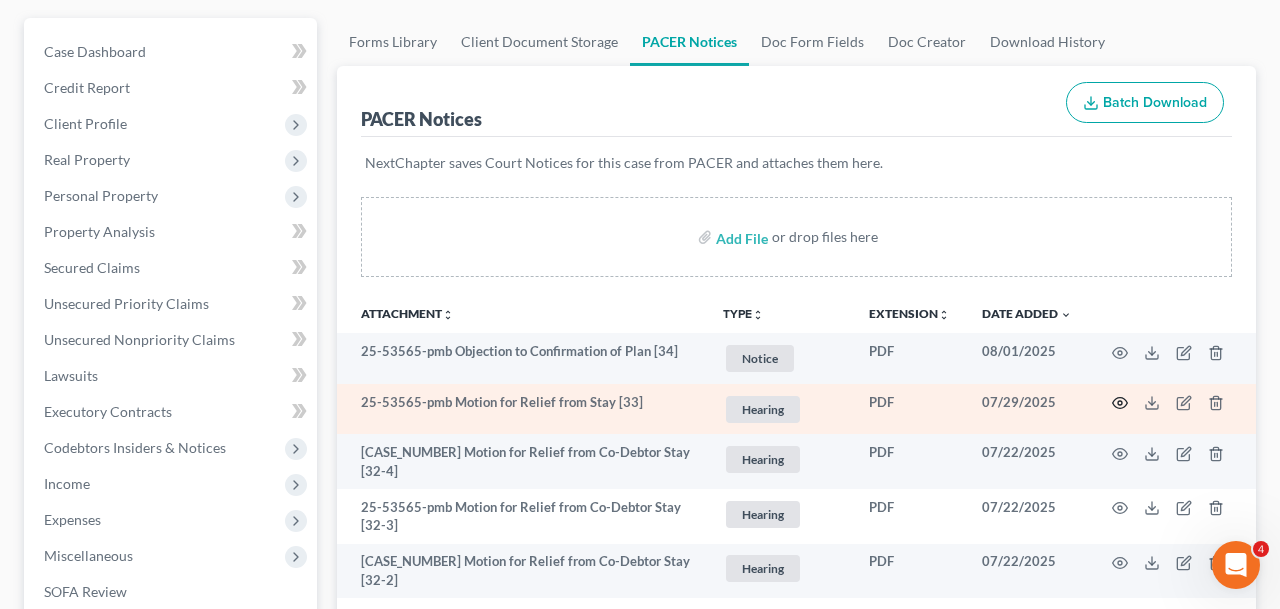 click 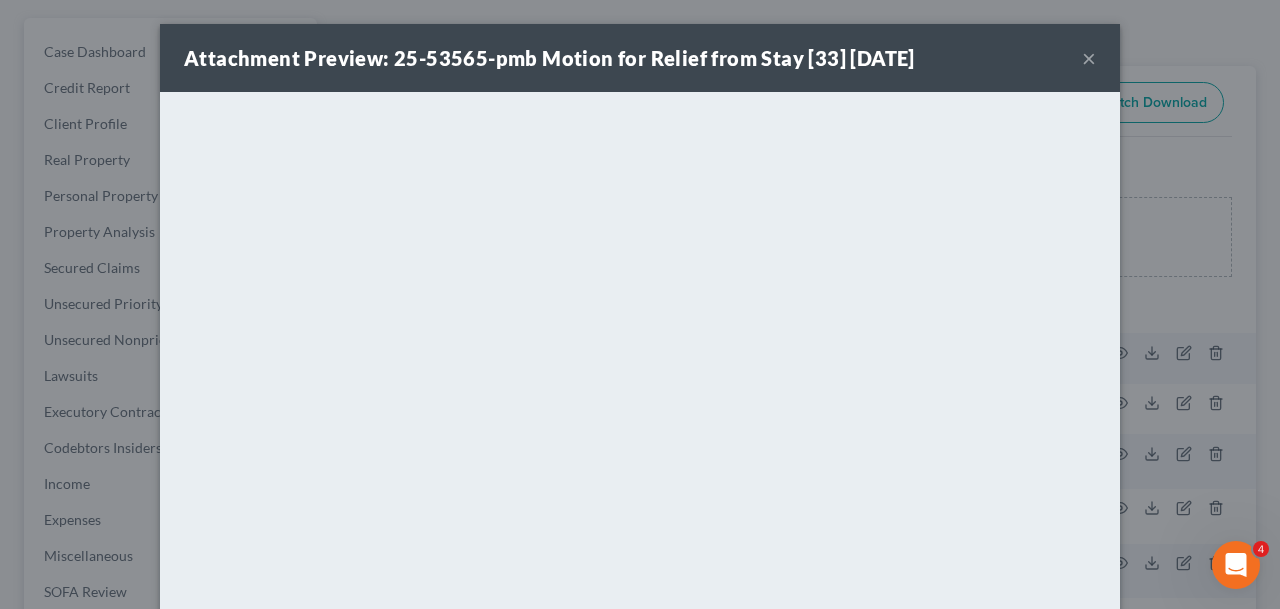 click on "×" at bounding box center (1089, 58) 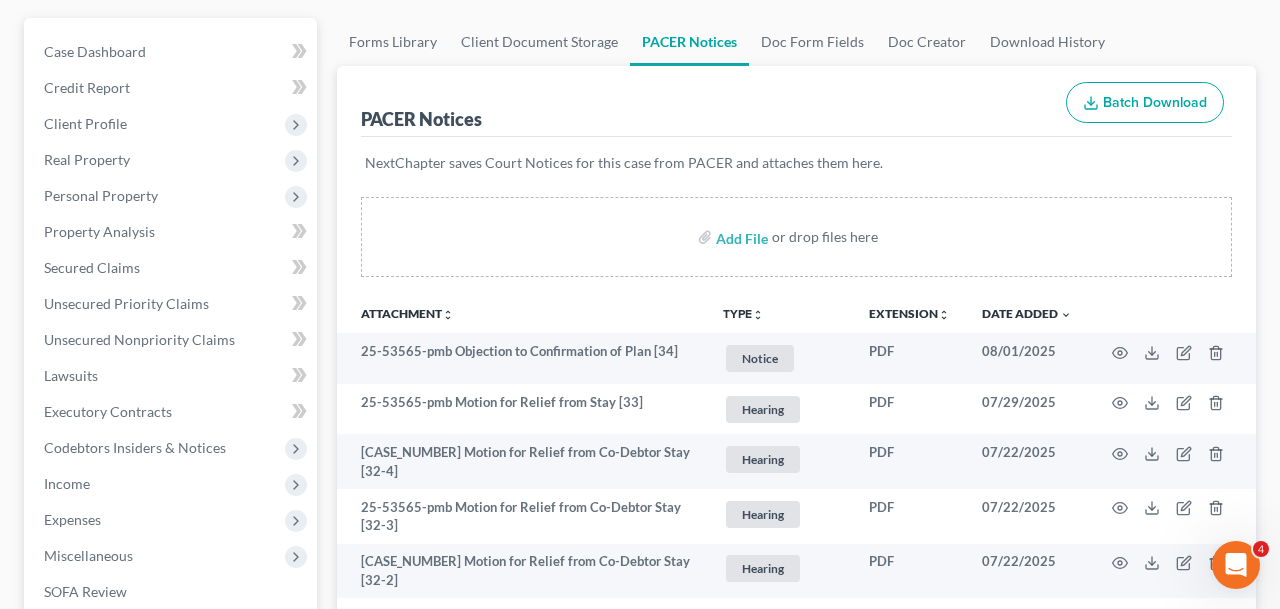 scroll, scrollTop: 0, scrollLeft: 0, axis: both 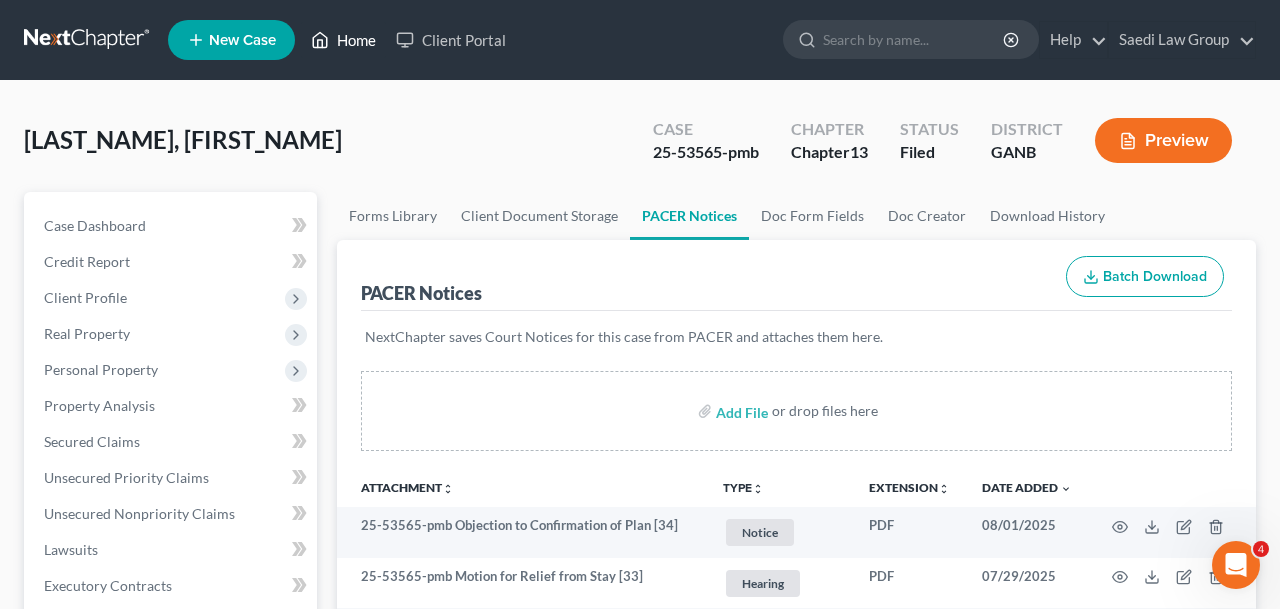click on "Home" at bounding box center (343, 40) 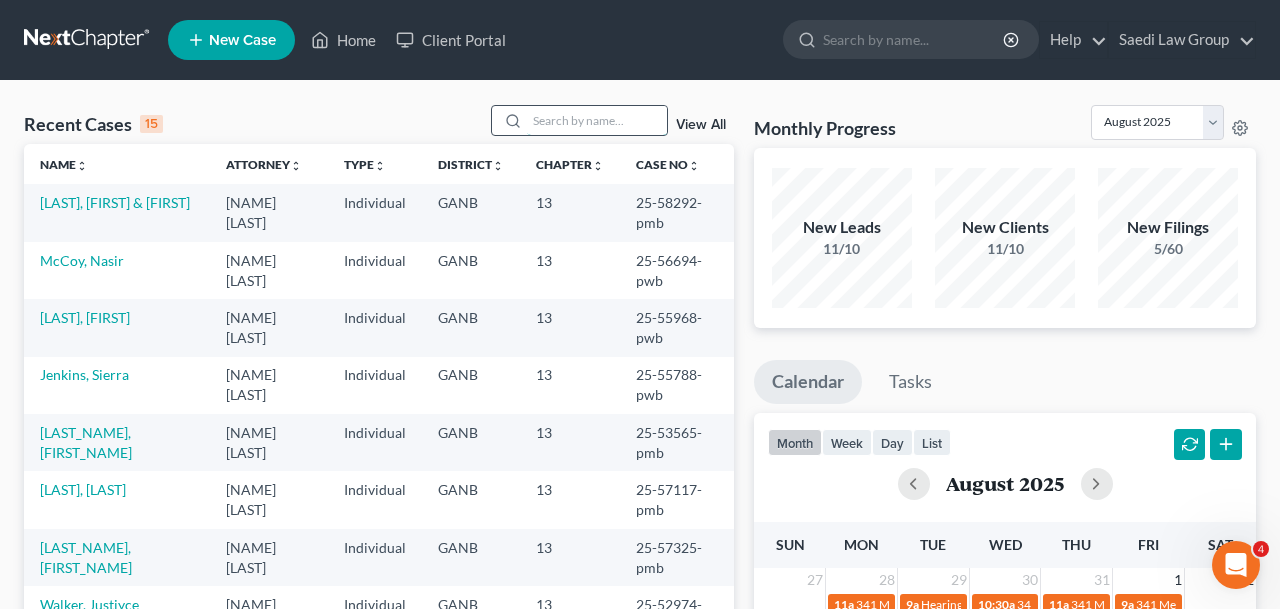 click at bounding box center [597, 120] 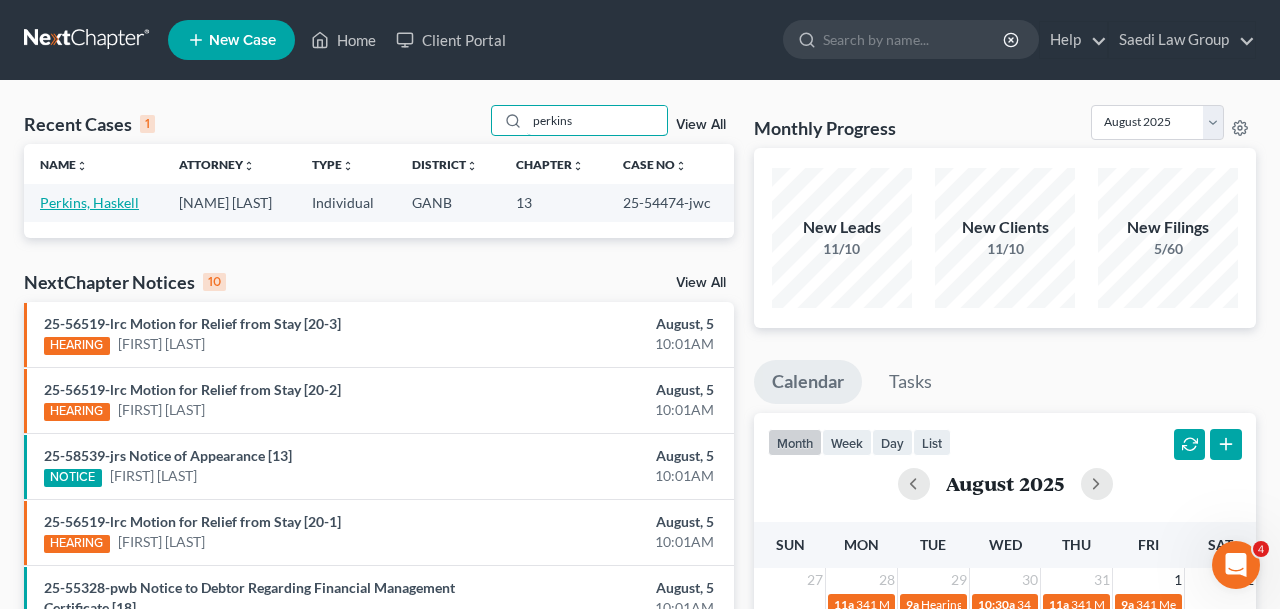 type on "perkins" 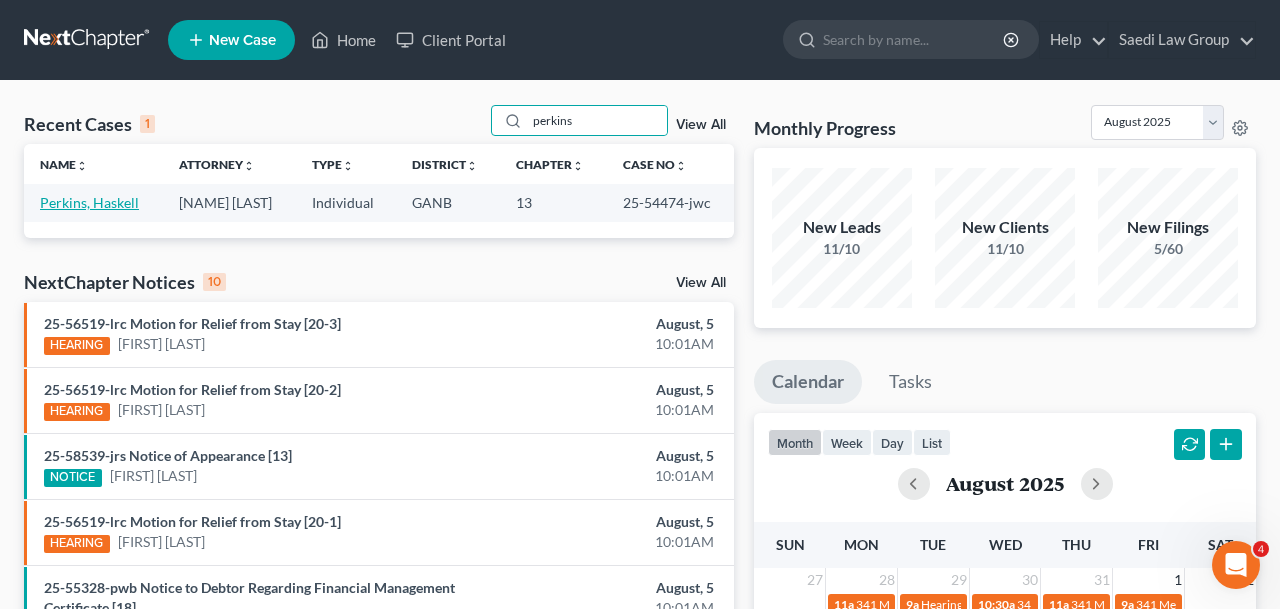 click on "Perkins, Haskell" at bounding box center [89, 202] 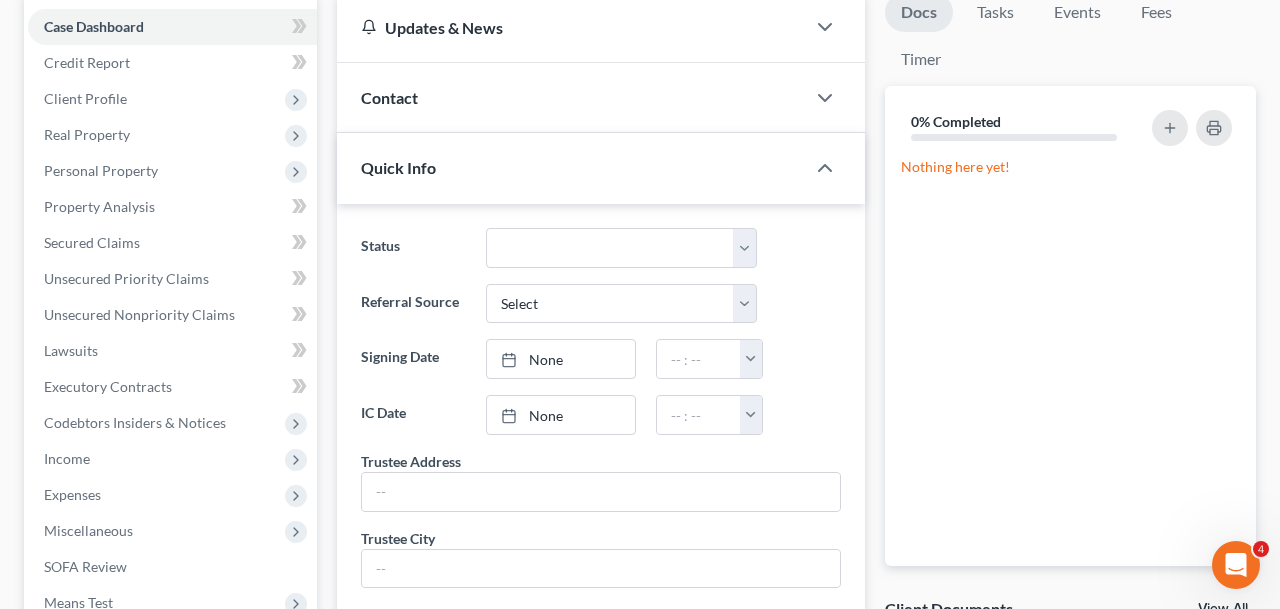 scroll, scrollTop: 484, scrollLeft: 0, axis: vertical 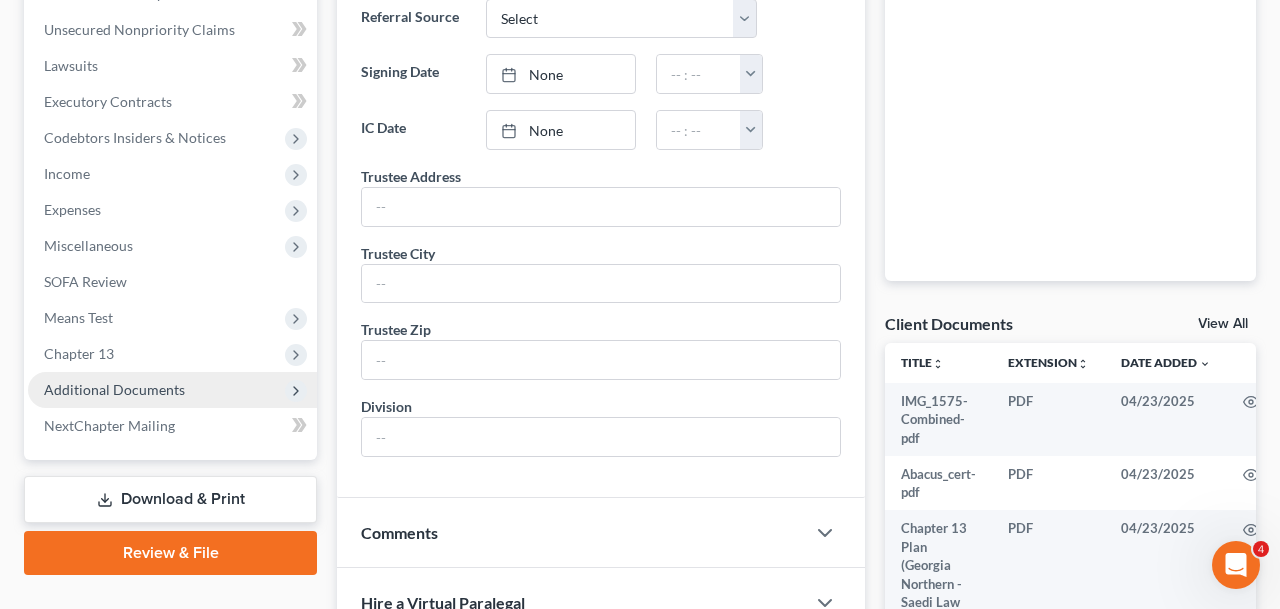 click on "Additional Documents" at bounding box center [114, 389] 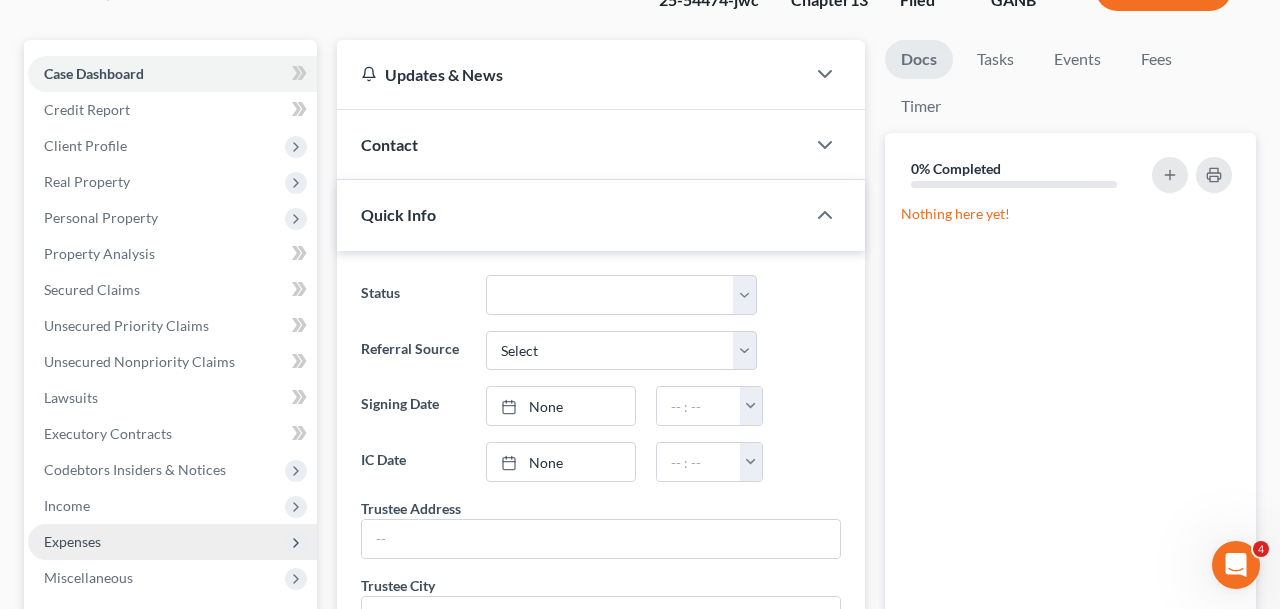 scroll, scrollTop: 133, scrollLeft: 0, axis: vertical 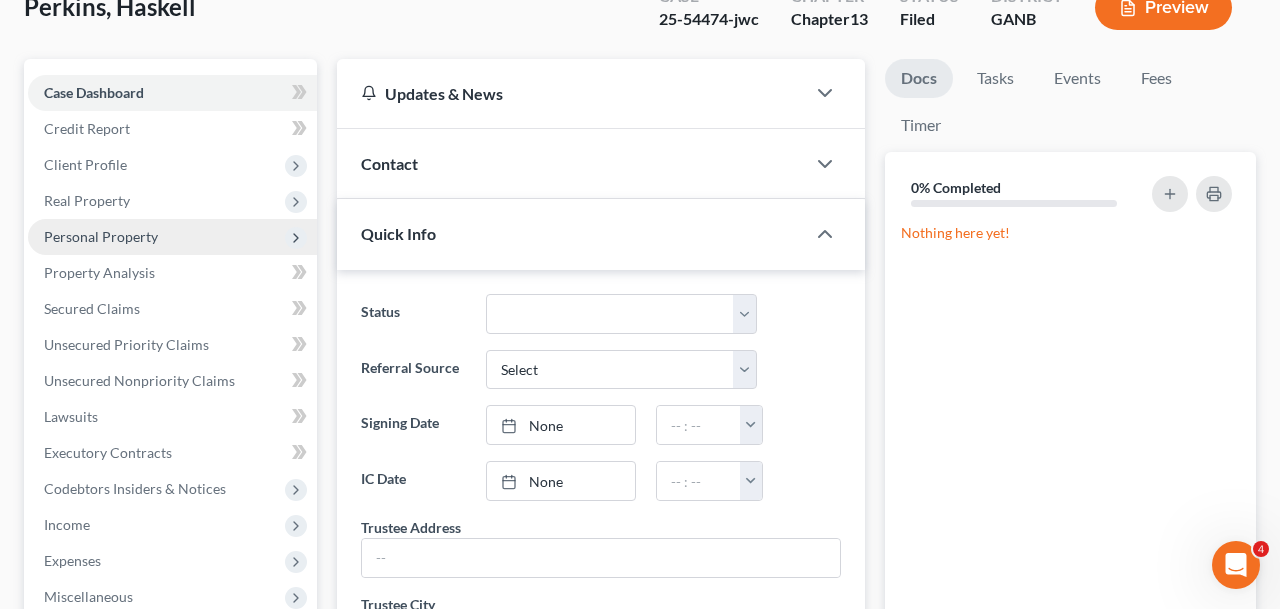 click on "Personal Property" at bounding box center [101, 236] 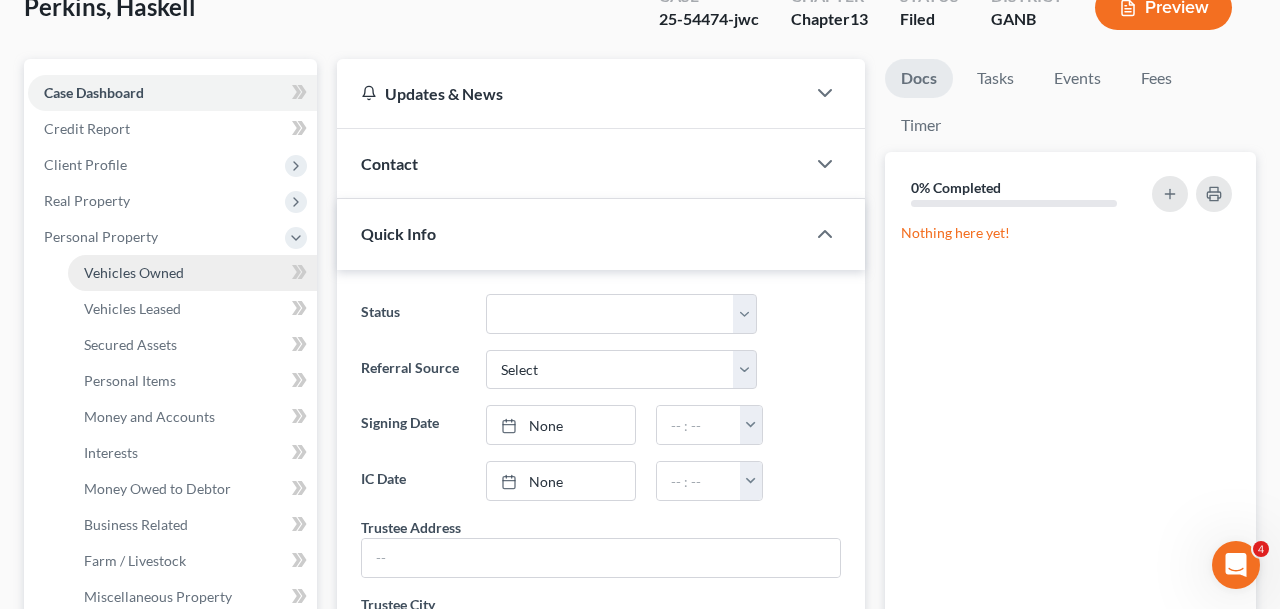 click on "Vehicles Owned" at bounding box center (134, 272) 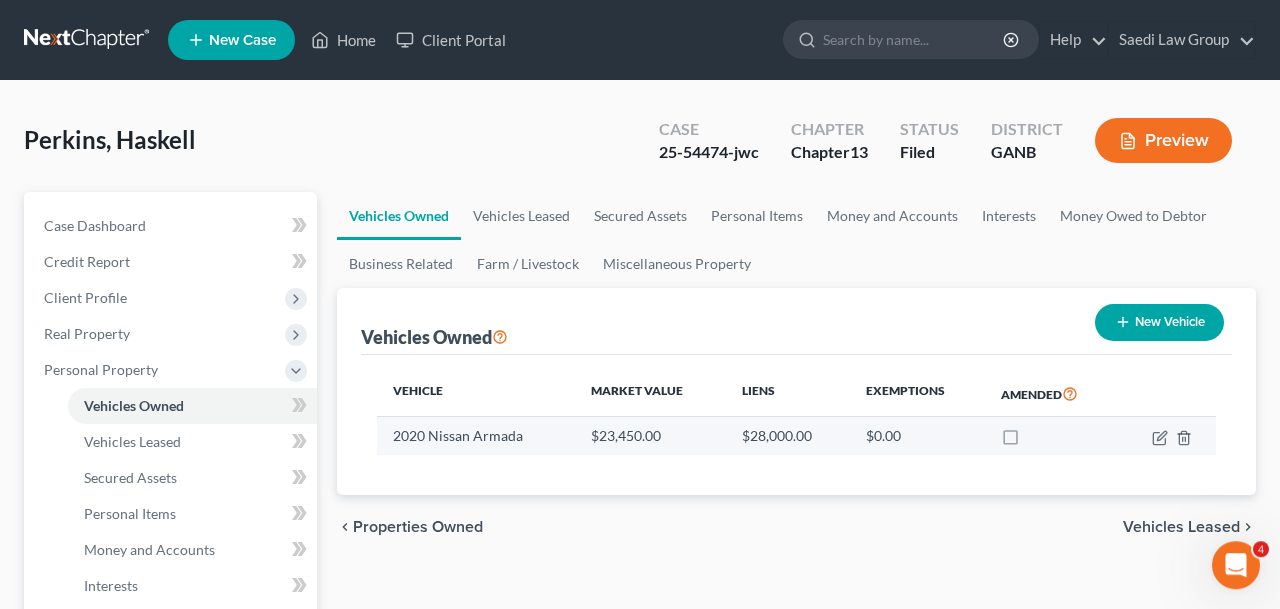 scroll, scrollTop: 0, scrollLeft: 0, axis: both 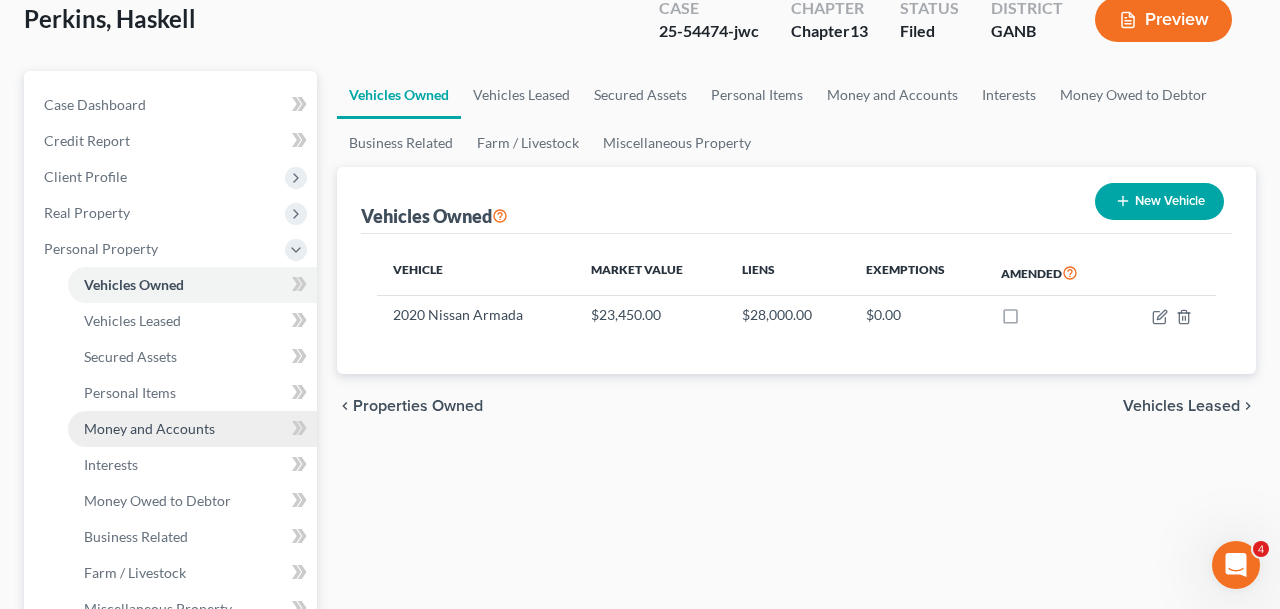 click on "Money and Accounts" at bounding box center [149, 428] 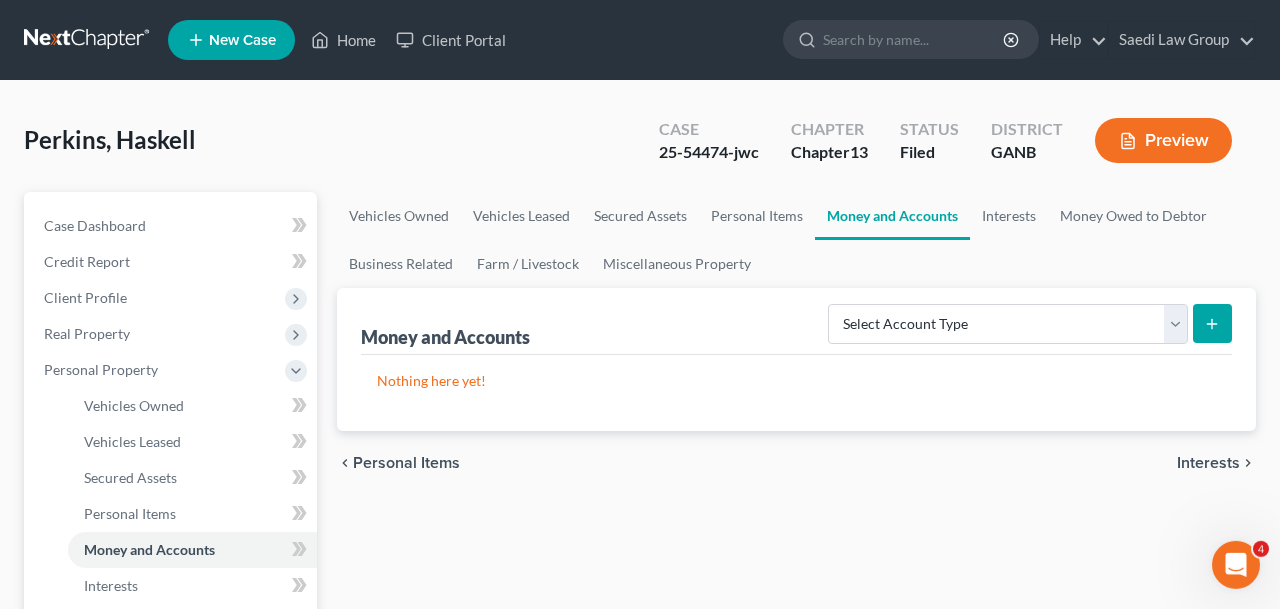 scroll, scrollTop: 0, scrollLeft: 0, axis: both 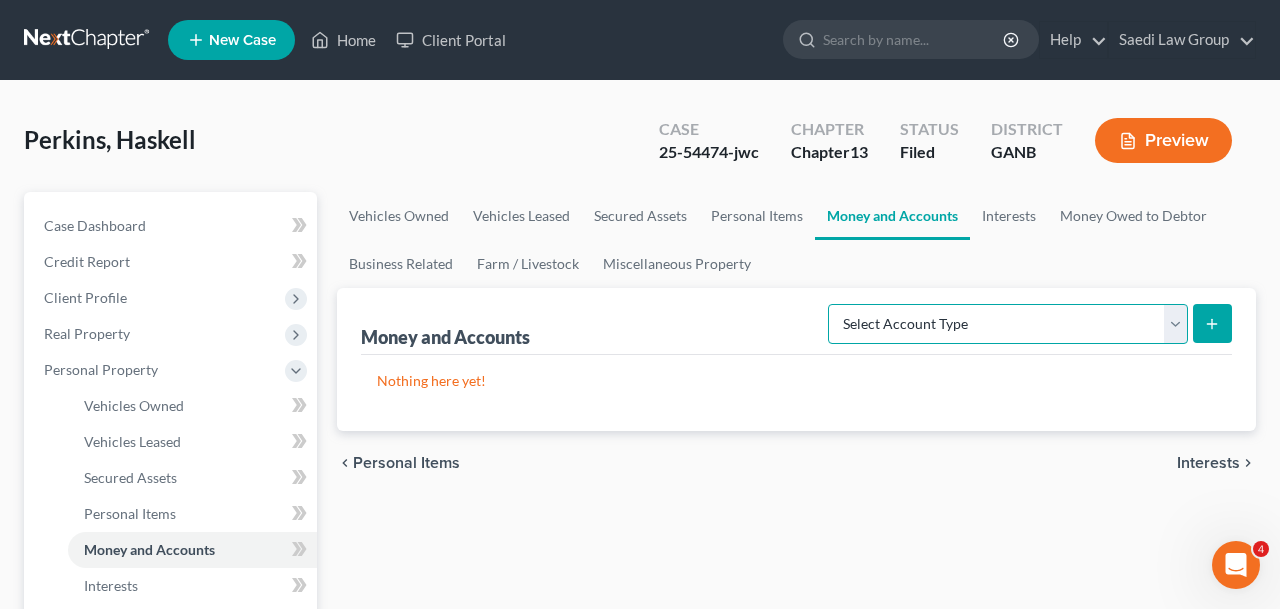 click on "Select Account Type Brokerage Cash on Hand Certificates of Deposit Checking Account Money Market Other (Credit Union, Health Savings Account, etc) Safe Deposit Box Savings Account Security Deposits or Prepayments" at bounding box center (1008, 324) 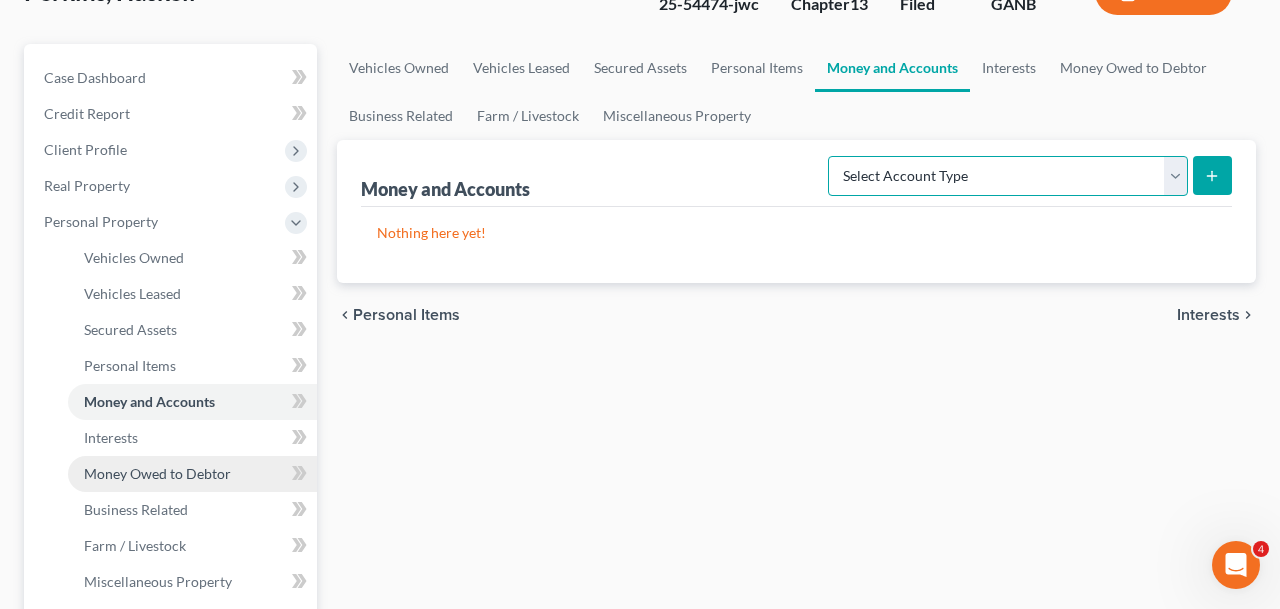 scroll, scrollTop: 129, scrollLeft: 0, axis: vertical 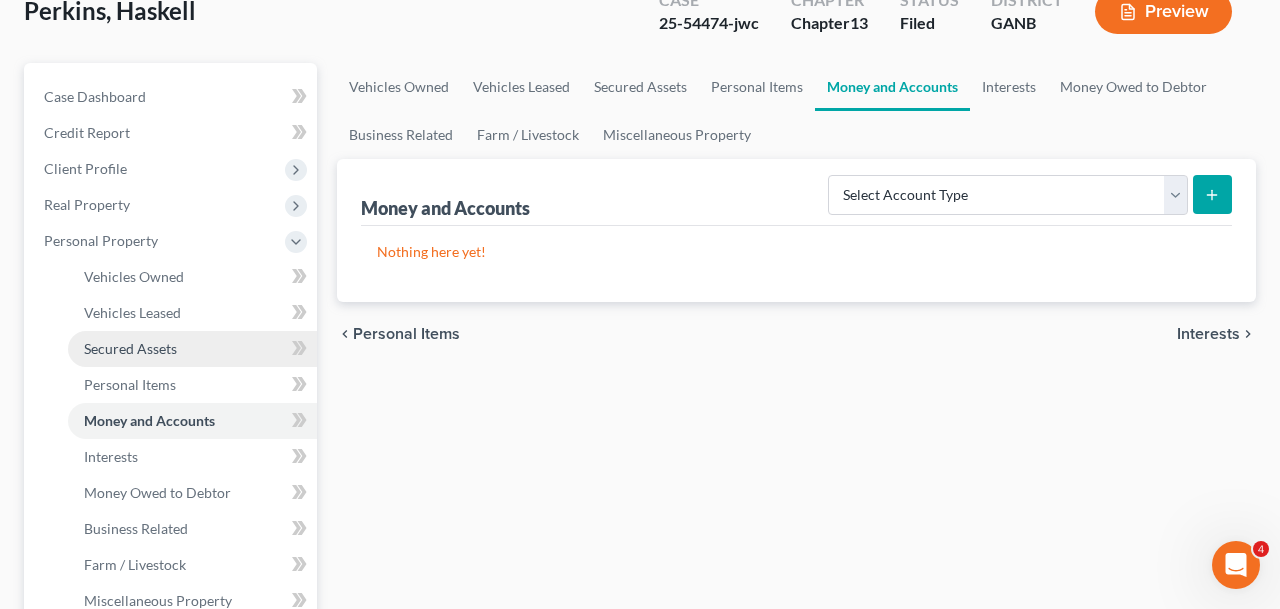 click on "Secured Assets" at bounding box center (192, 349) 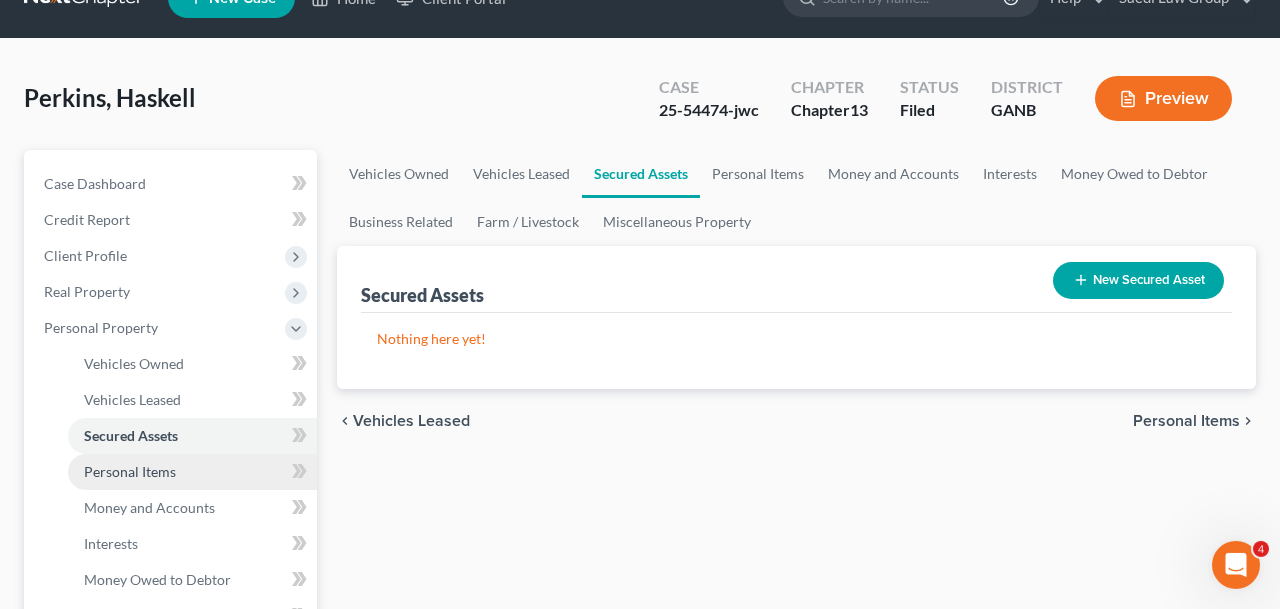 scroll, scrollTop: 0, scrollLeft: 0, axis: both 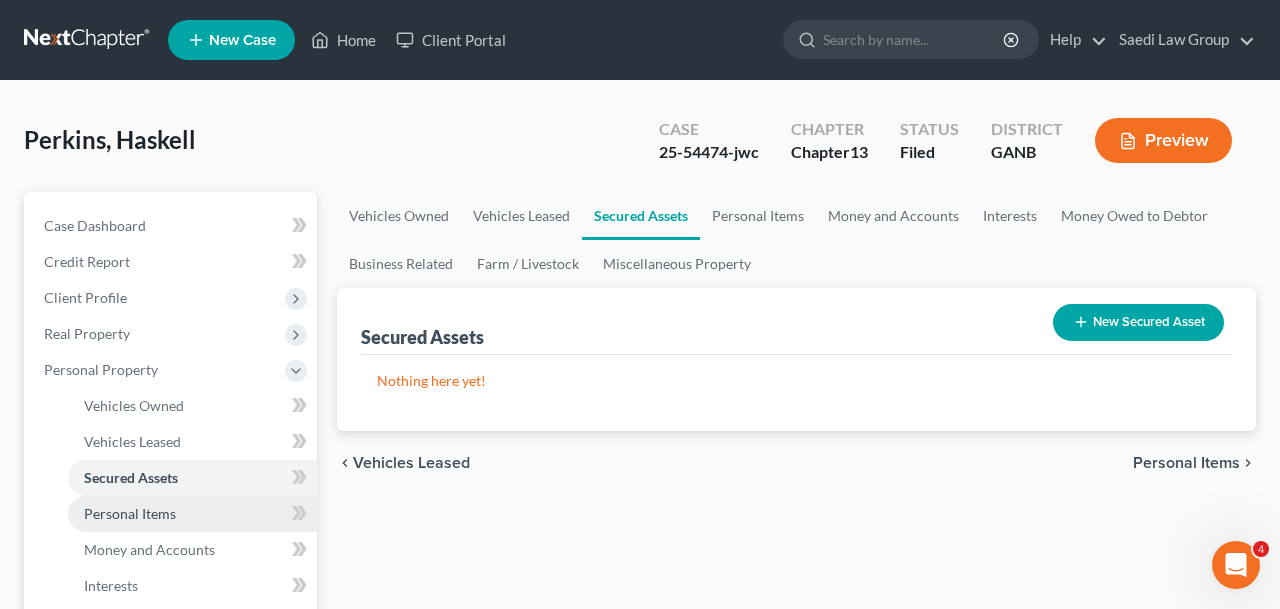click on "Personal Items" at bounding box center (192, 514) 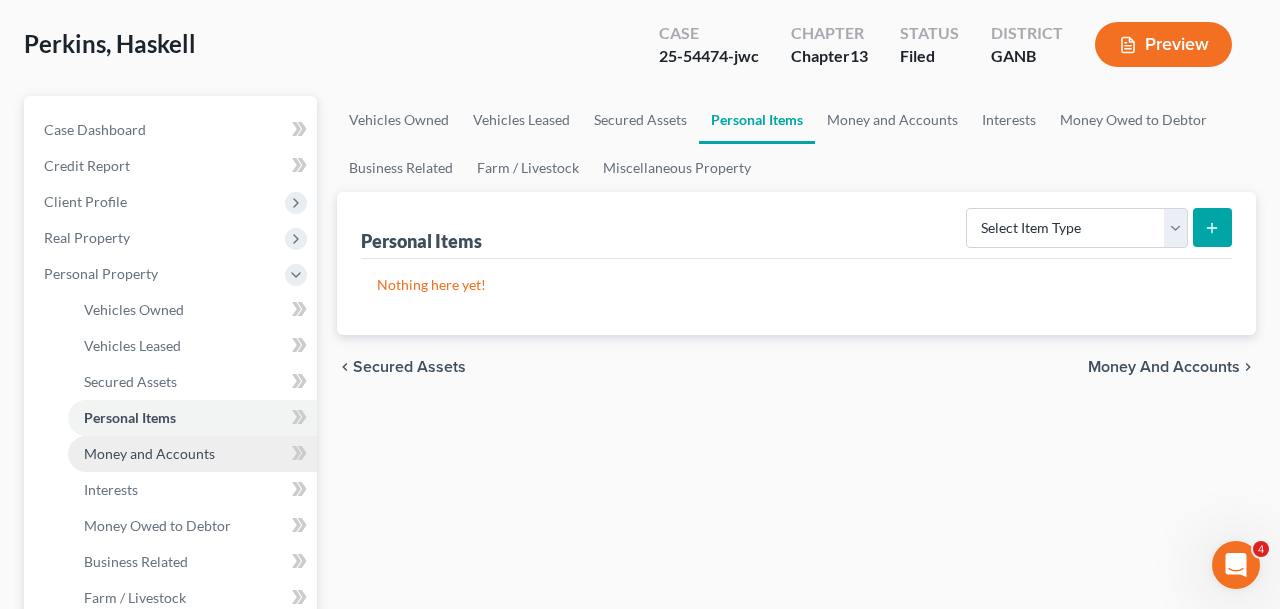 click on "Money and Accounts" at bounding box center [149, 453] 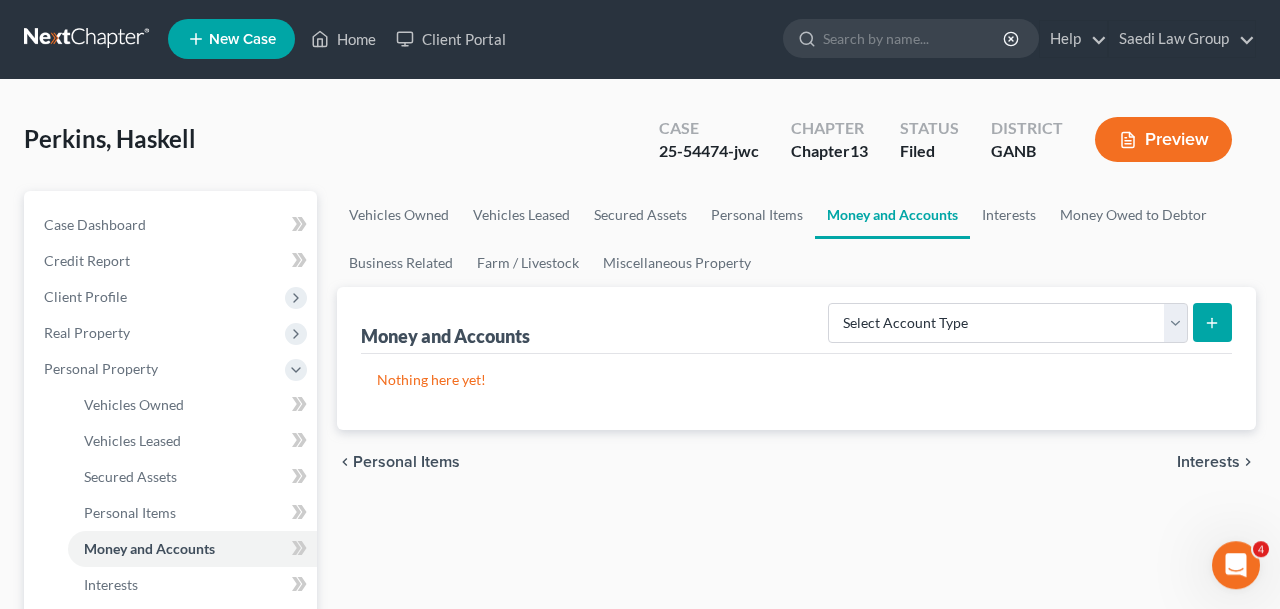 scroll, scrollTop: 0, scrollLeft: 0, axis: both 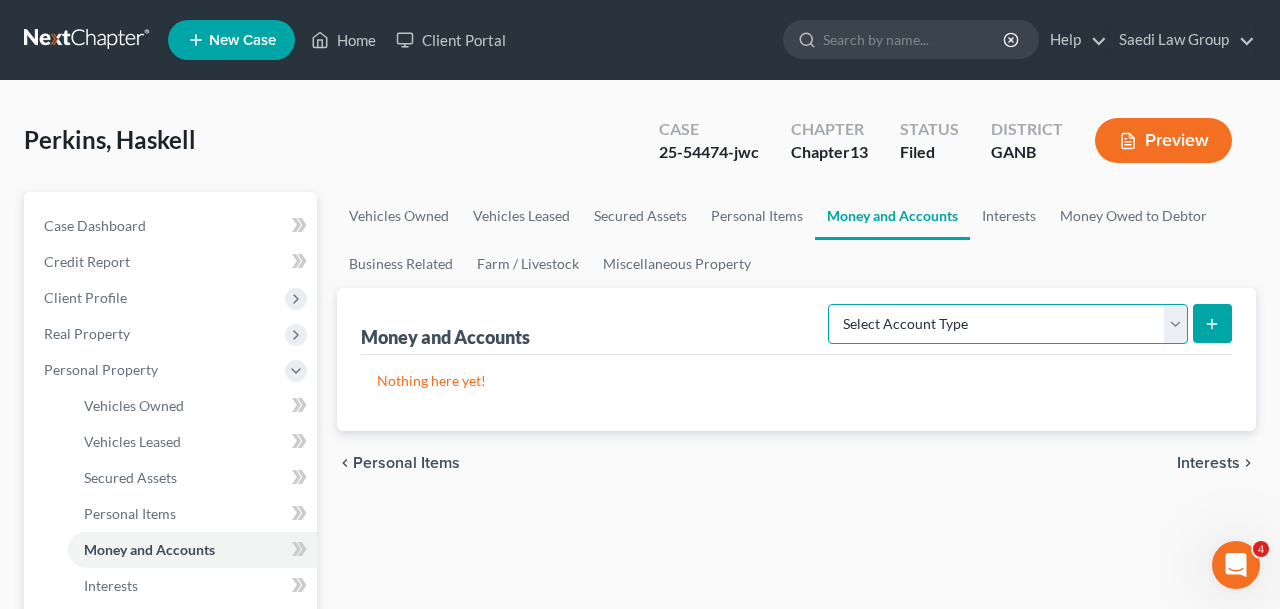 click on "Select Account Type Brokerage Cash on Hand Certificates of Deposit Checking Account Money Market Other (Credit Union, Health Savings Account, etc) Safe Deposit Box Savings Account Security Deposits or Prepayments" at bounding box center [1008, 324] 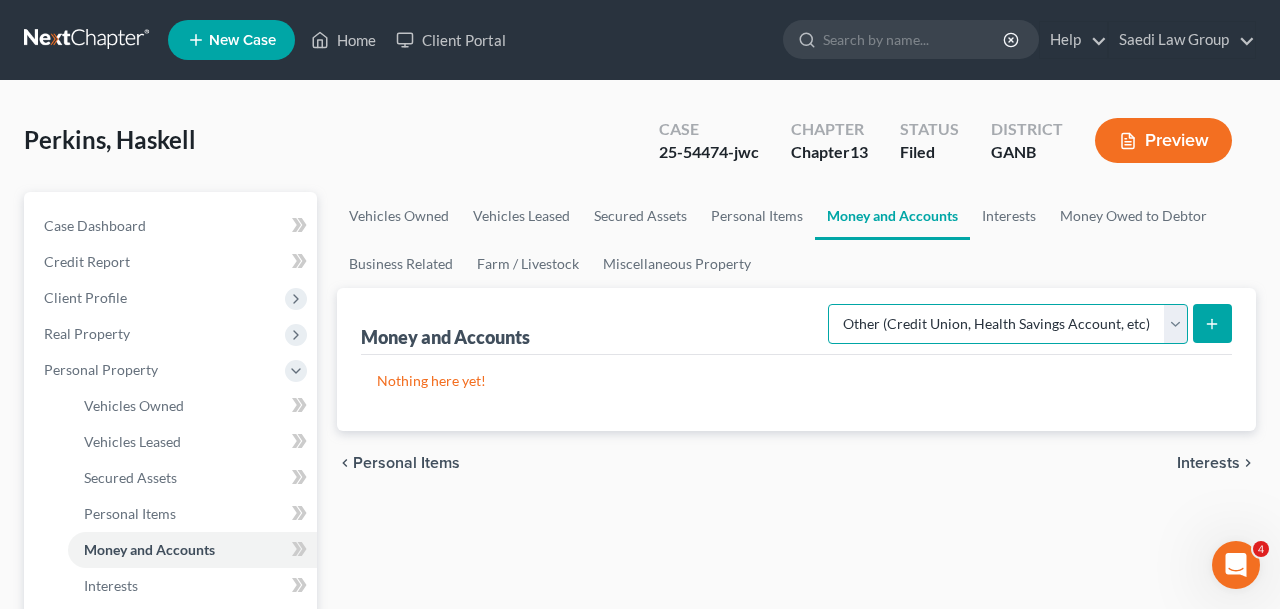 click on "Other (Credit Union, Health Savings Account, etc)" at bounding box center (0, 0) 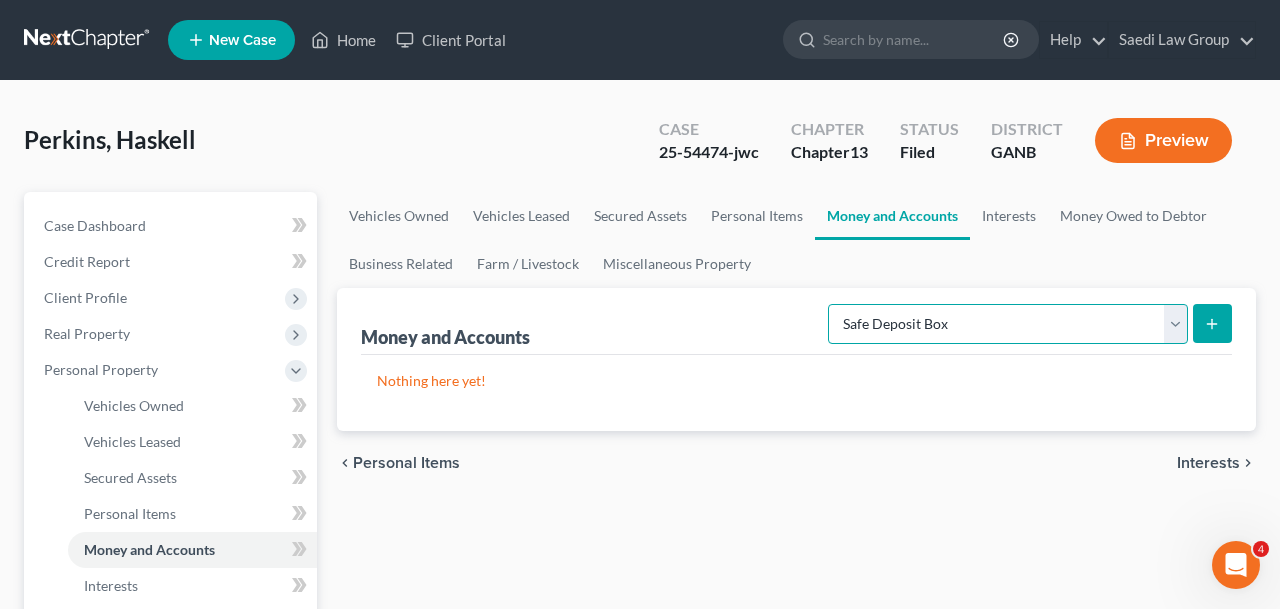 click on "Safe Deposit Box" at bounding box center [0, 0] 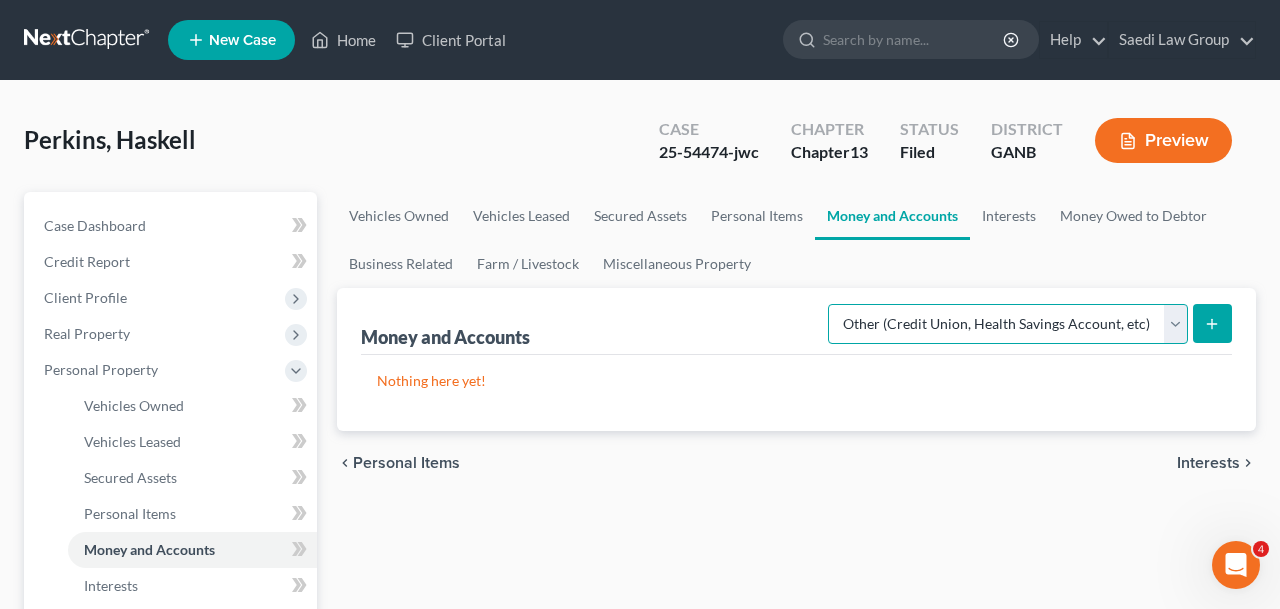 click on "Other (Credit Union, Health Savings Account, etc)" at bounding box center (0, 0) 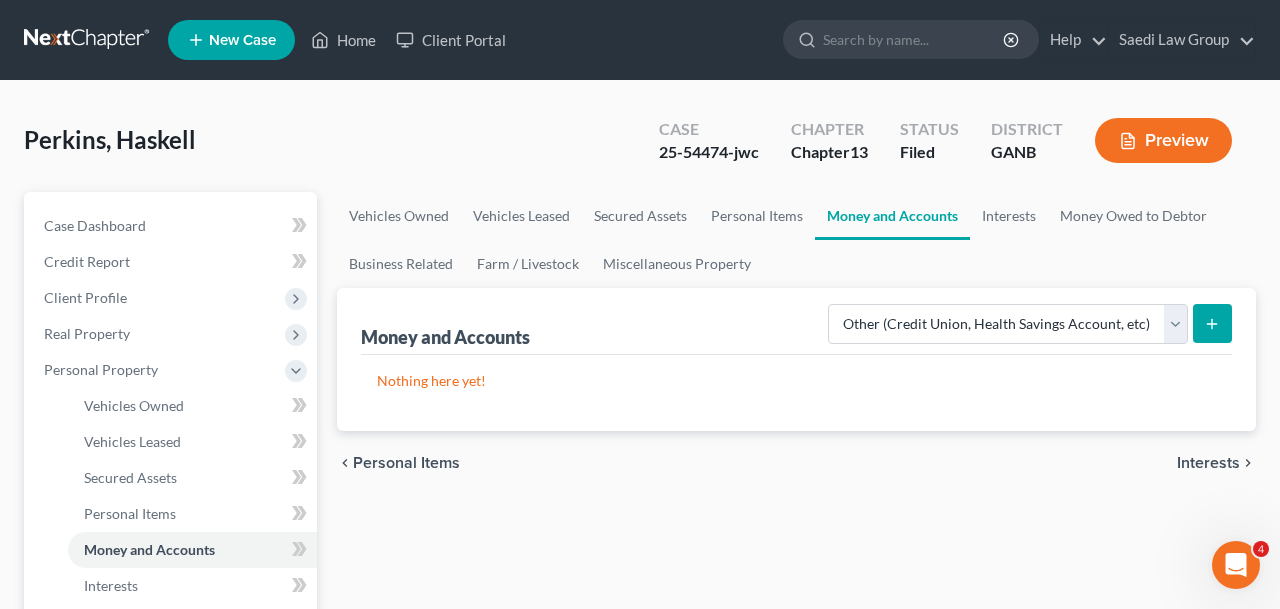 click at bounding box center [1212, 323] 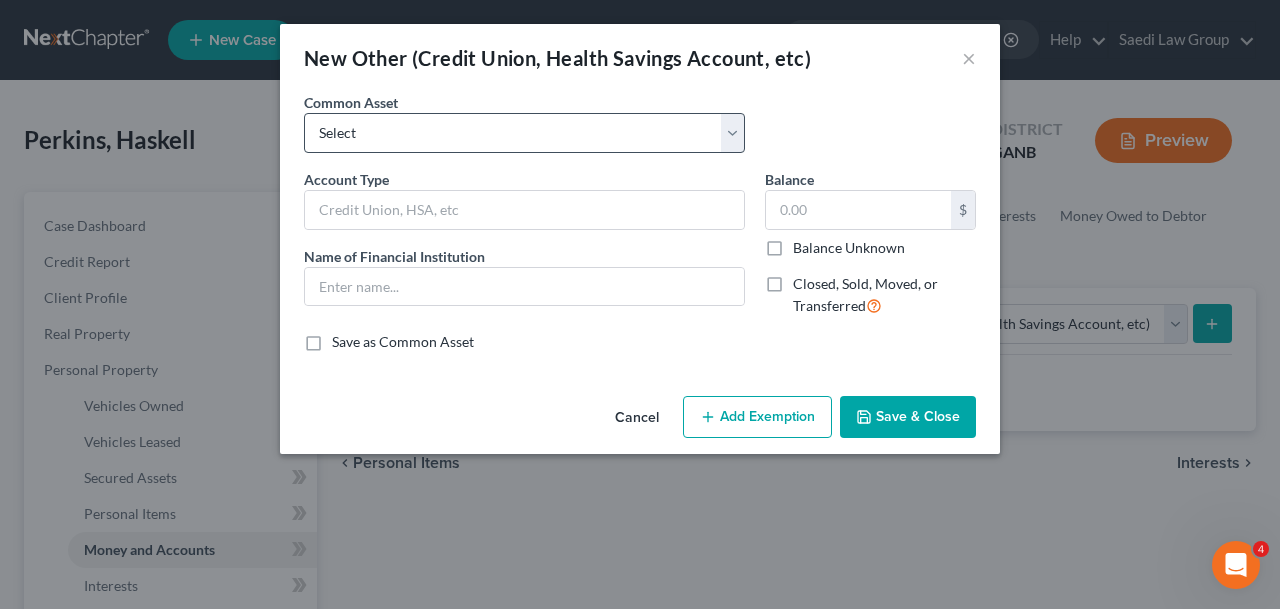 click on "Cancel" at bounding box center (637, 418) 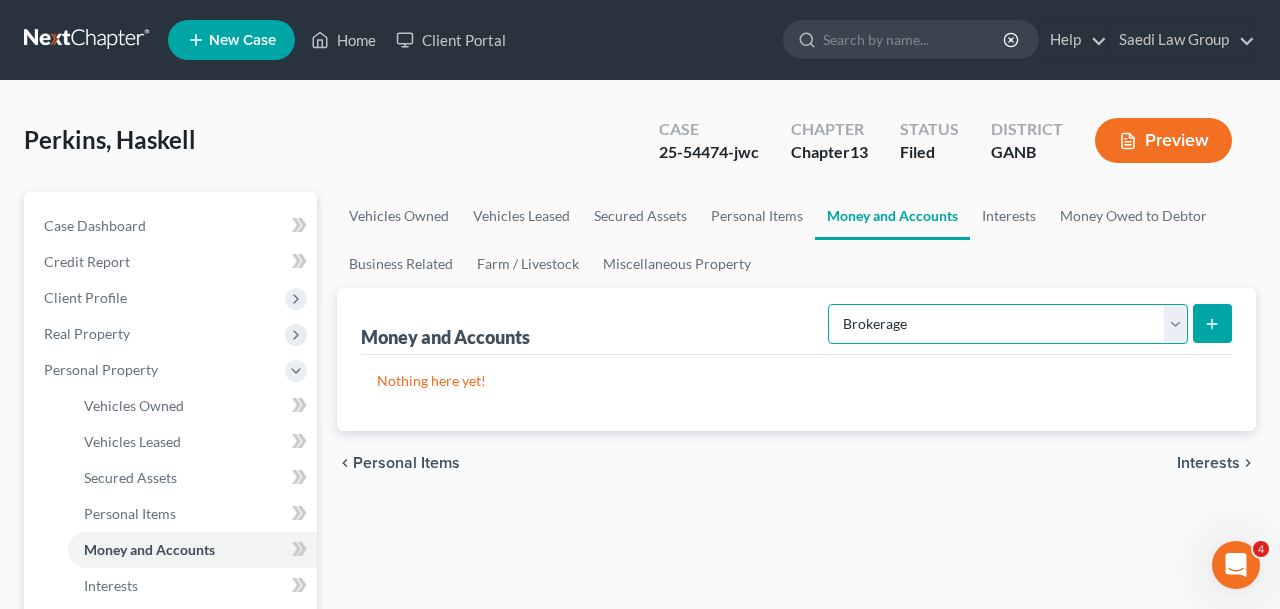 click on "Brokerage" at bounding box center (0, 0) 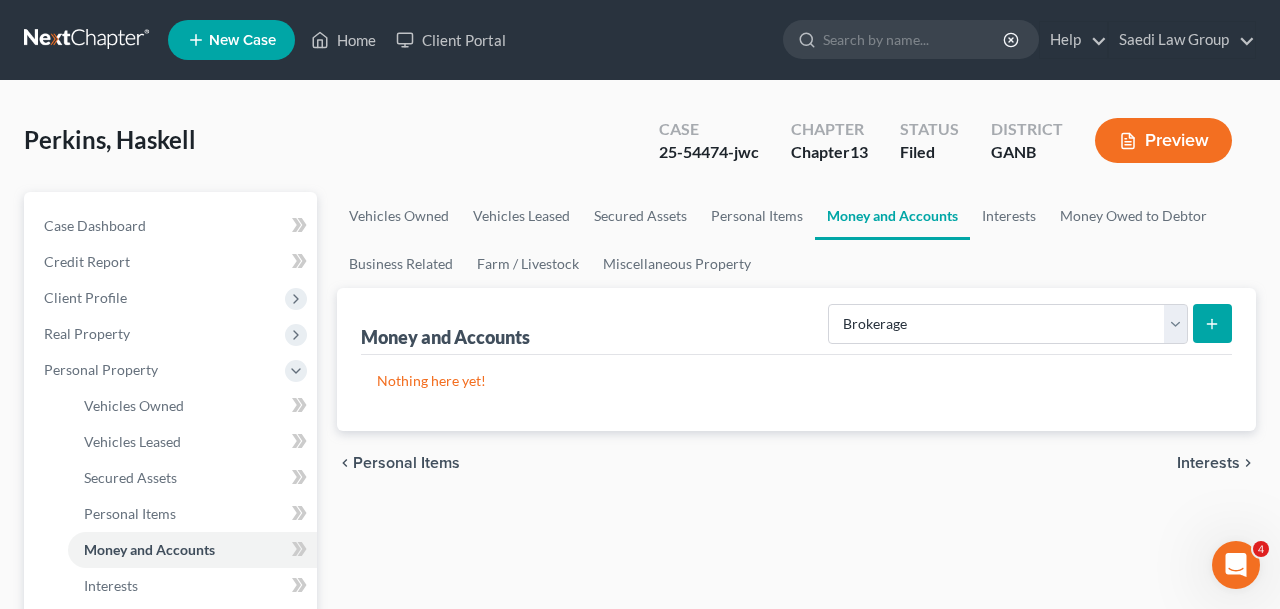click at bounding box center (1212, 323) 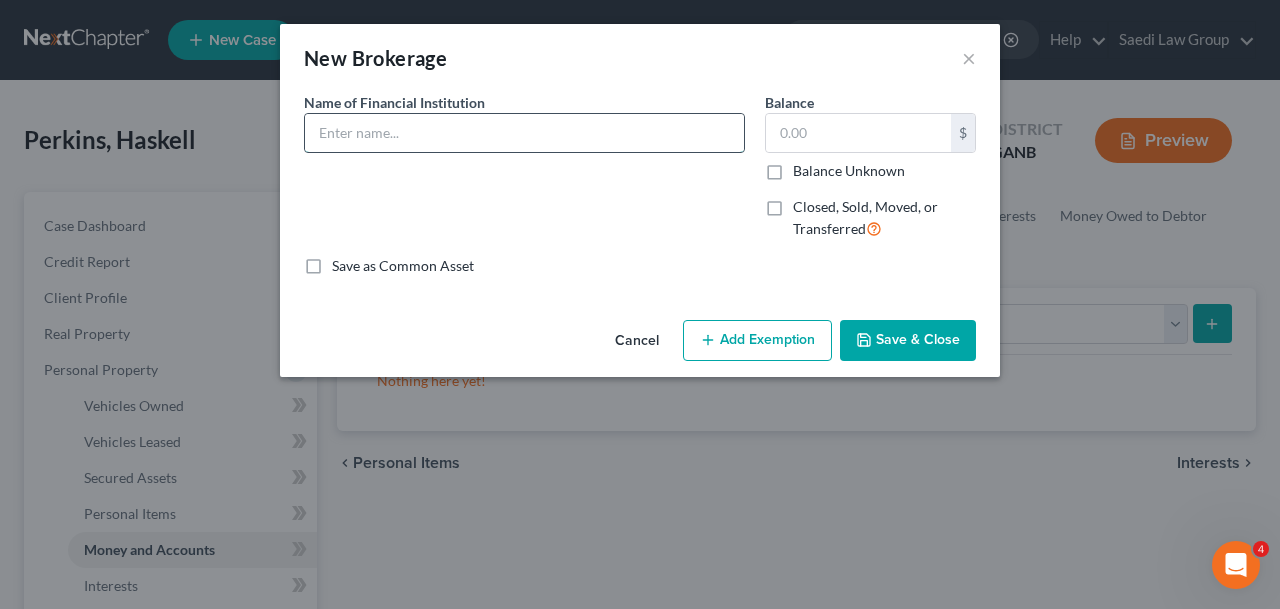 click at bounding box center [524, 133] 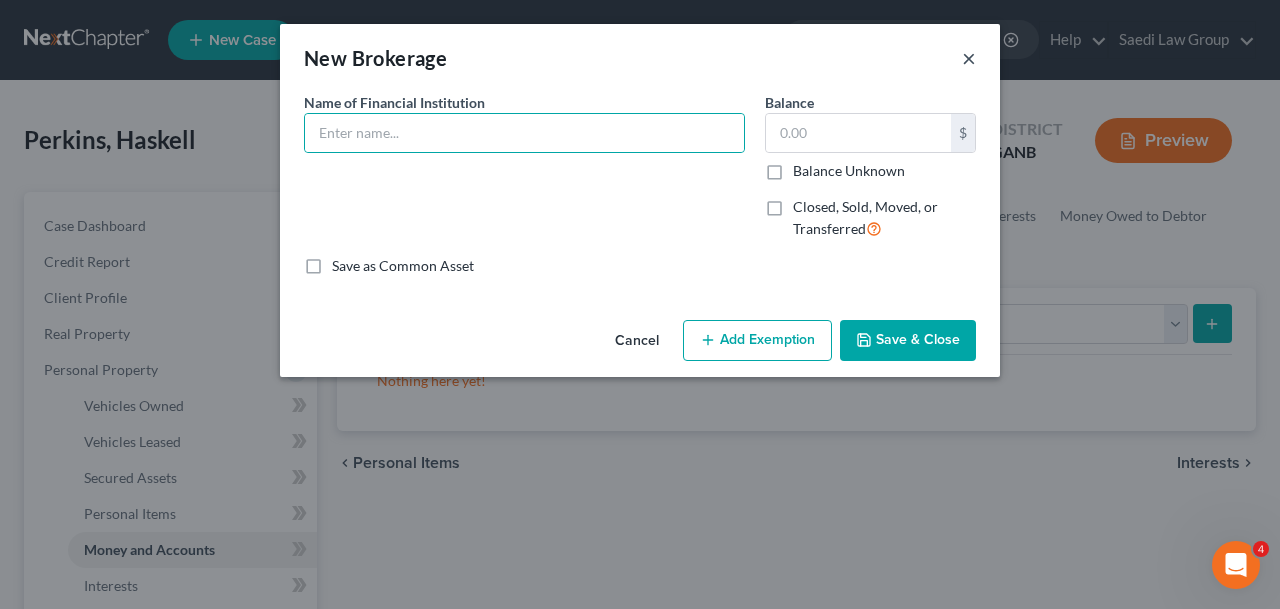 click on "×" at bounding box center (969, 58) 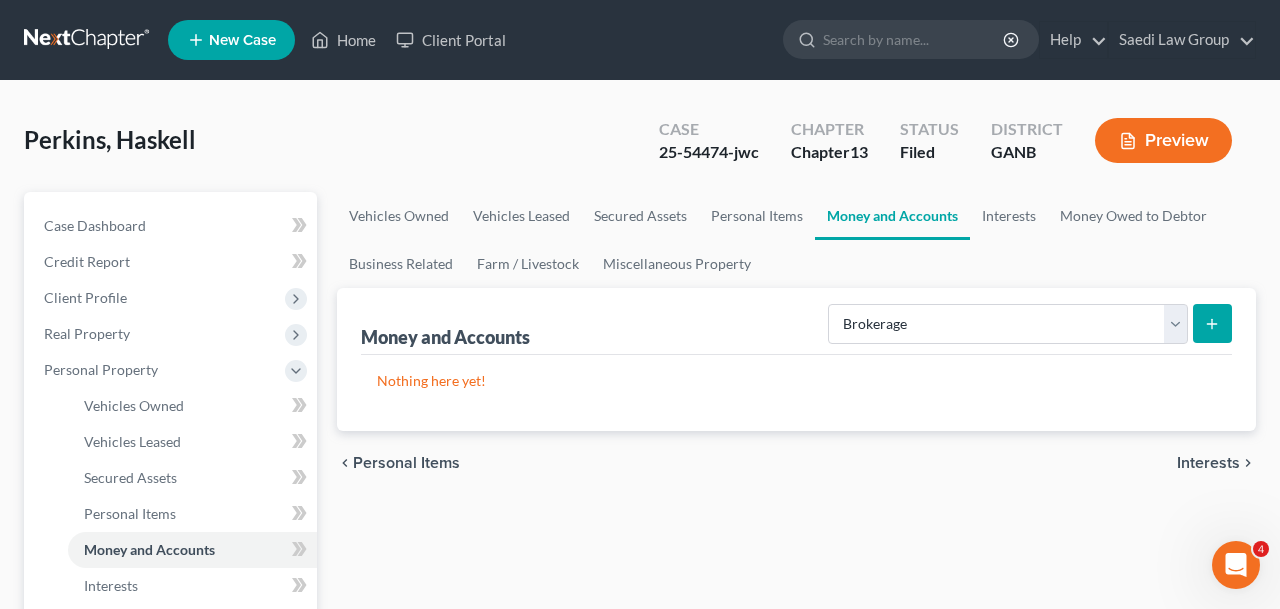 click on "Select Account Type Brokerage Cash on Hand Certificates of Deposit Checking Account Money Market Other (Credit Union, Health Savings Account, etc) Safe Deposit Box Savings Account Security Deposits or Prepayments" at bounding box center (1030, 324) 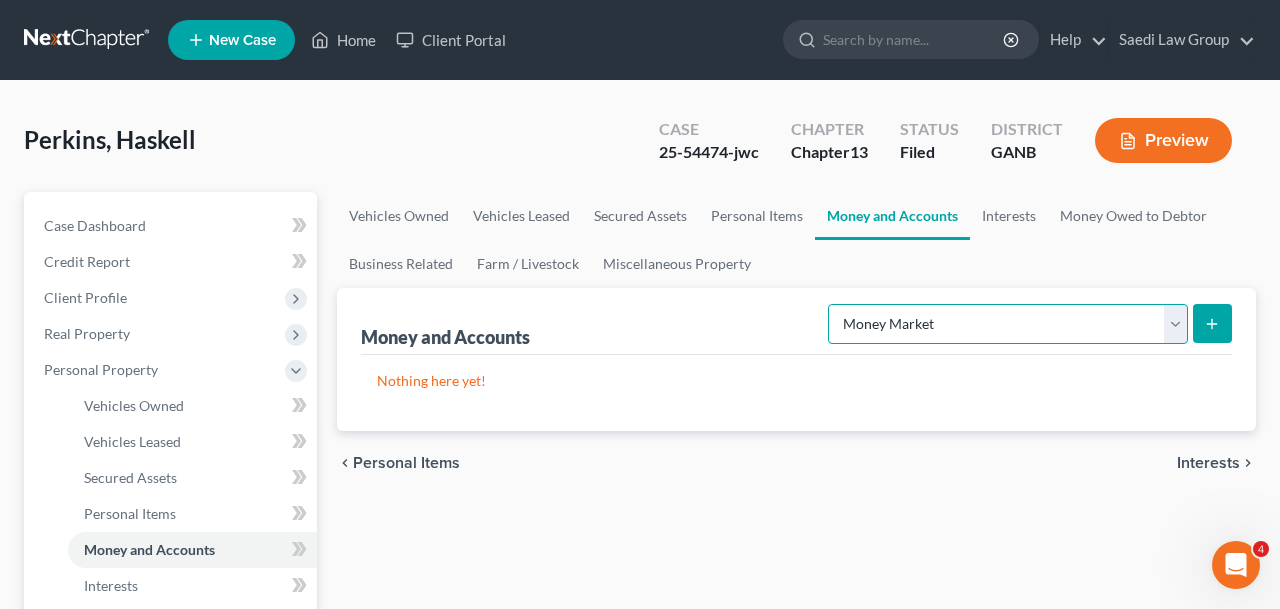 click on "Money Market" at bounding box center [0, 0] 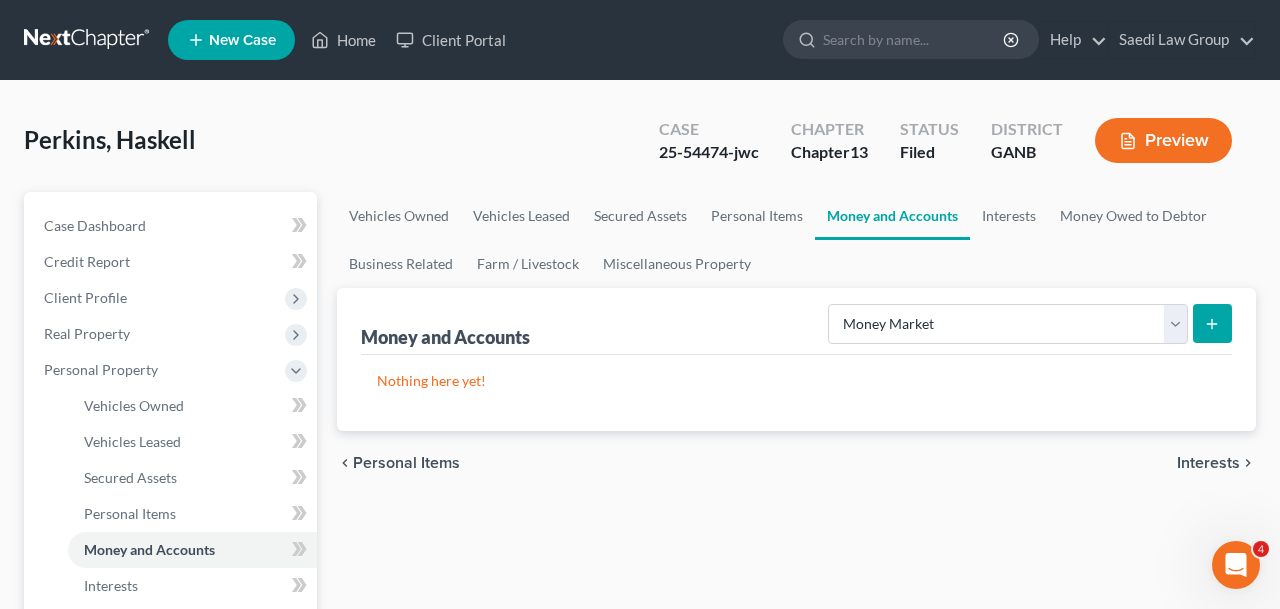 click 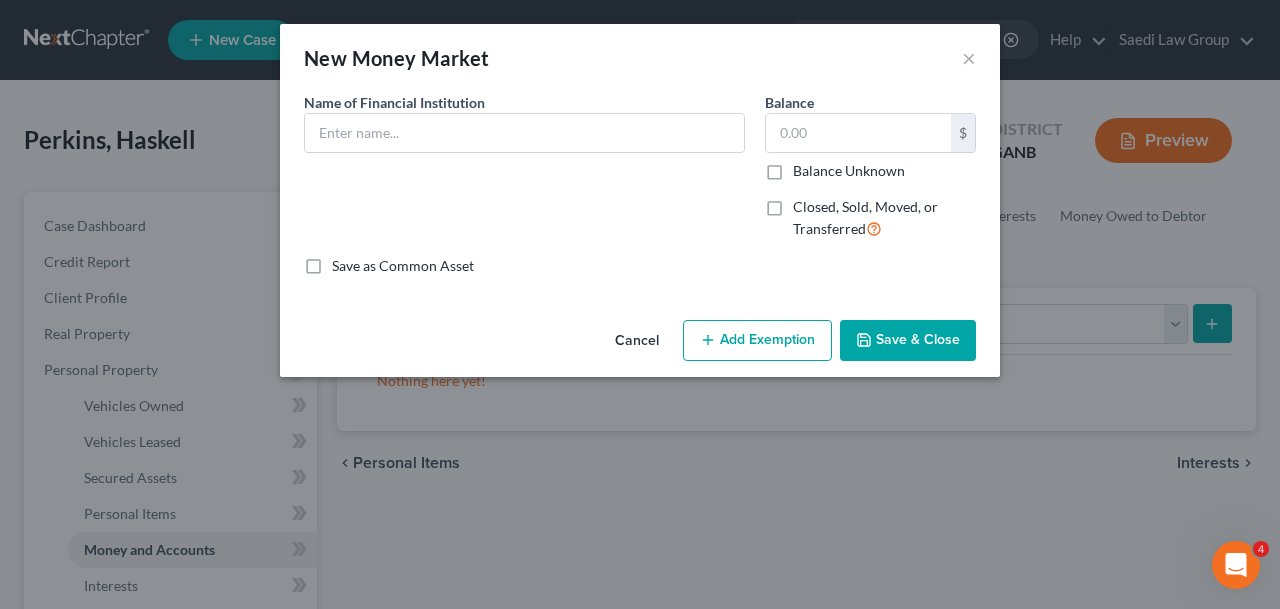click on "Name of Financial Institution
*" at bounding box center [524, 174] 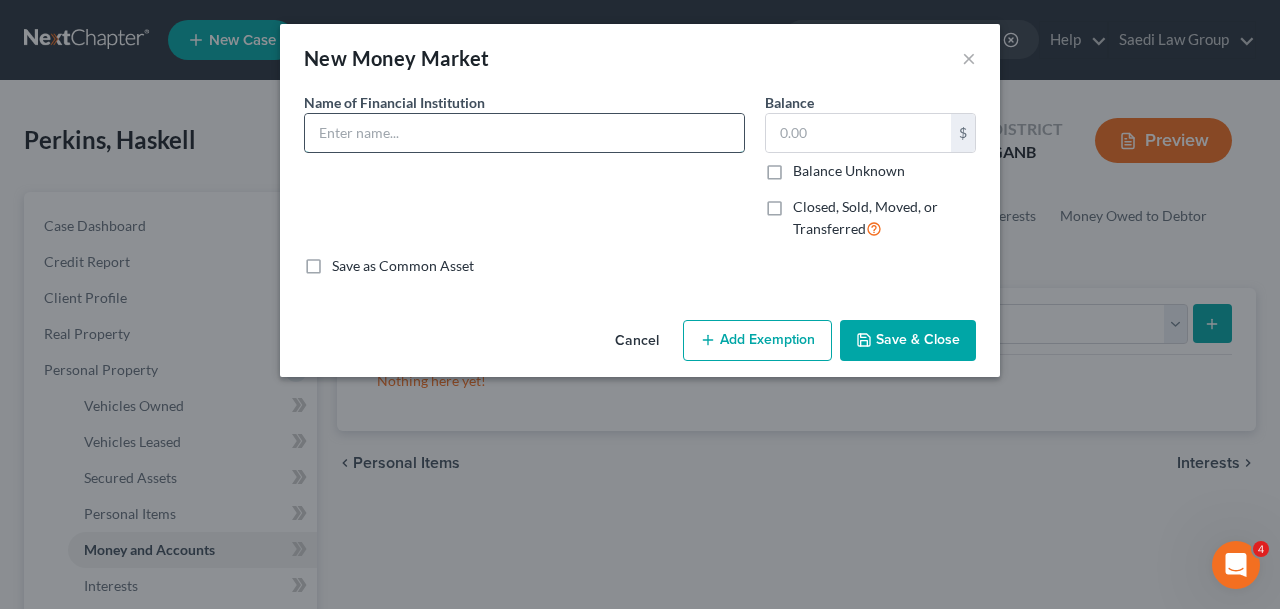 click at bounding box center [524, 133] 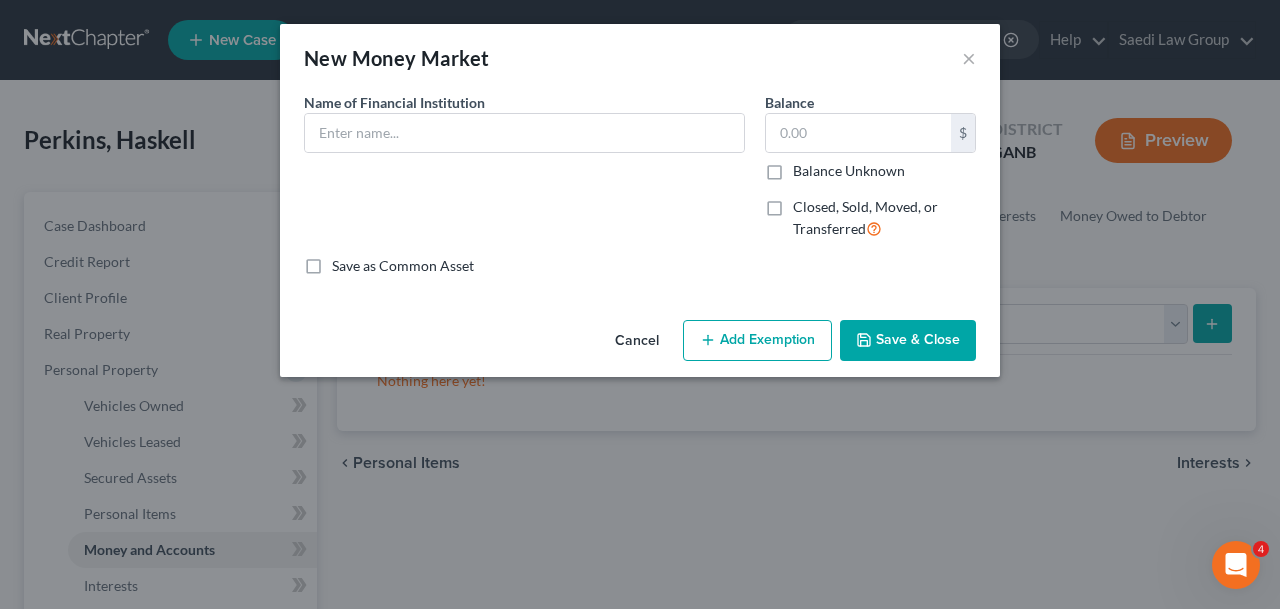 click on "New Money Market ×" at bounding box center (640, 58) 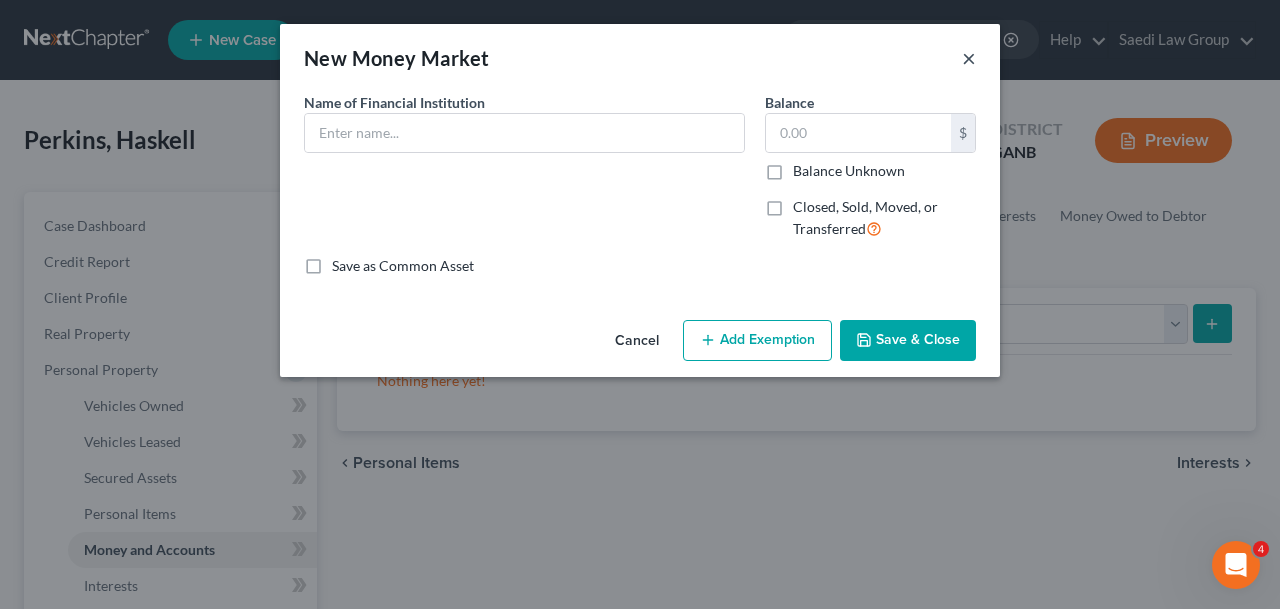 click on "×" at bounding box center [969, 58] 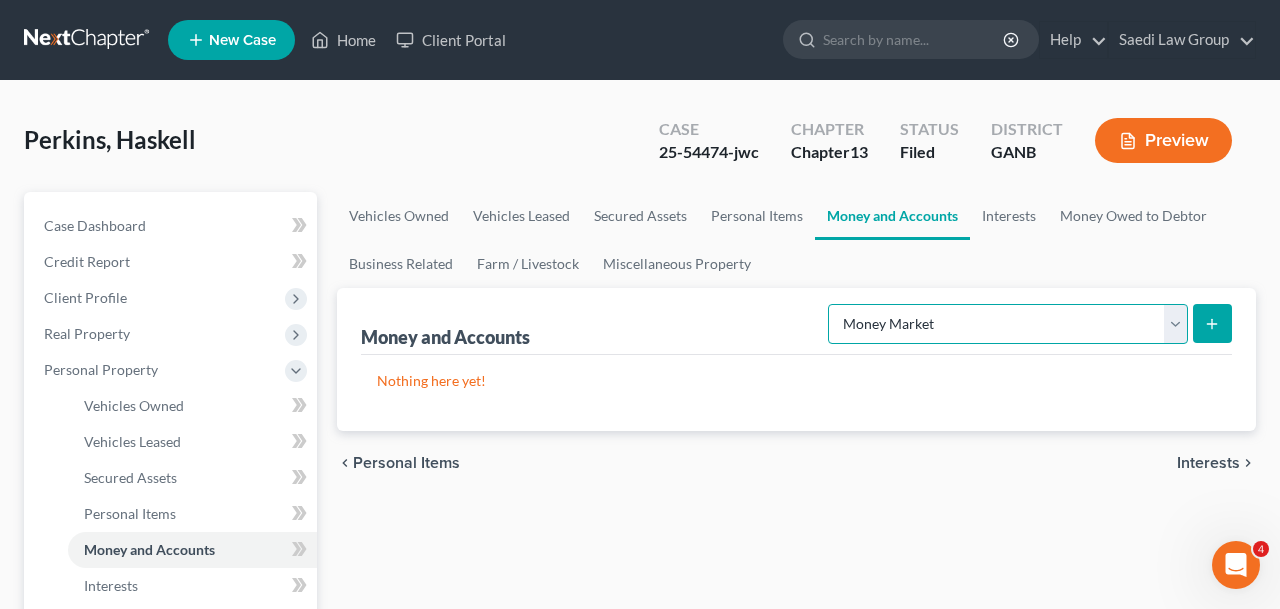 select on "other" 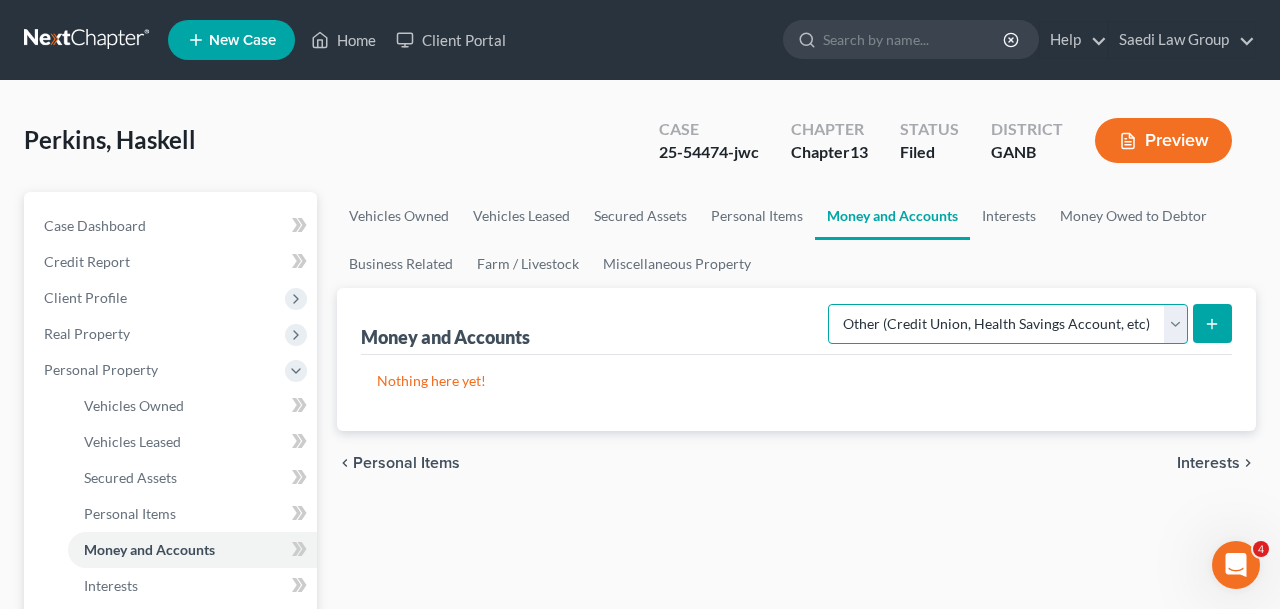 click on "Other (Credit Union, Health Savings Account, etc)" at bounding box center [0, 0] 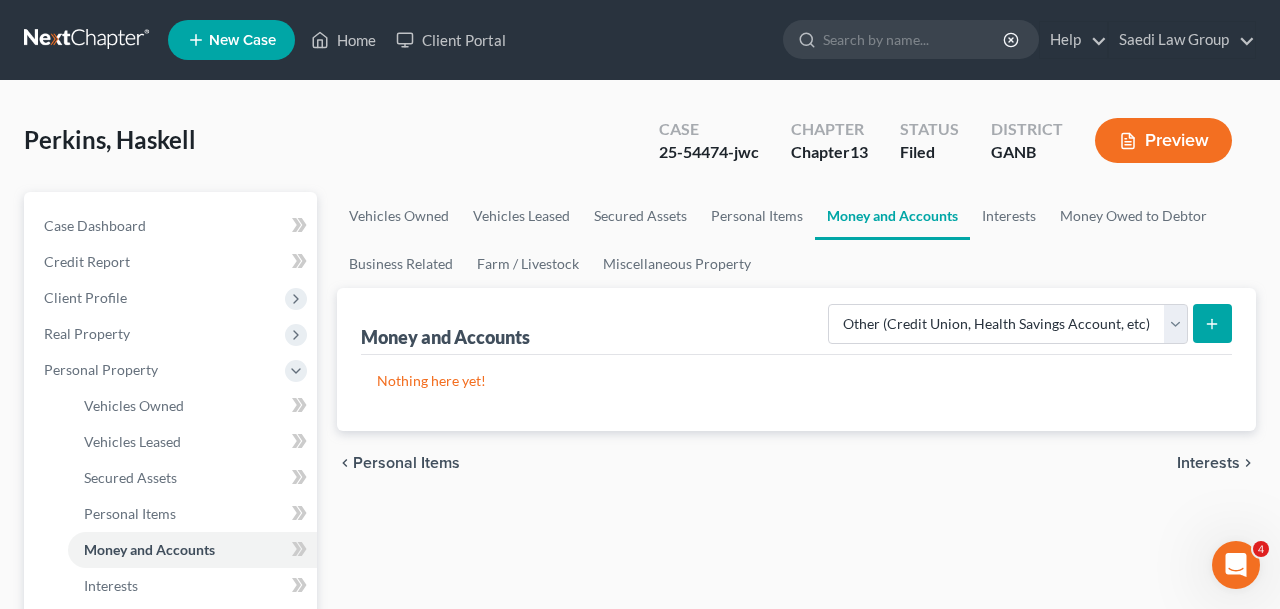 click at bounding box center [1212, 323] 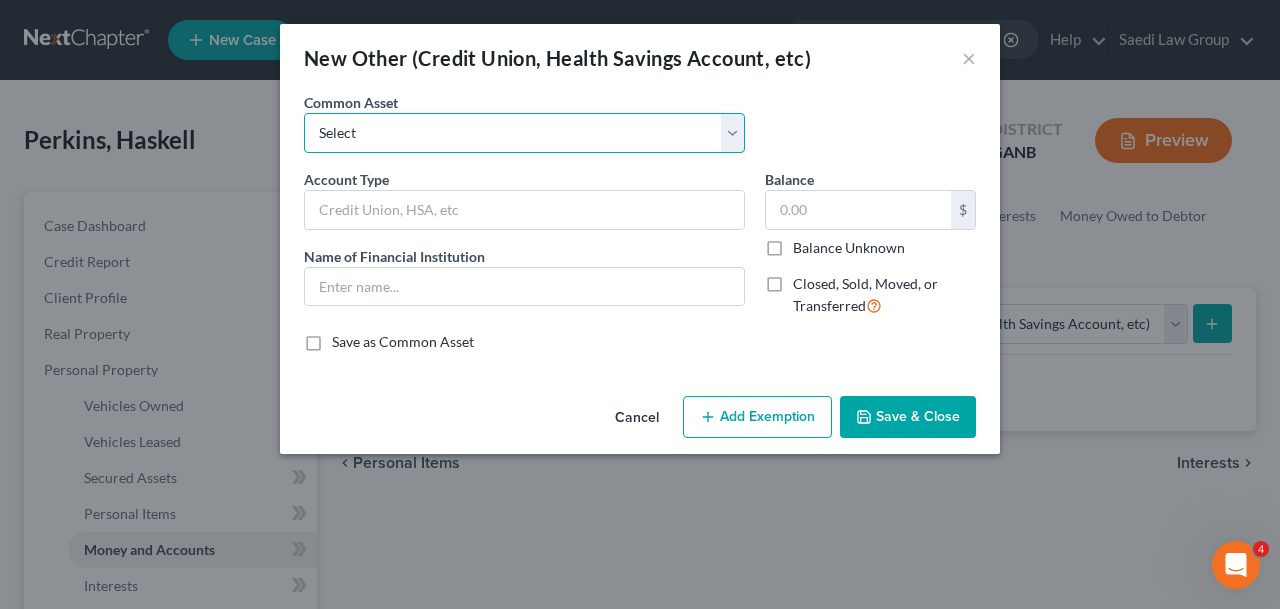 click on "Select" at bounding box center [0, 0] 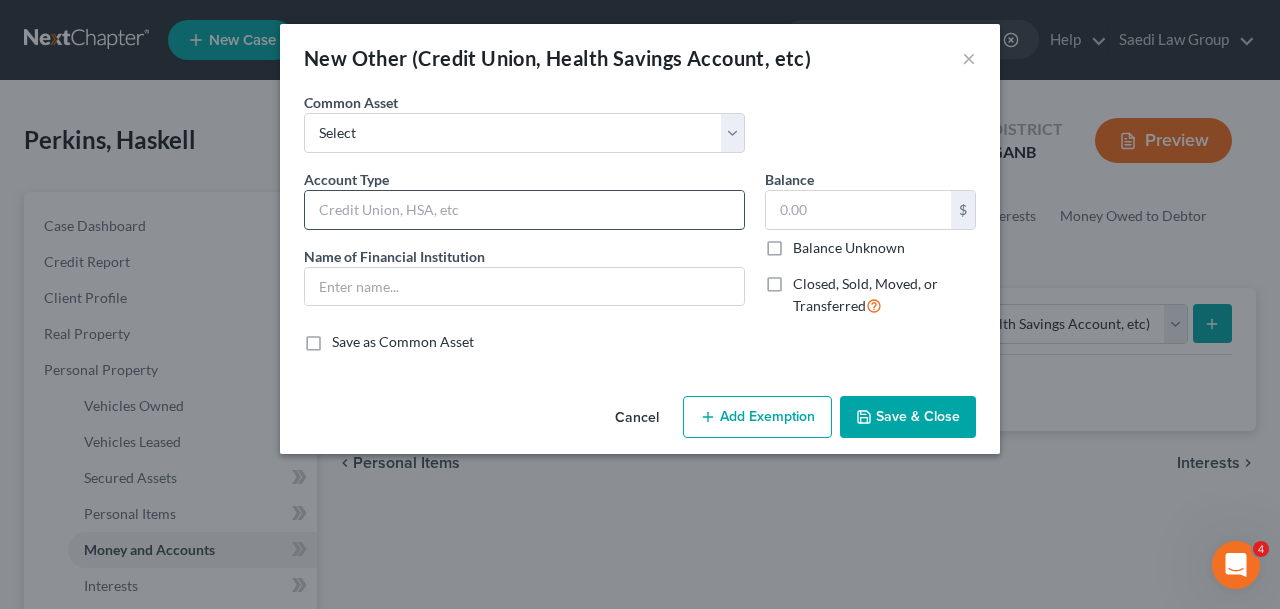 click at bounding box center (524, 210) 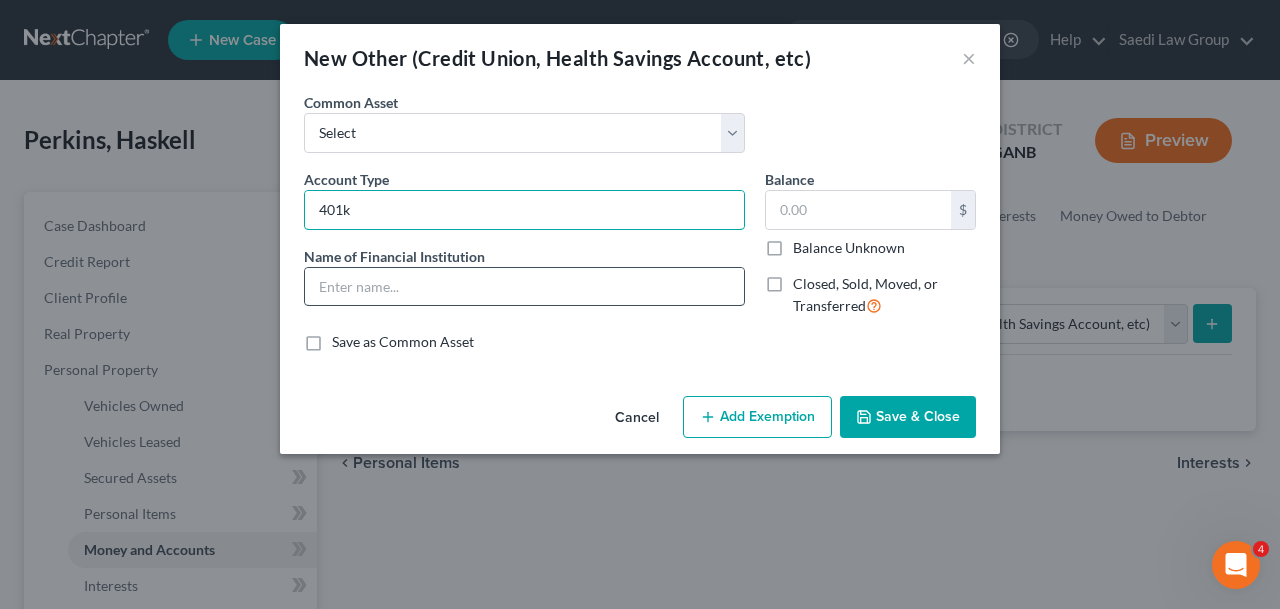 type on "401k" 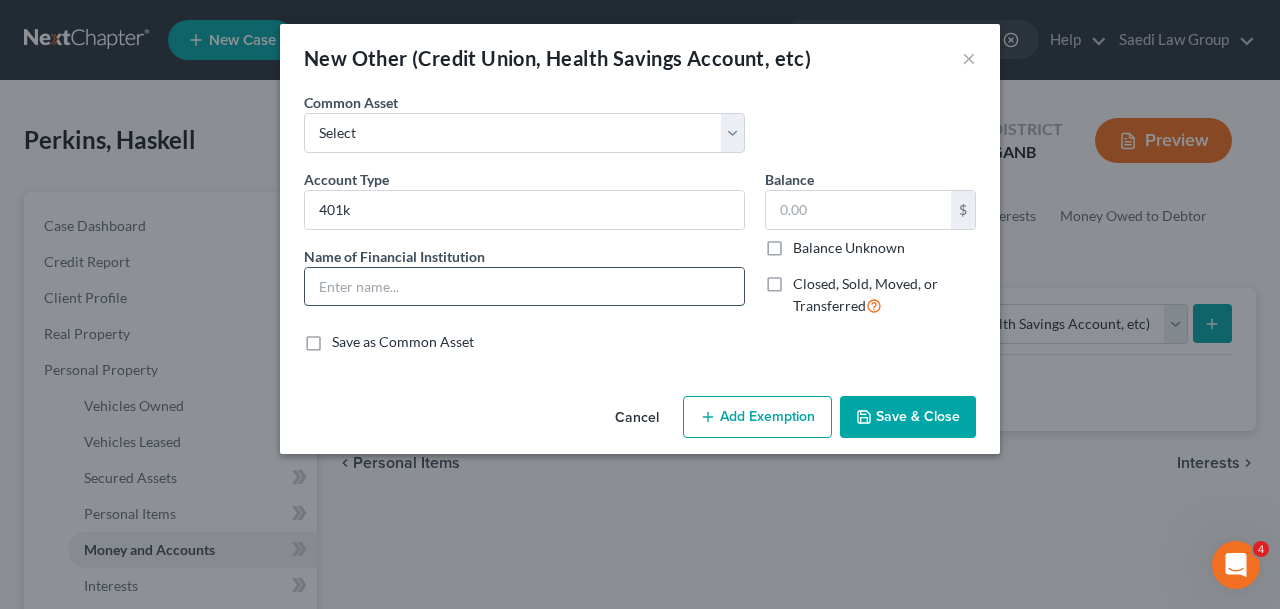 click at bounding box center (524, 287) 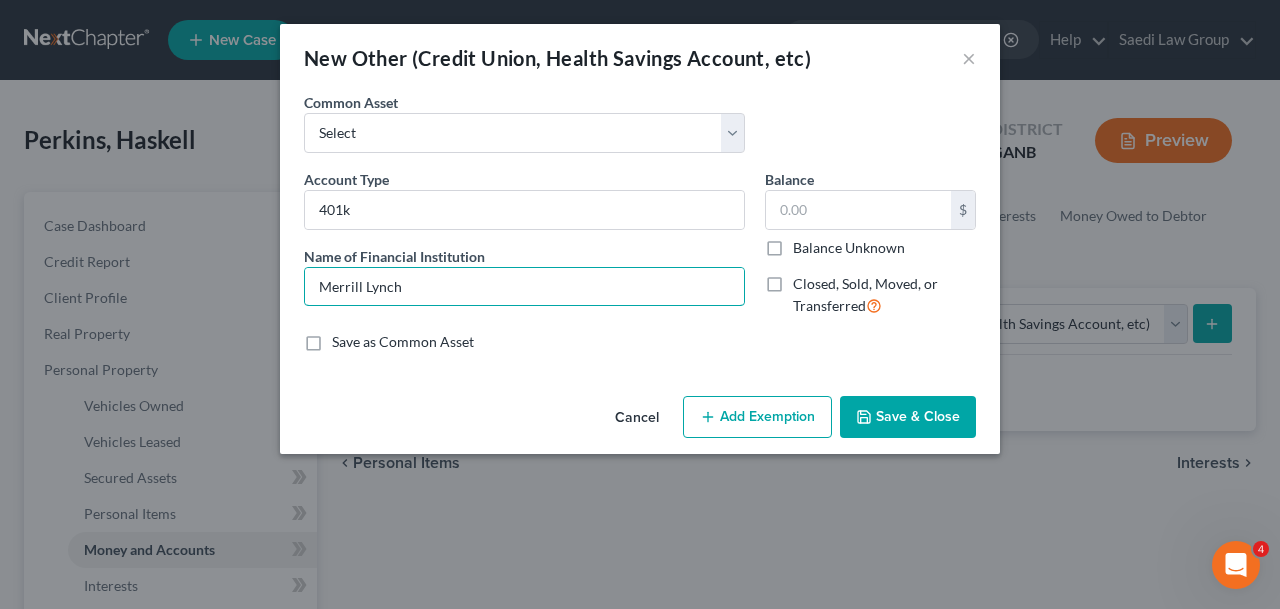 type on "Merrill Lynch" 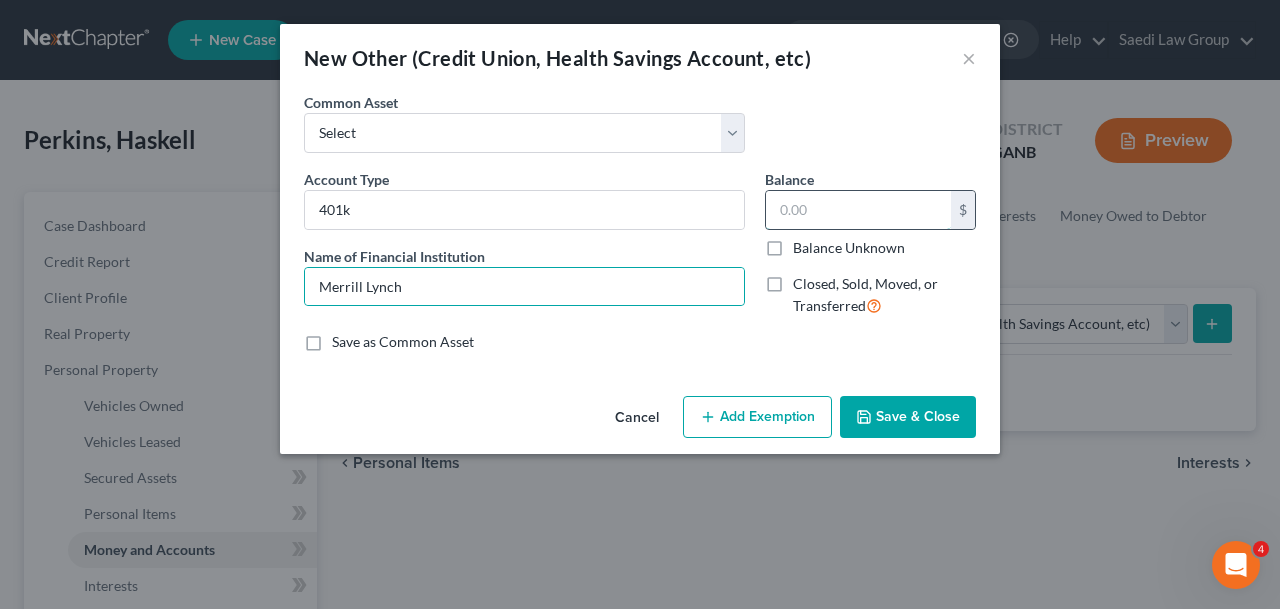 click at bounding box center [858, 210] 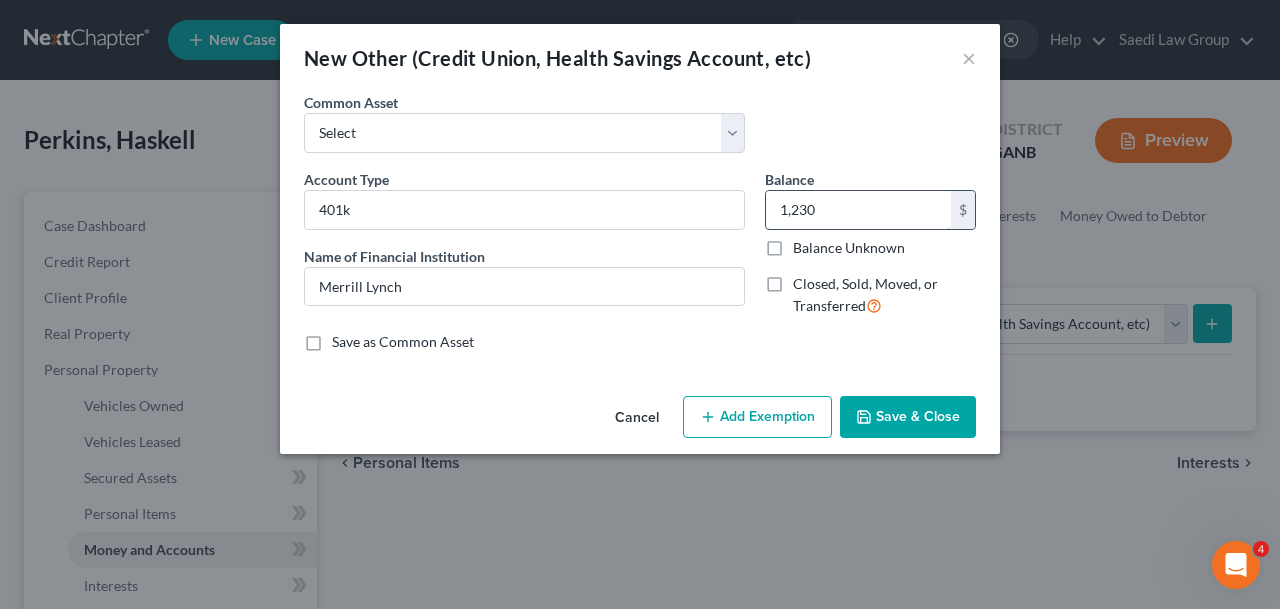 type on "1,230" 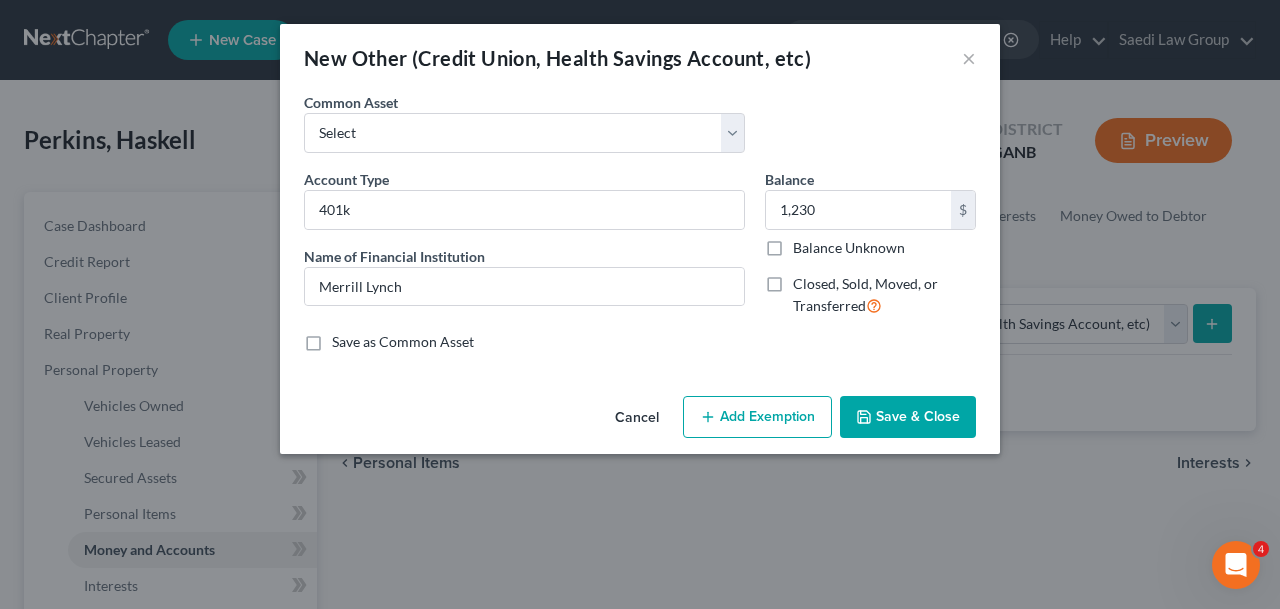 click on "Save & Close" at bounding box center (908, 417) 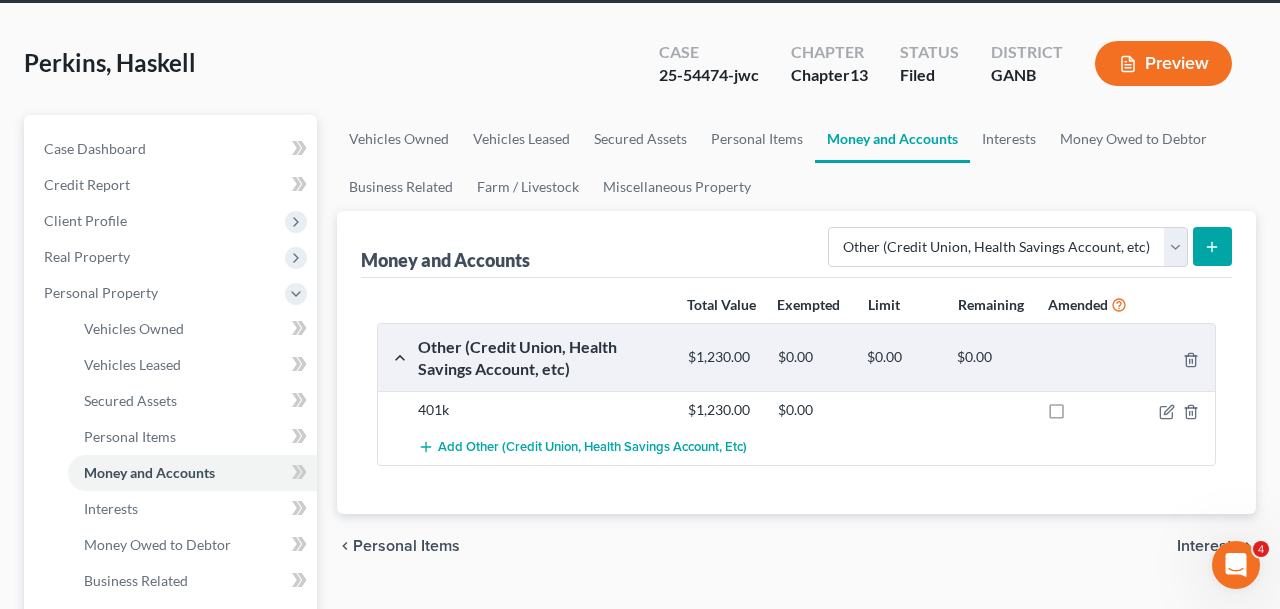 scroll, scrollTop: 79, scrollLeft: 0, axis: vertical 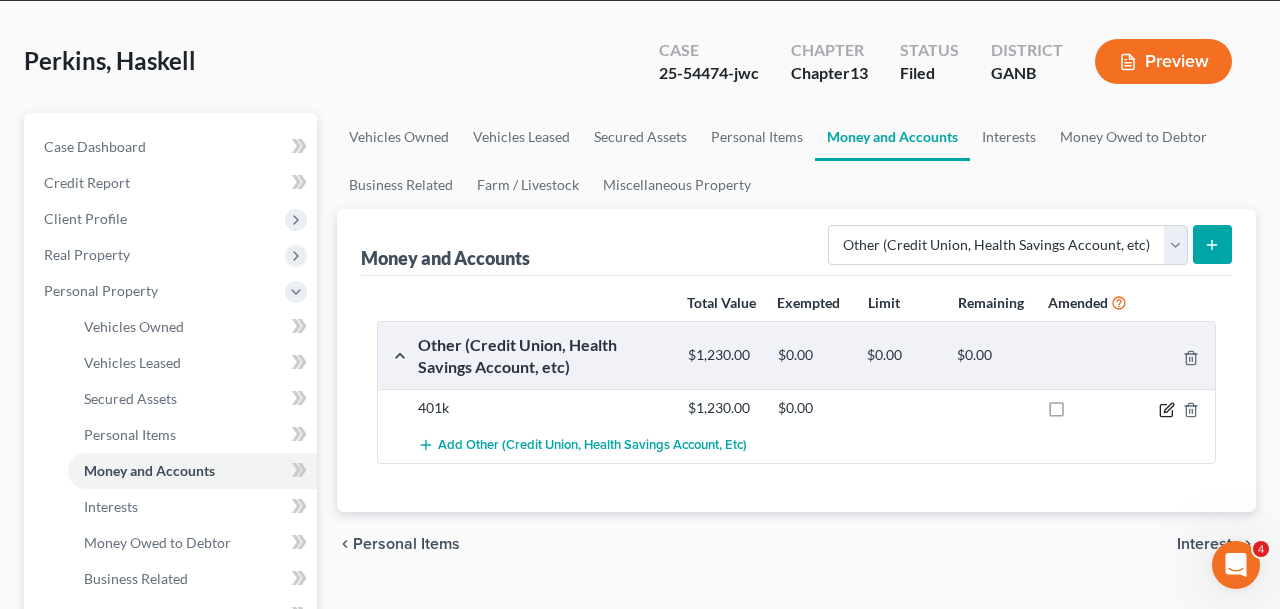 click 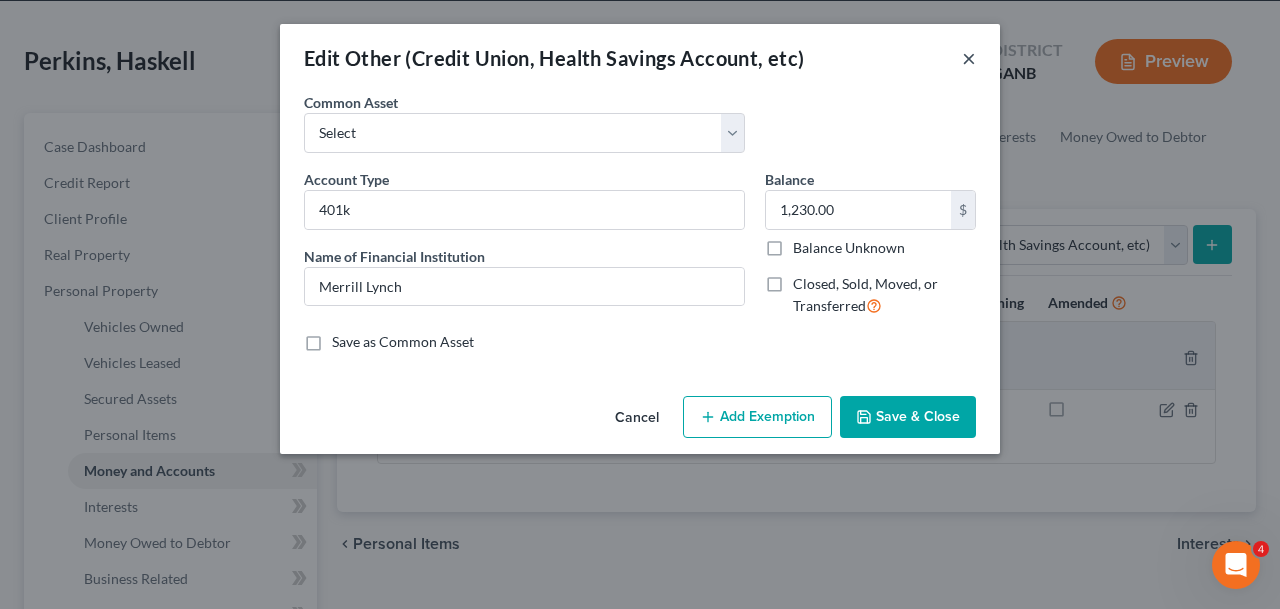 click on "×" at bounding box center [969, 58] 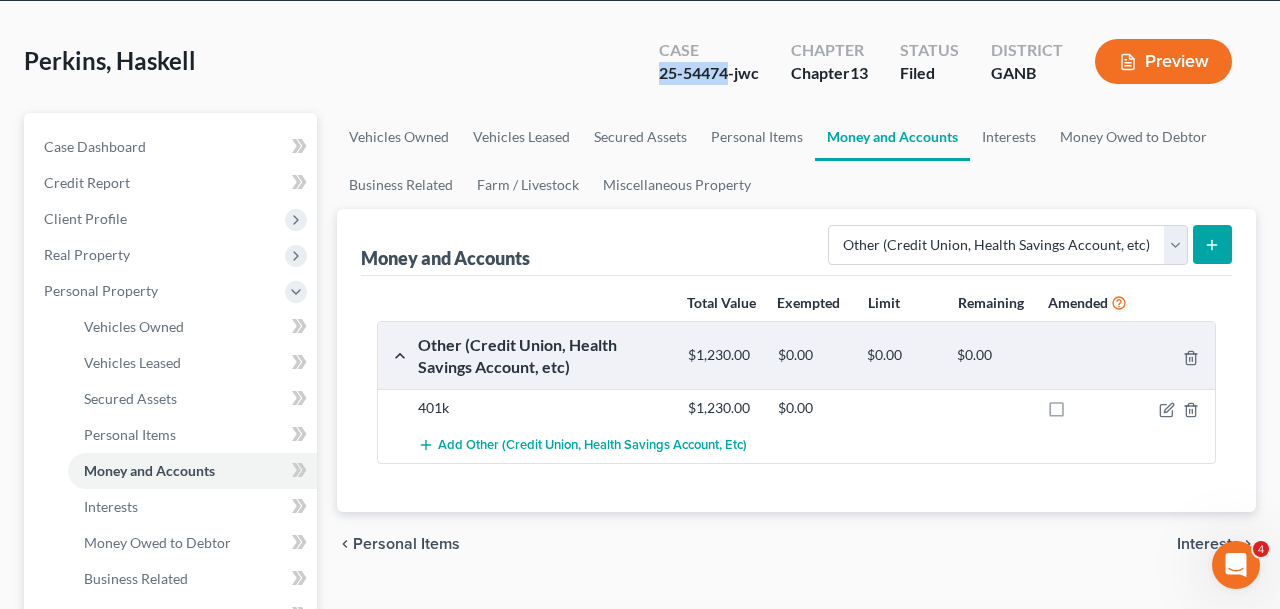 drag, startPoint x: 730, startPoint y: 75, endPoint x: 604, endPoint y: 75, distance: 126 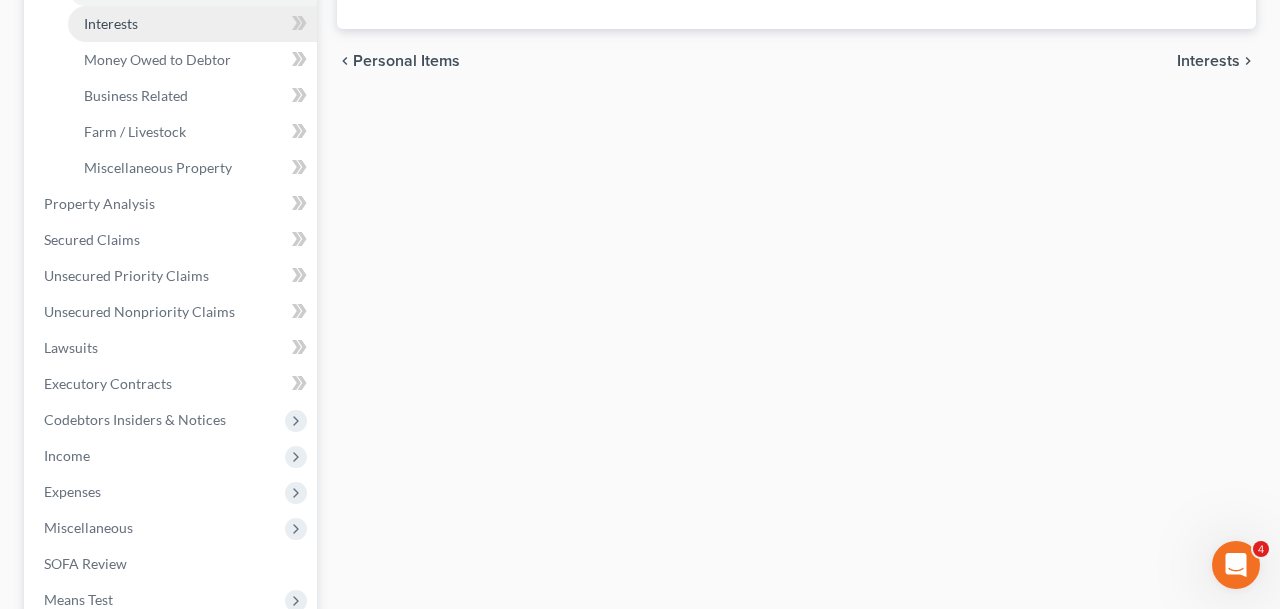 scroll, scrollTop: 856, scrollLeft: 0, axis: vertical 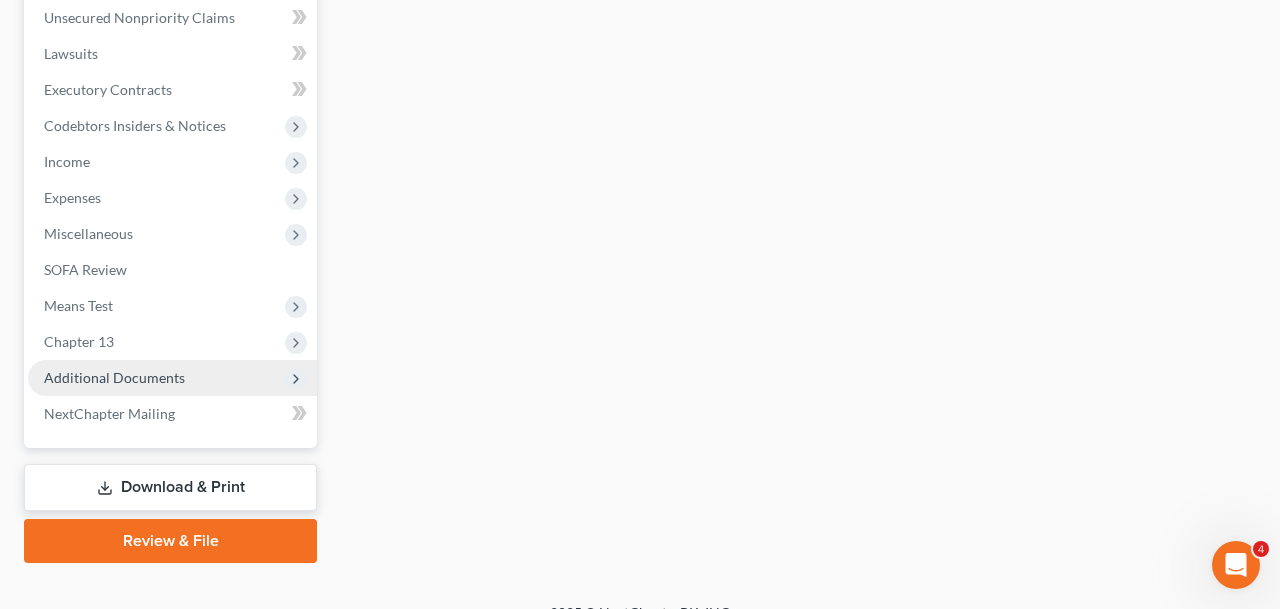 click on "Additional Documents" at bounding box center [114, 377] 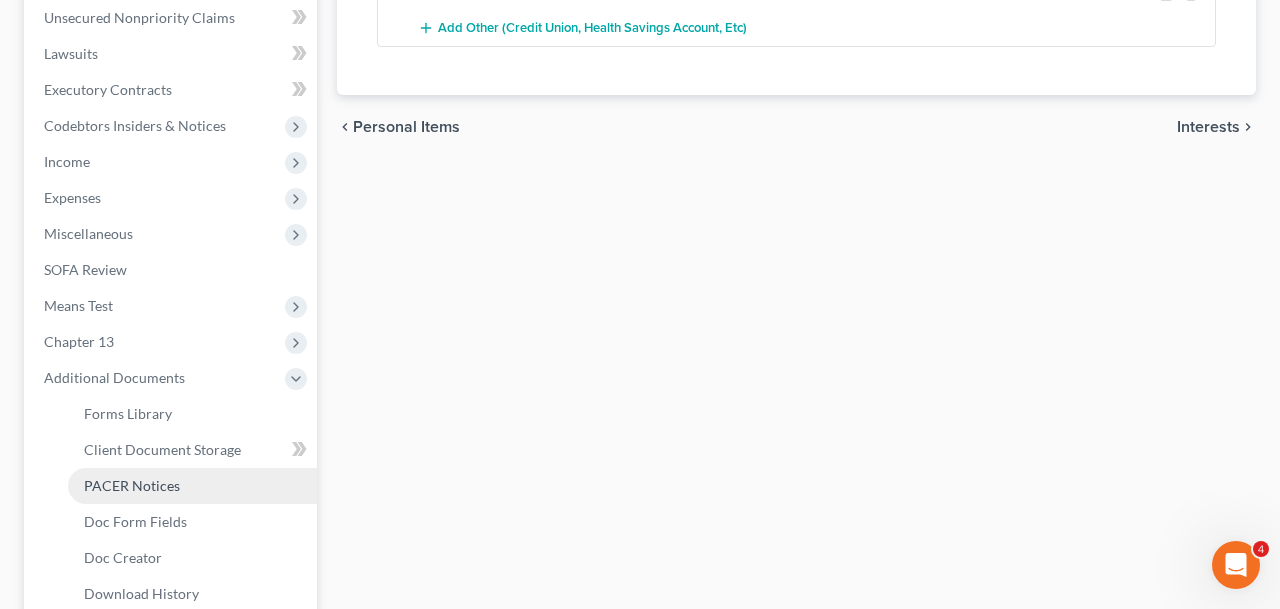 click on "PACER Notices" at bounding box center [132, 485] 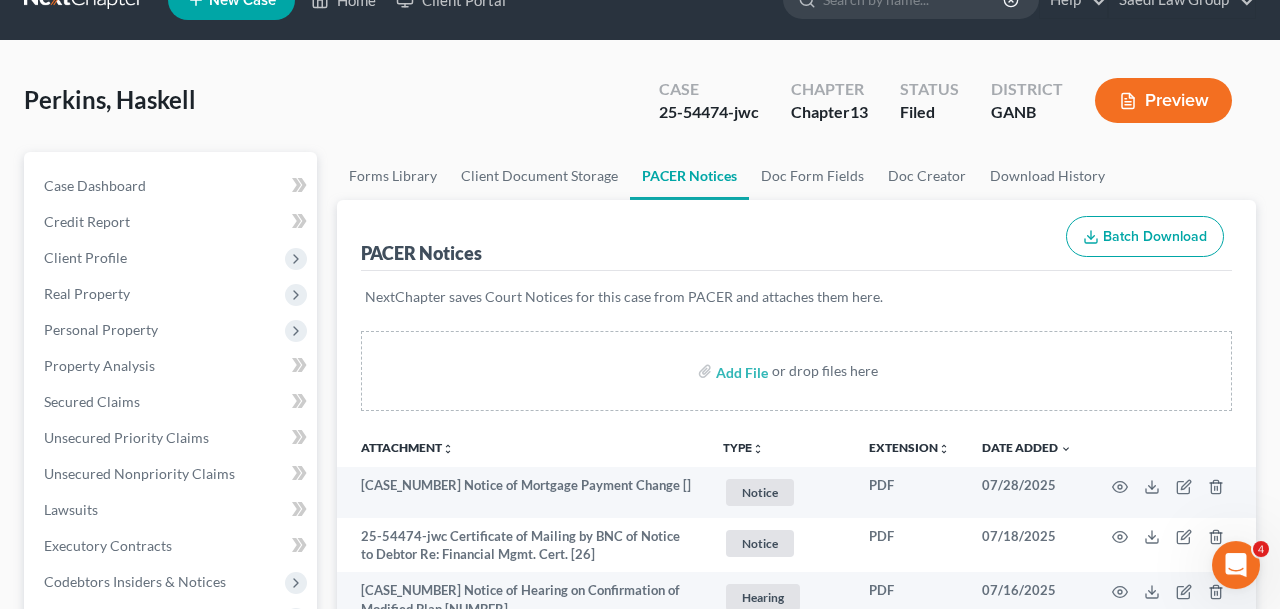 scroll, scrollTop: 0, scrollLeft: 0, axis: both 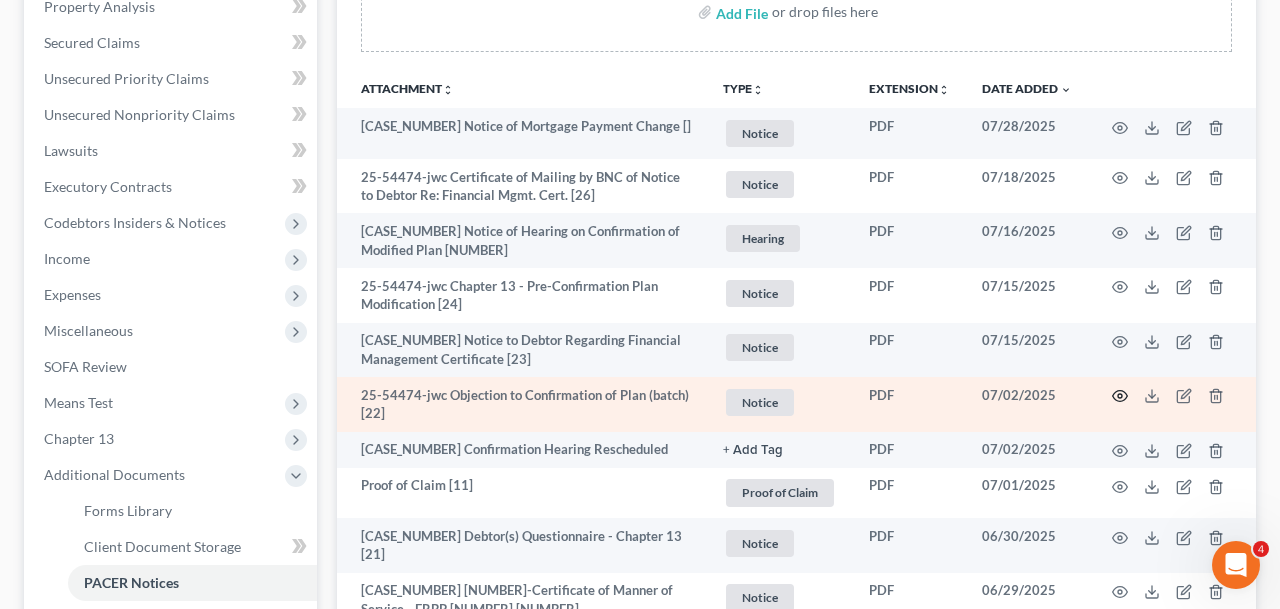click 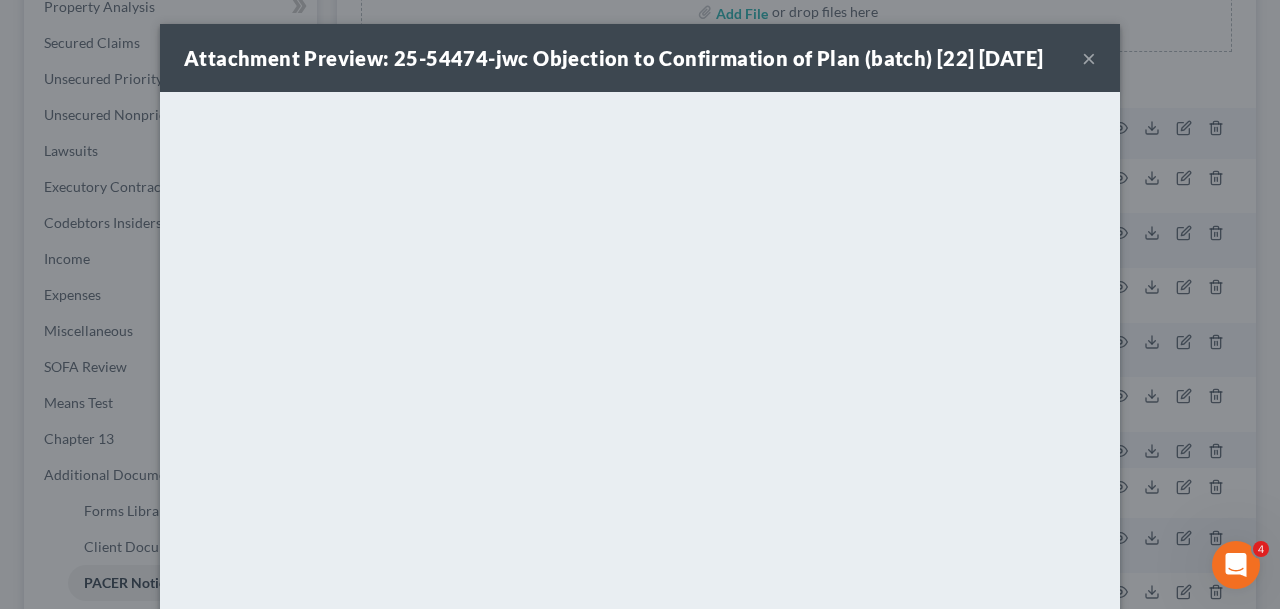 click on "×" at bounding box center (1089, 58) 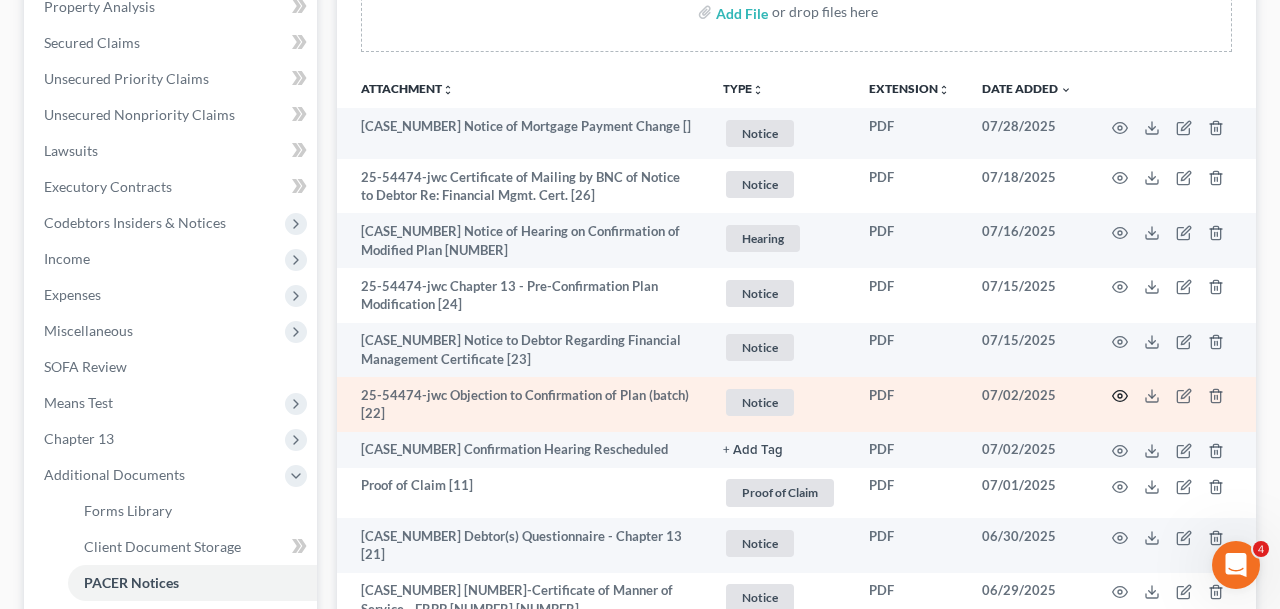 click 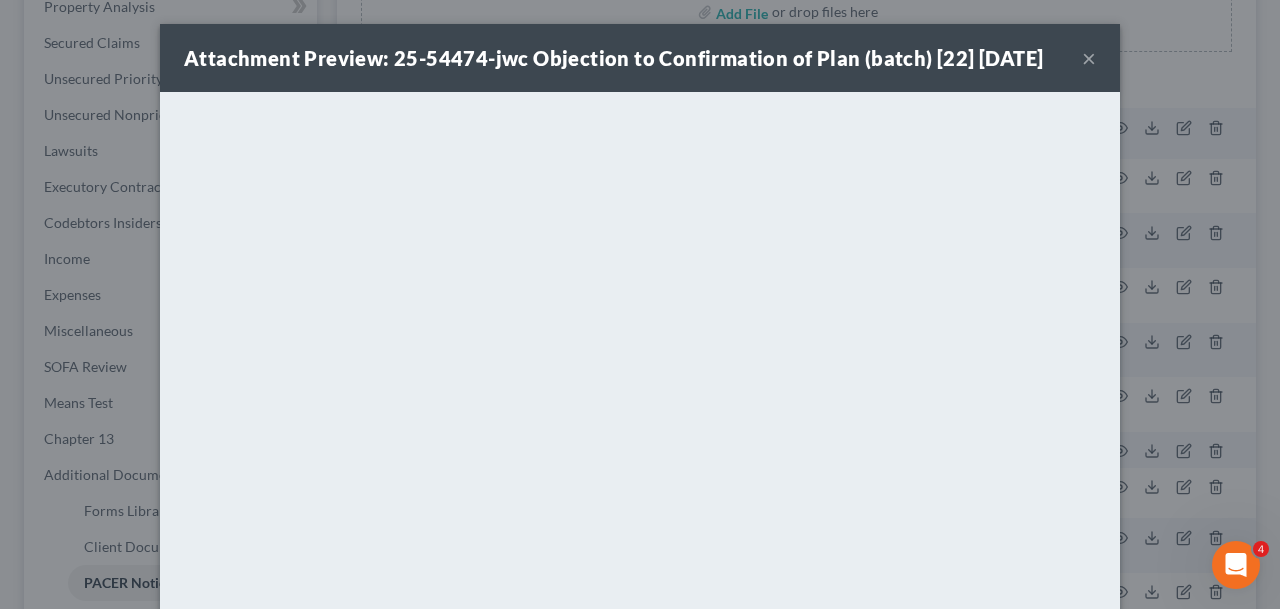 click on "Attachment Preview: 25-54474-jwc Objection to Confirmation of Plan (batch) [22] [DATE] ×" at bounding box center [640, 58] 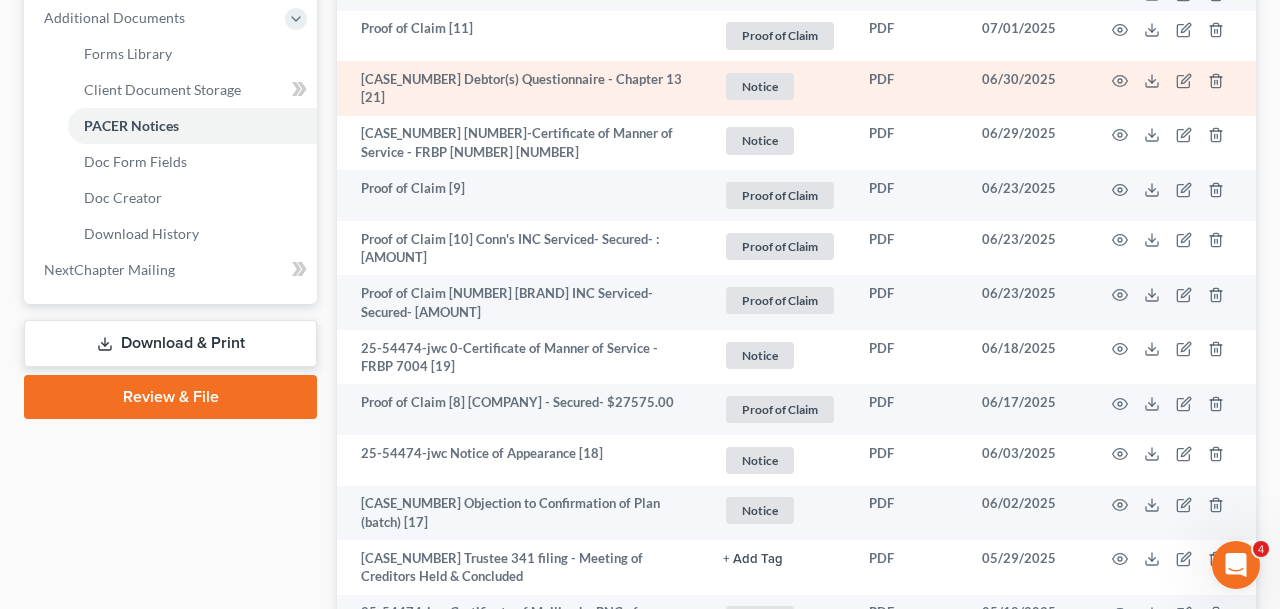 scroll, scrollTop: 873, scrollLeft: 0, axis: vertical 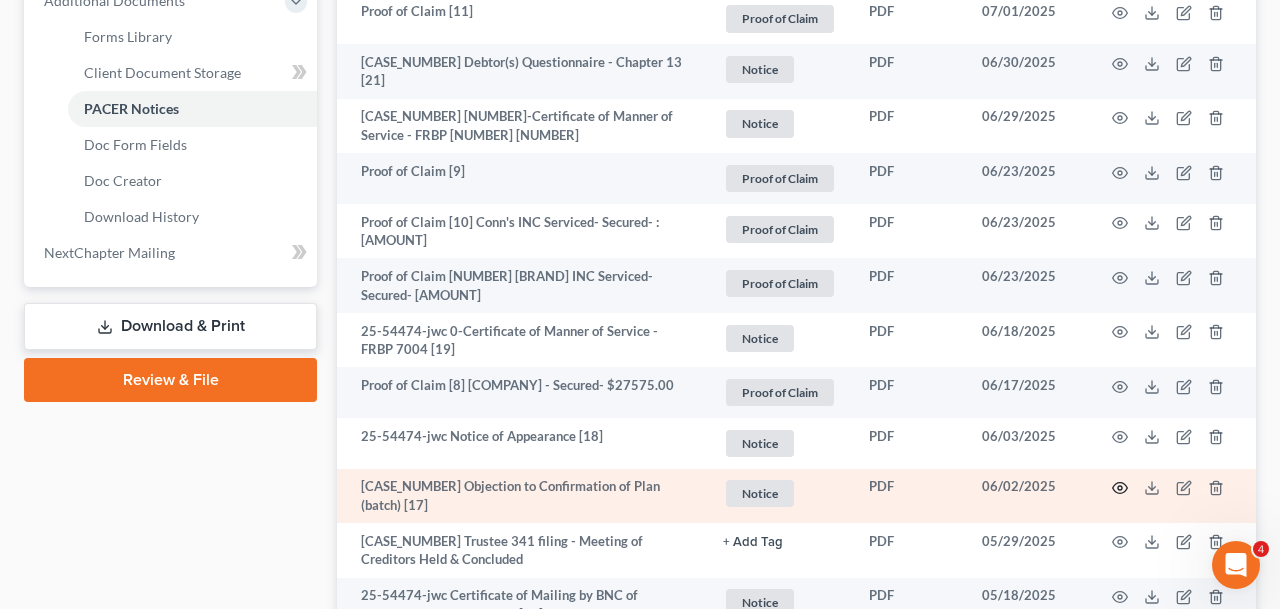 click at bounding box center (1172, 496) 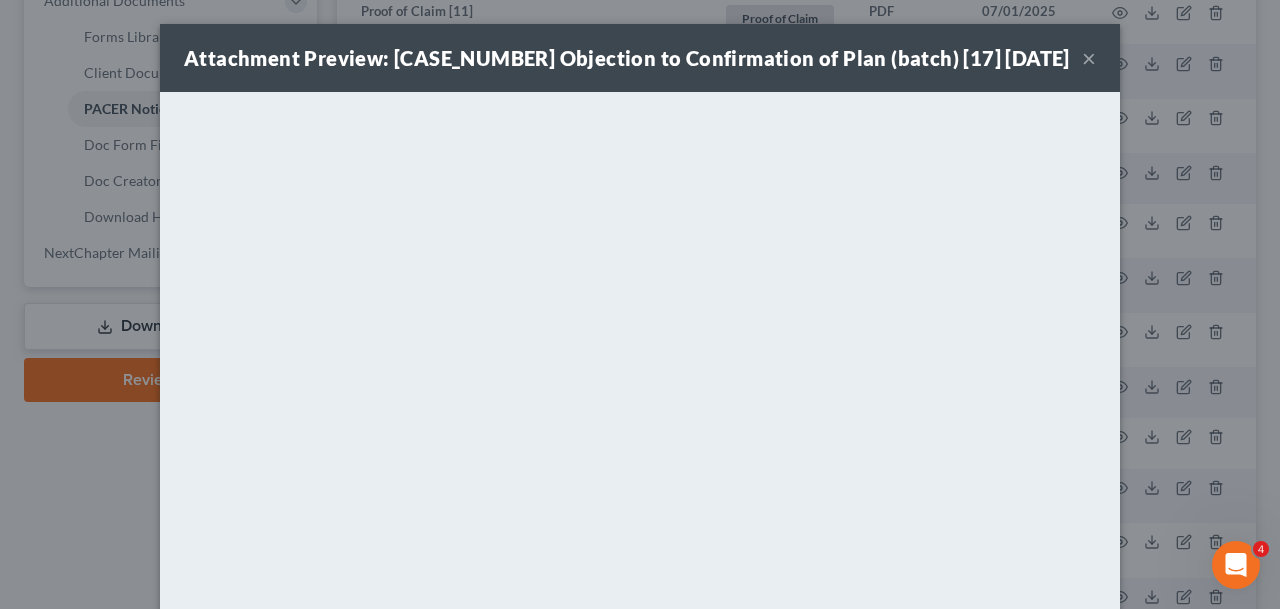 click on "×" at bounding box center [1089, 58] 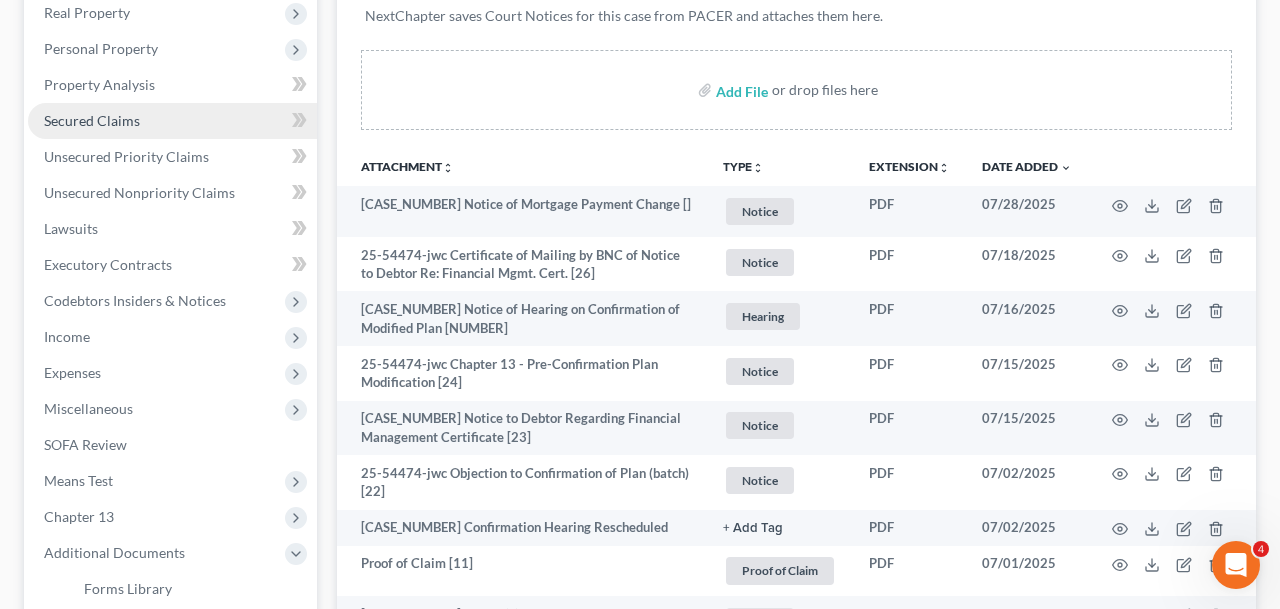 scroll, scrollTop: 220, scrollLeft: 0, axis: vertical 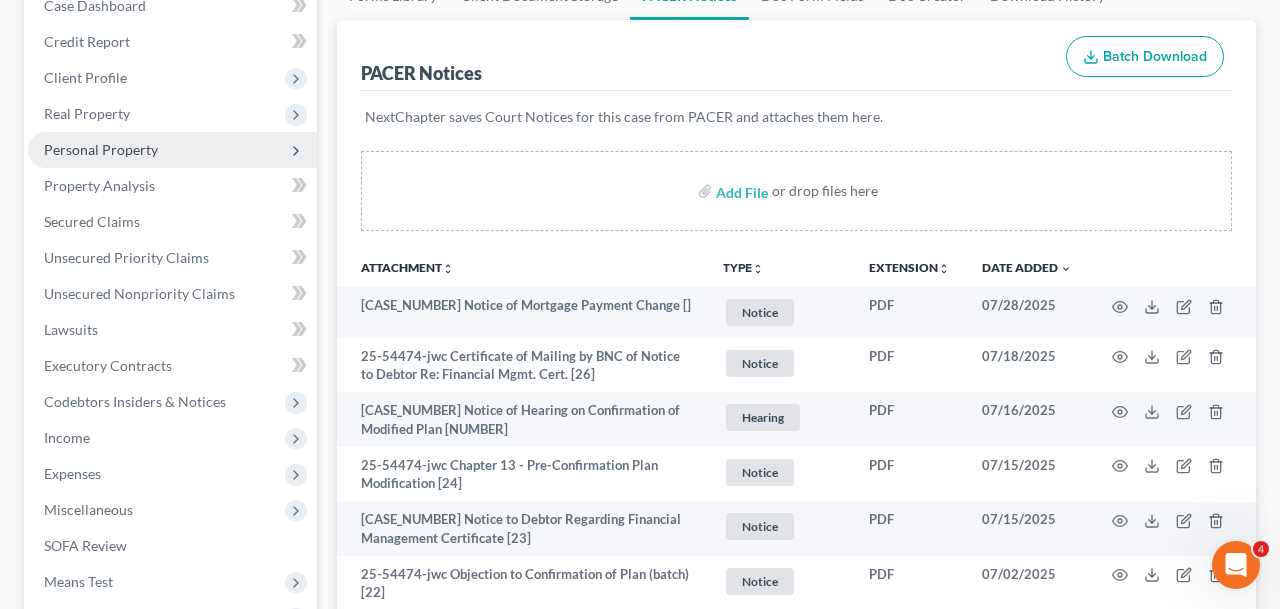 click on "Personal Property" at bounding box center (172, 150) 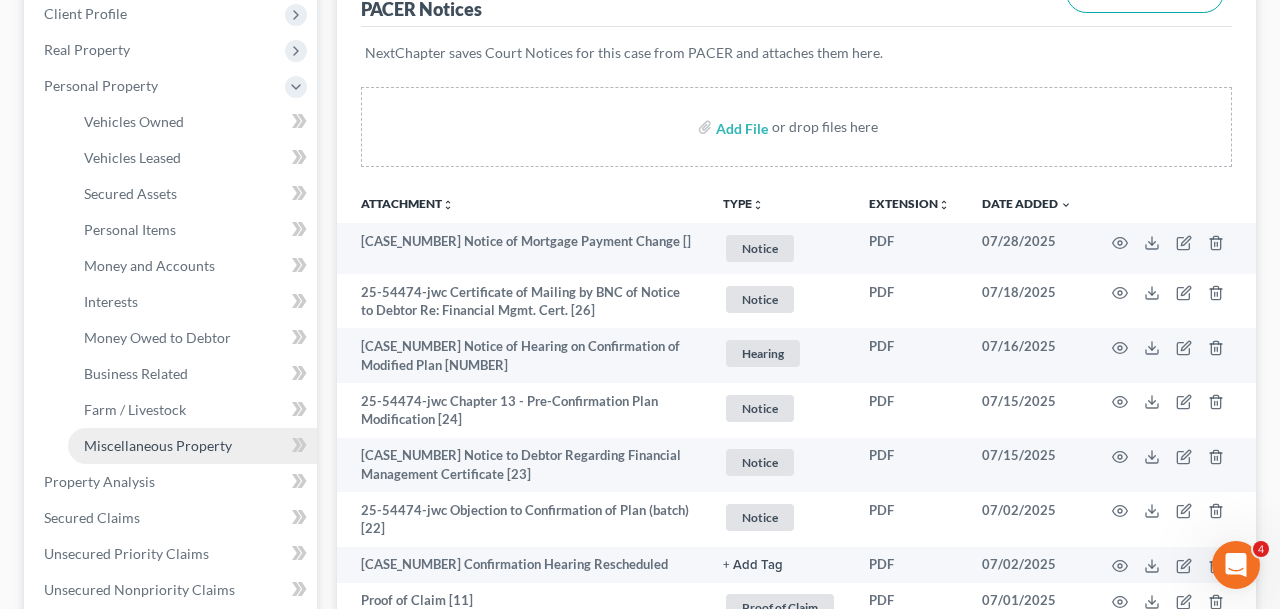 scroll, scrollTop: 285, scrollLeft: 0, axis: vertical 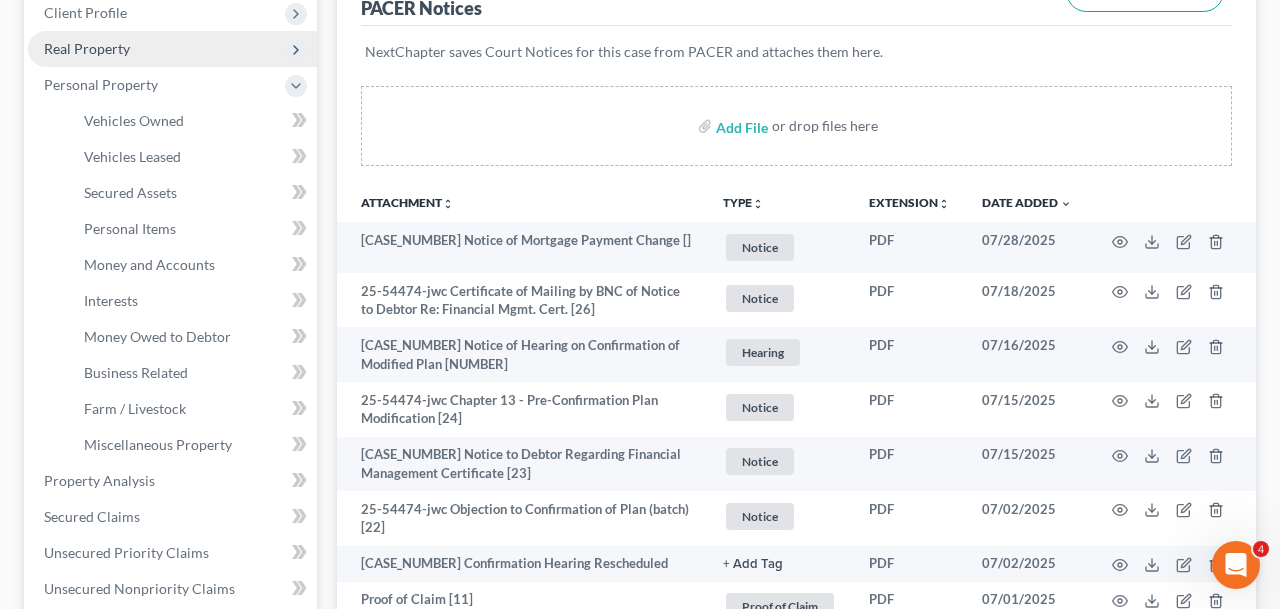 click on "Real Property" at bounding box center [172, 49] 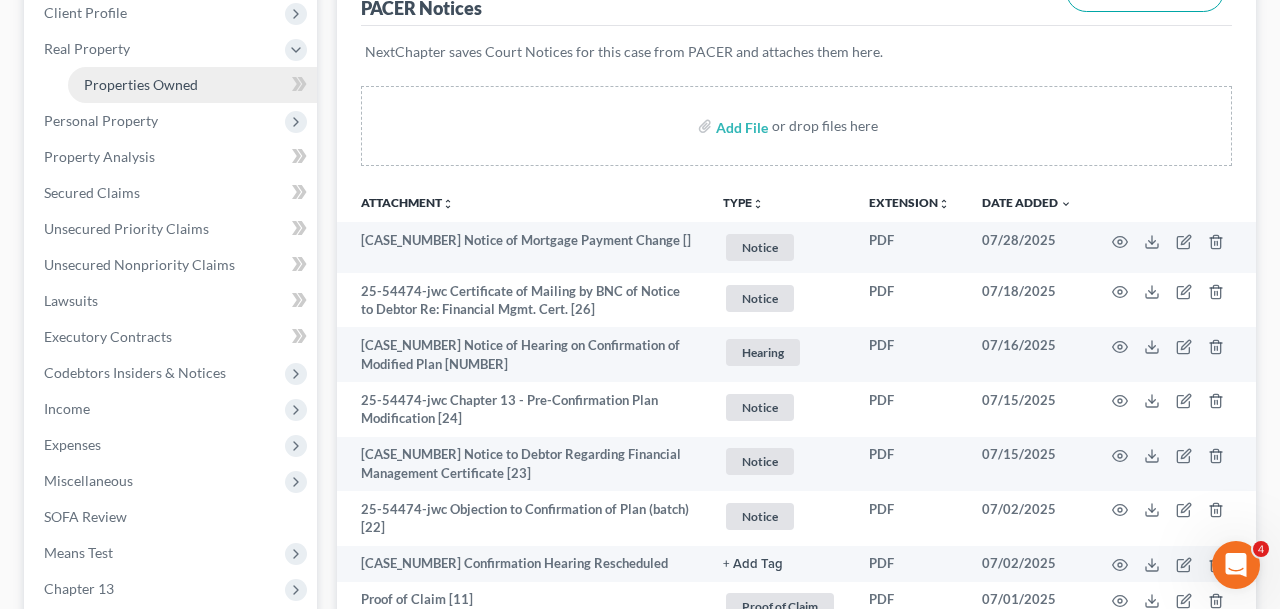 click on "Properties Owned" at bounding box center [141, 84] 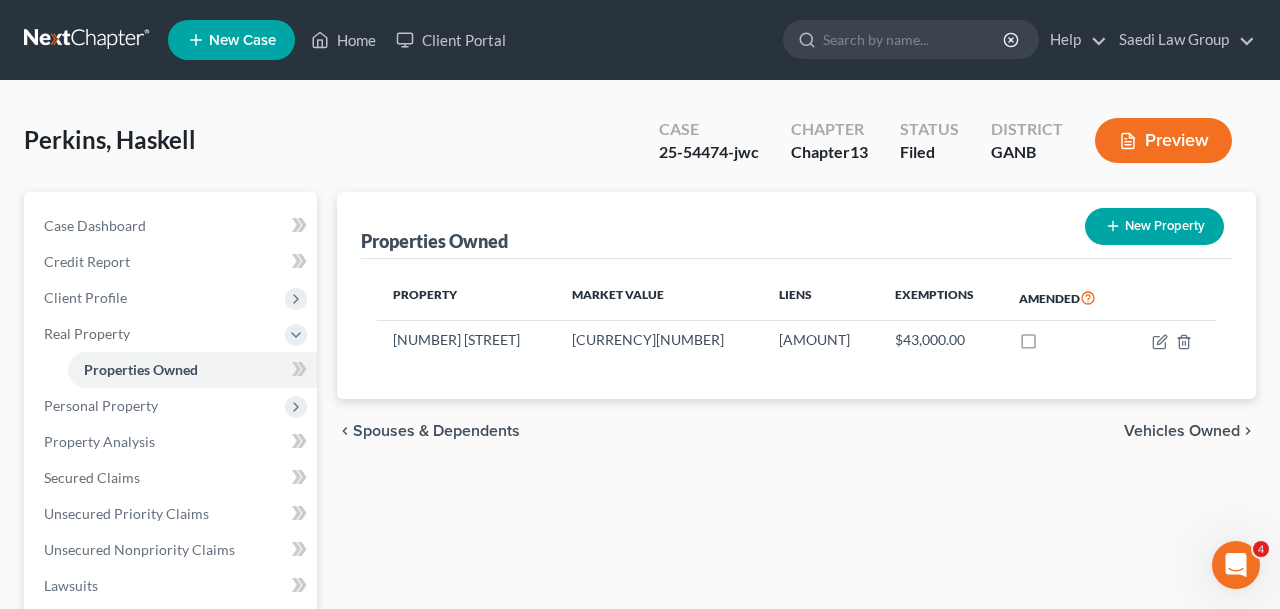 scroll, scrollTop: 0, scrollLeft: 0, axis: both 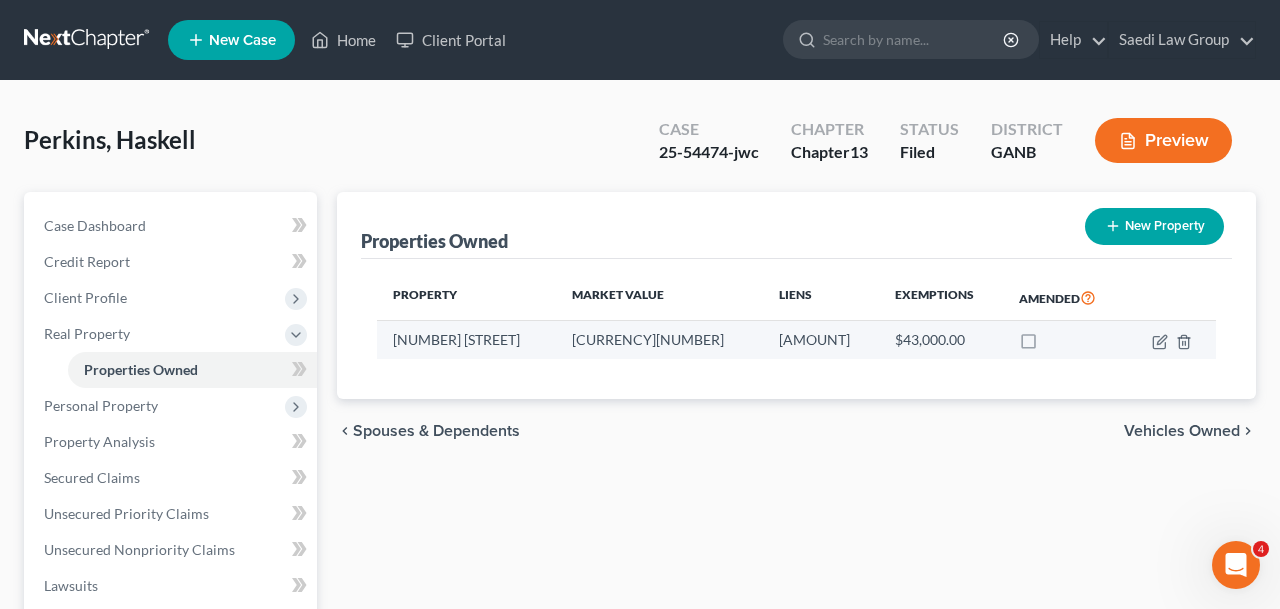drag, startPoint x: 552, startPoint y: 345, endPoint x: 391, endPoint y: 343, distance: 161.01242 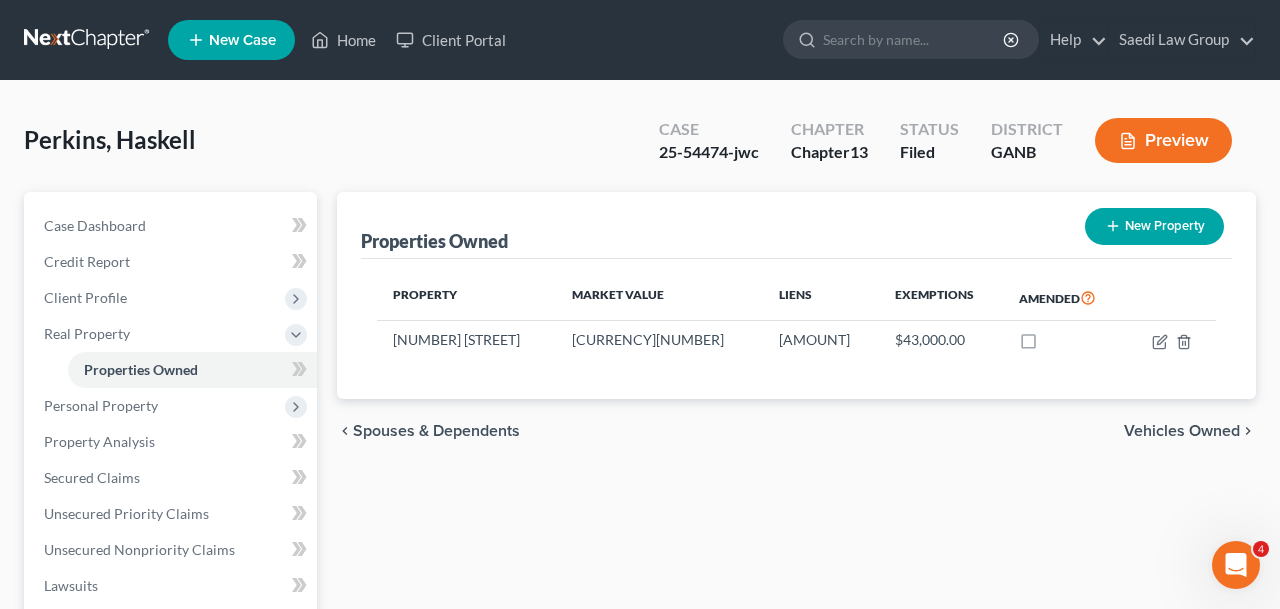 copy on "[NUMBER] [STREET]" 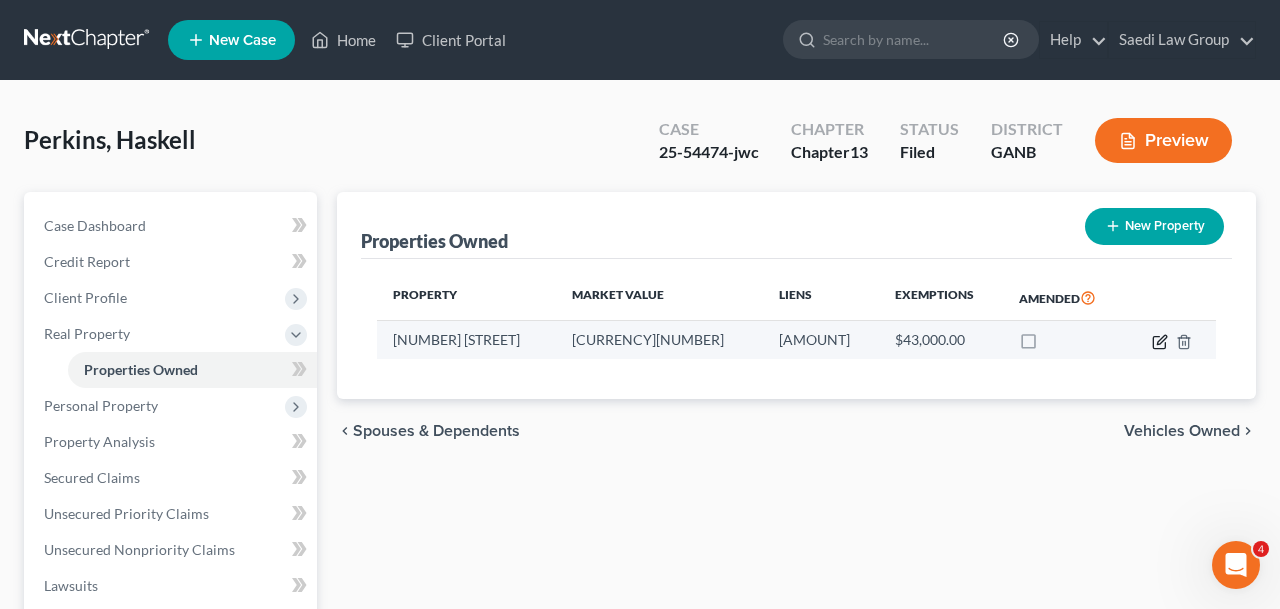 click 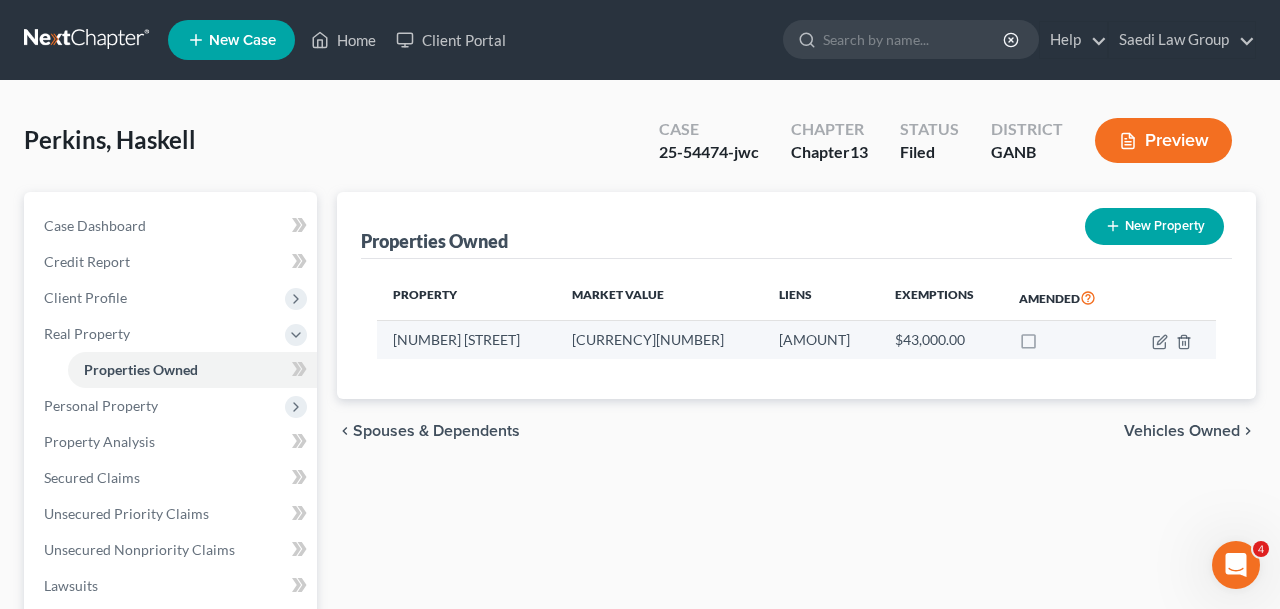 select on "10" 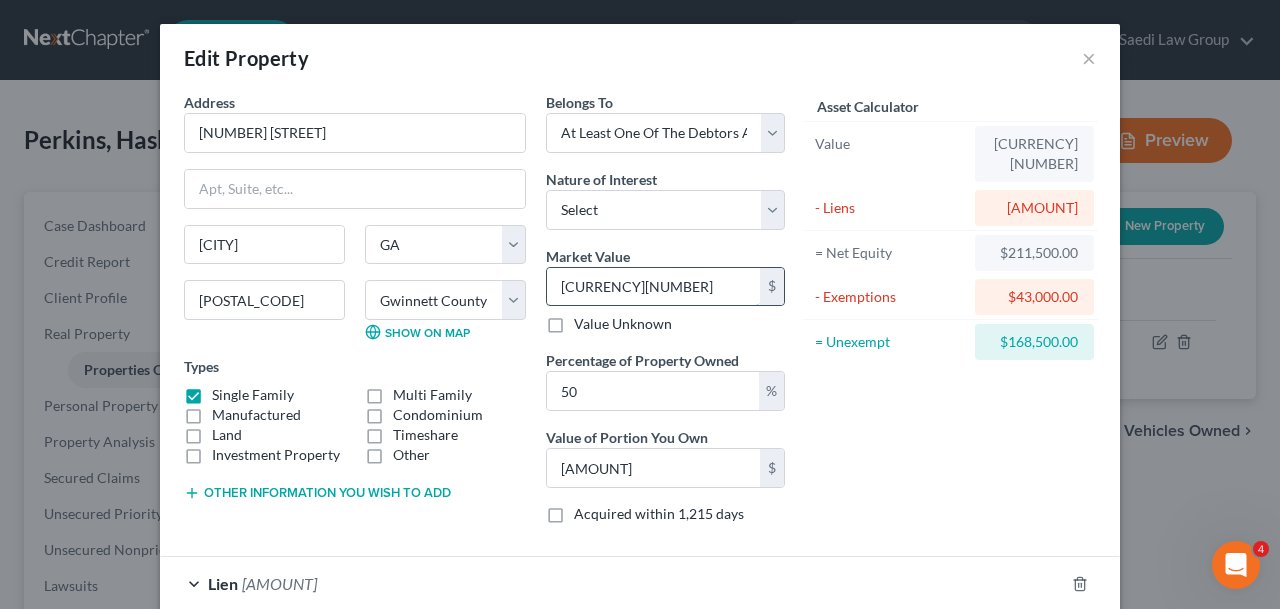 drag, startPoint x: 658, startPoint y: 287, endPoint x: 490, endPoint y: 287, distance: 168 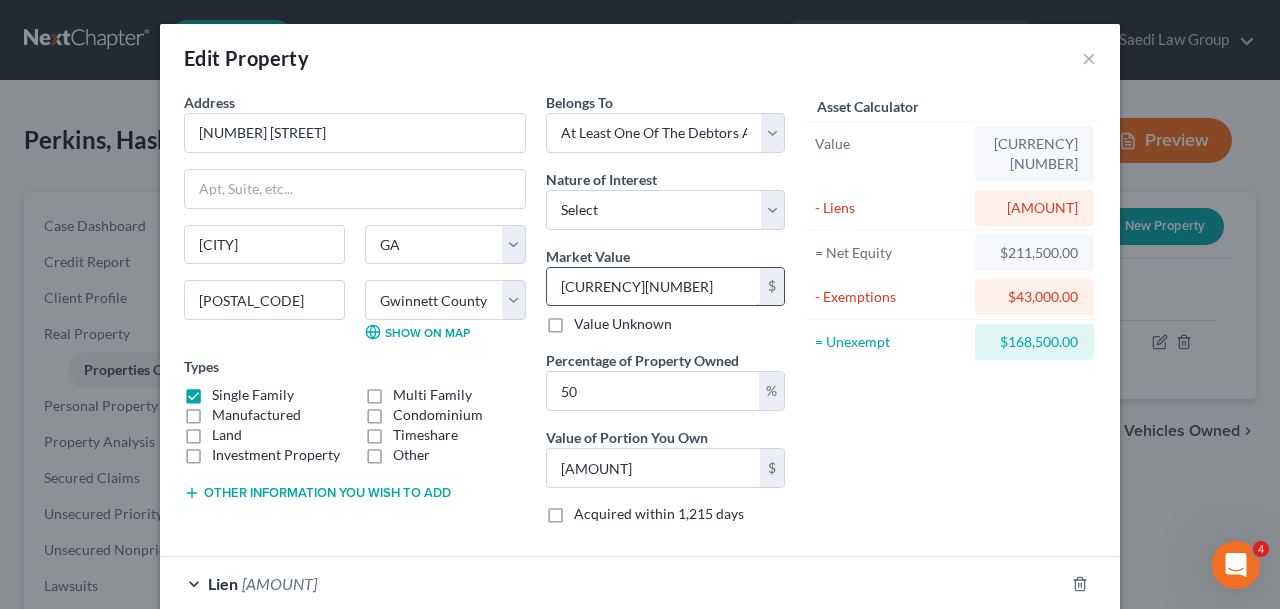 drag, startPoint x: 563, startPoint y: 287, endPoint x: 752, endPoint y: 287, distance: 189 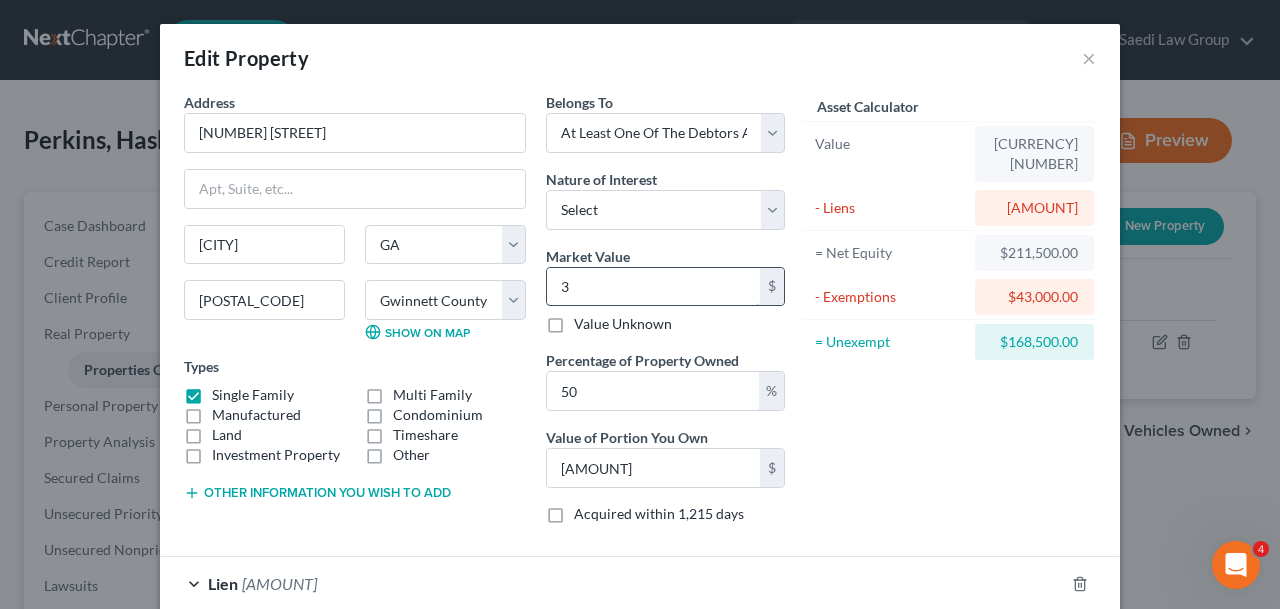 type on "1.50" 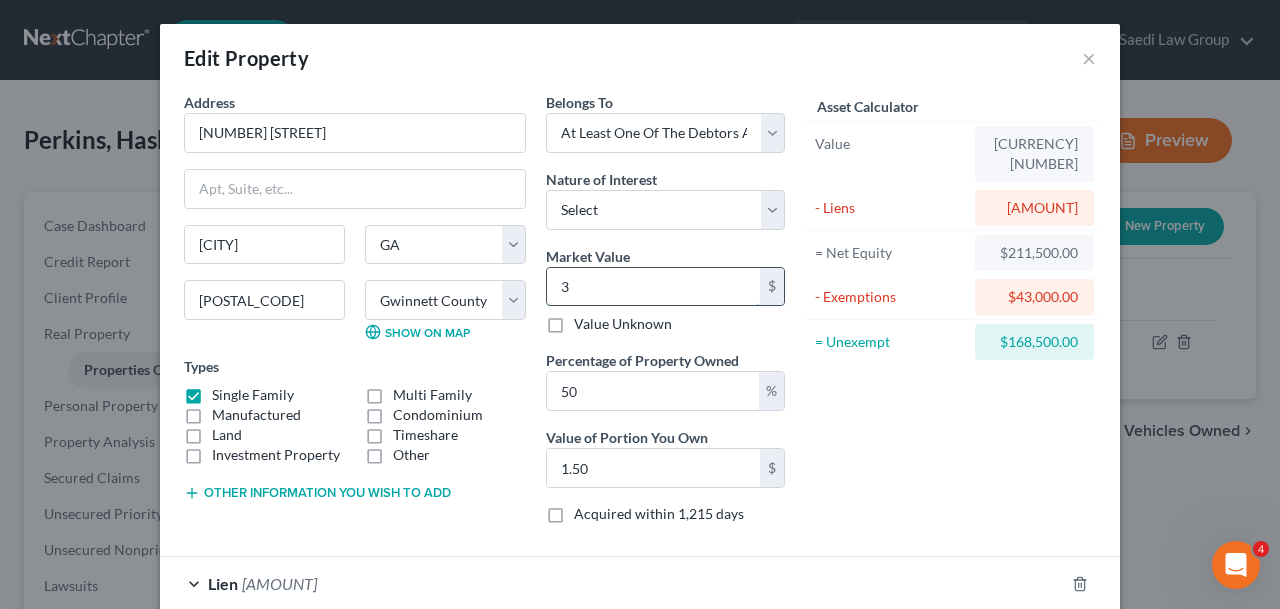 type on "39" 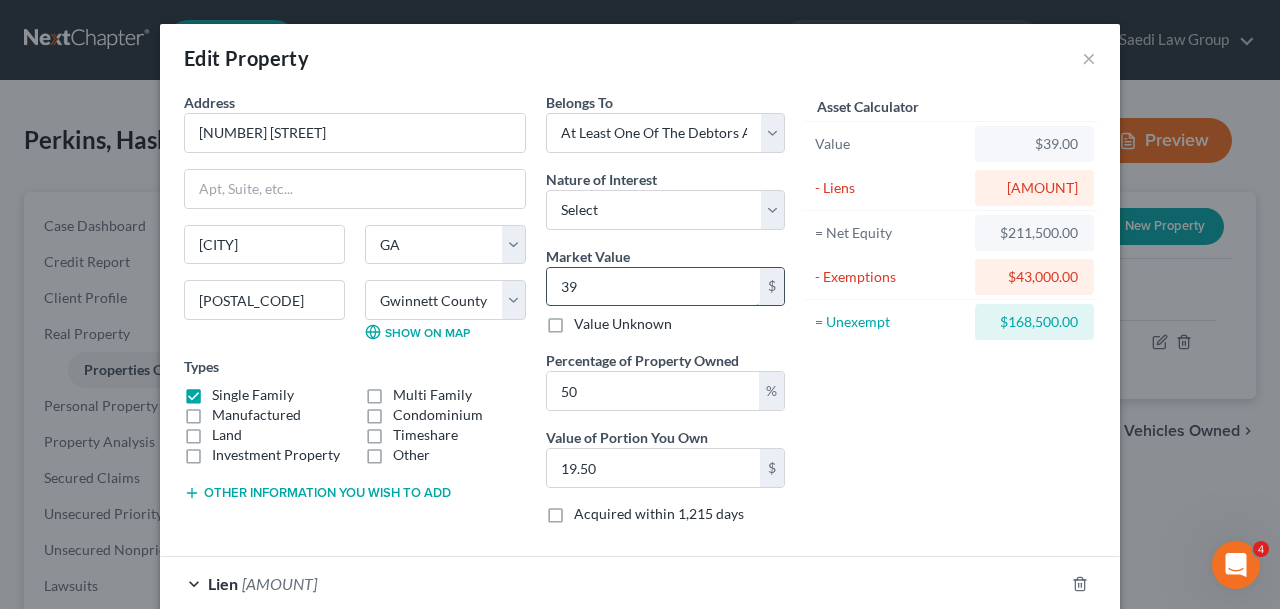 type on "395" 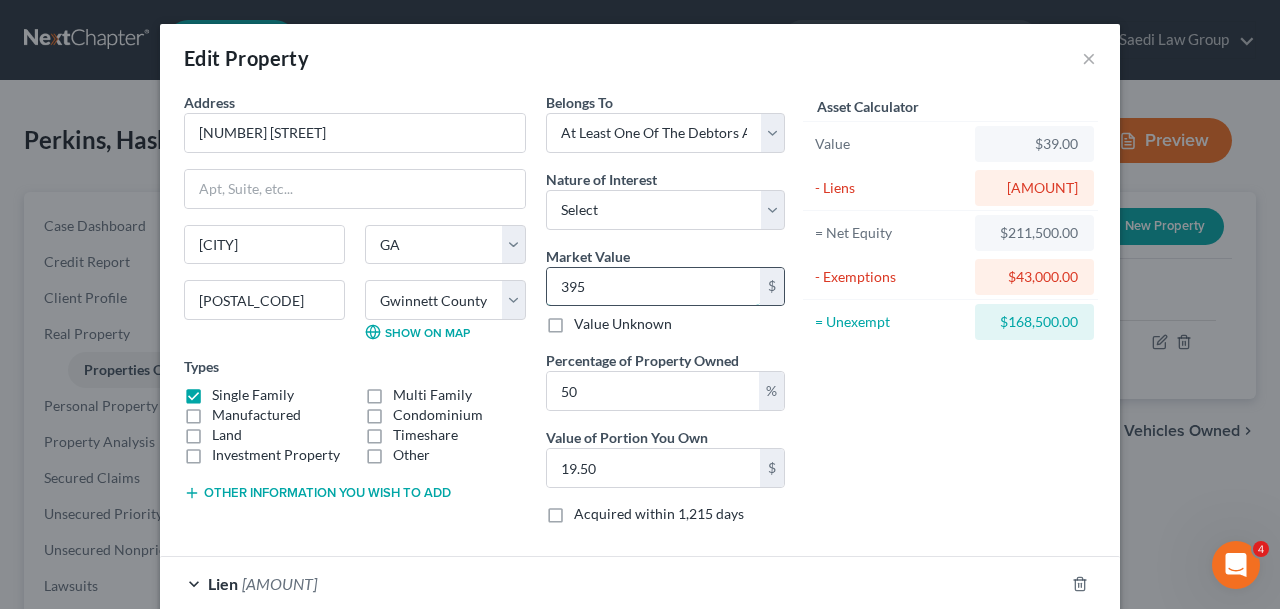 type on "197.50" 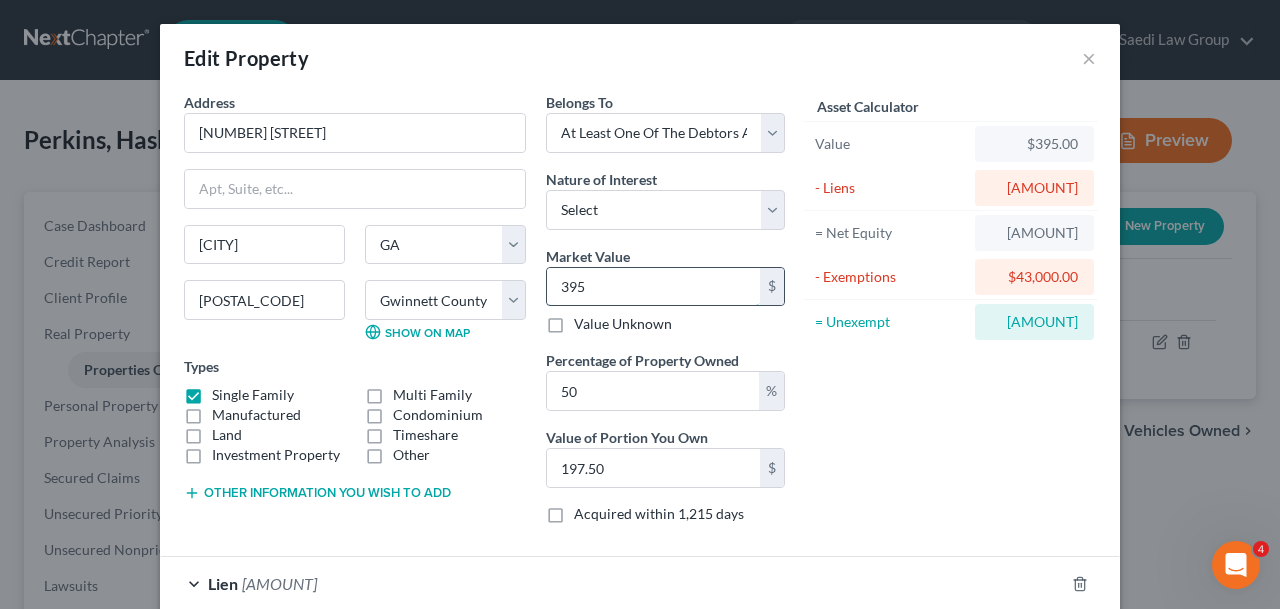 type on "3951" 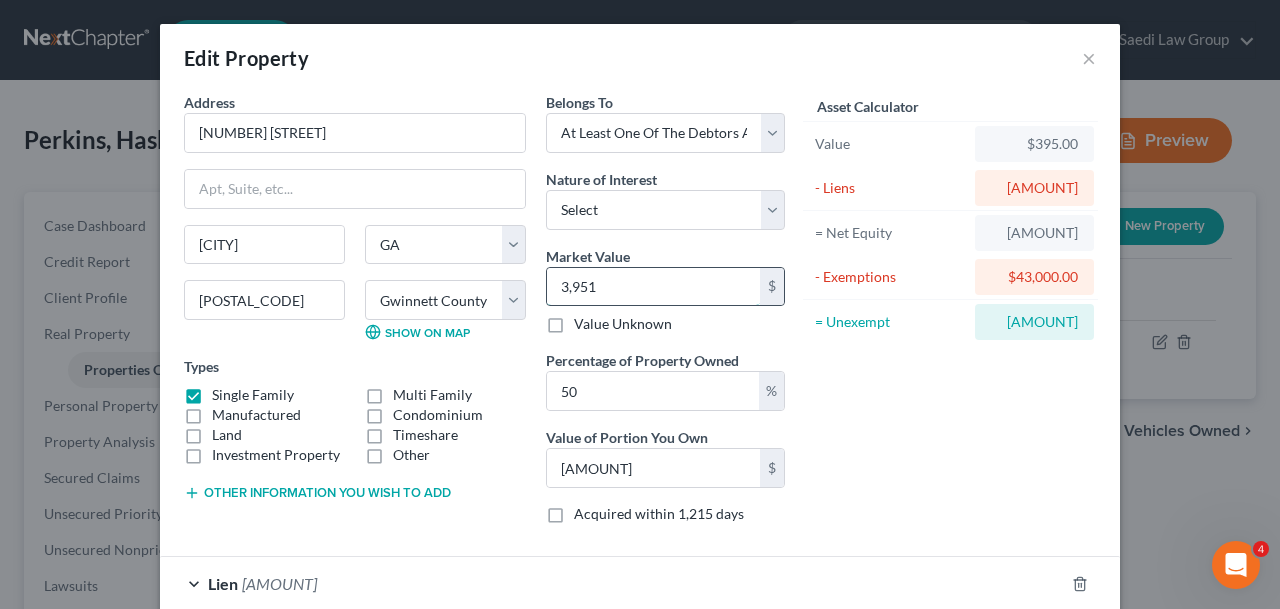 type on "[NUMBER]" 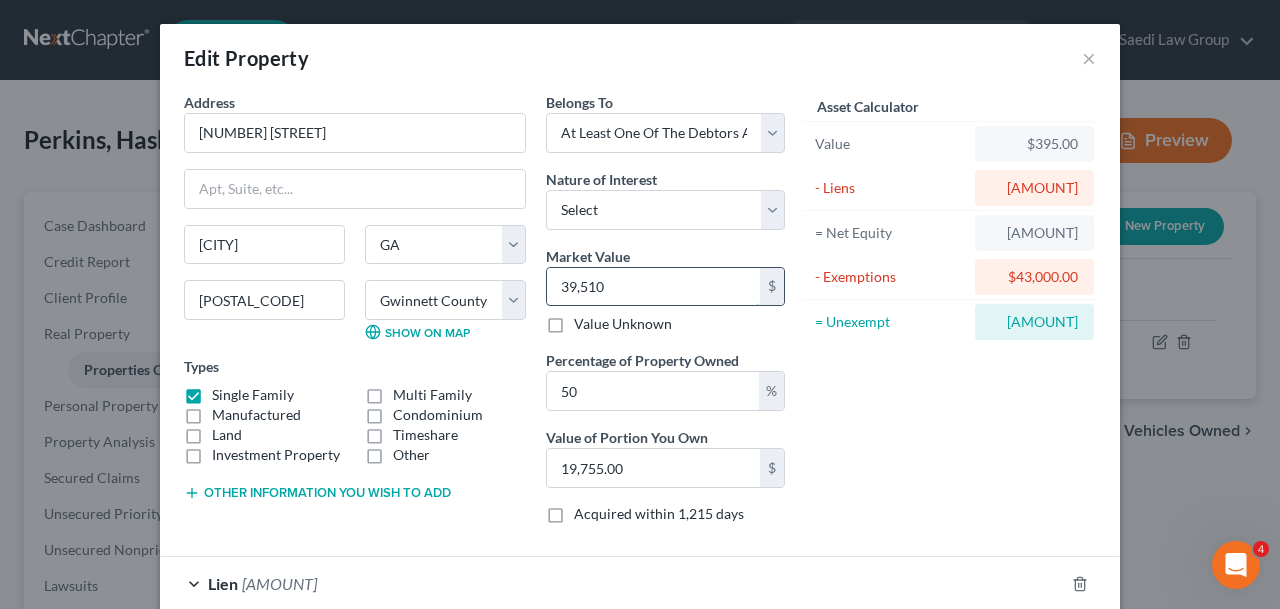 type on "39,5100" 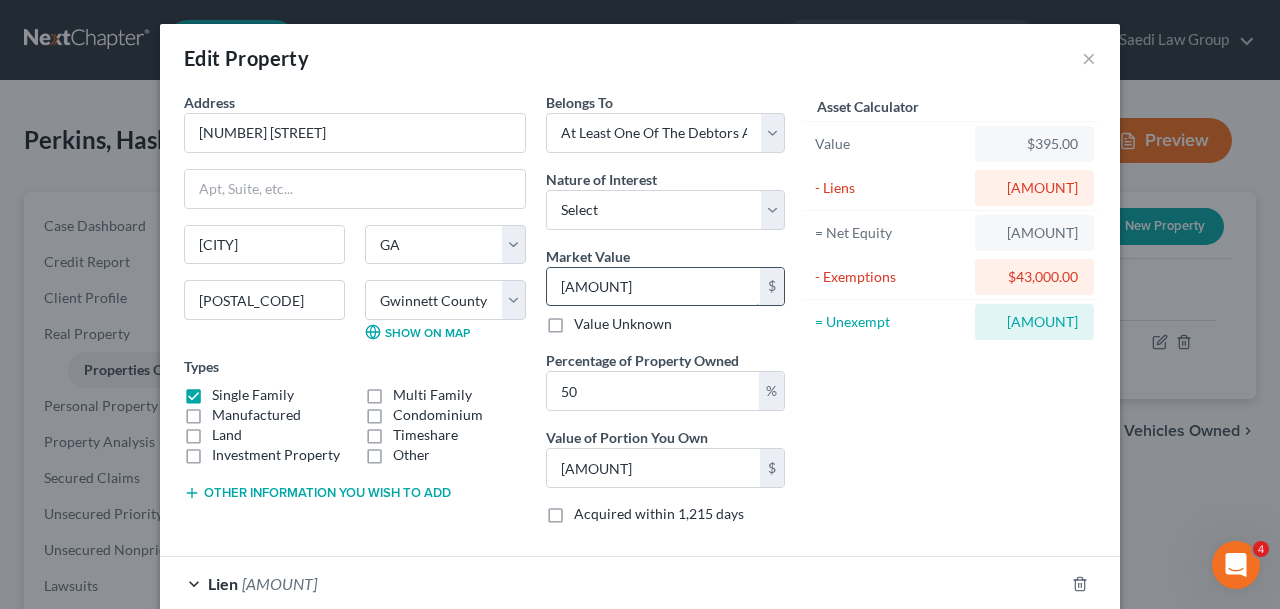 type on "[AMOUNT]" 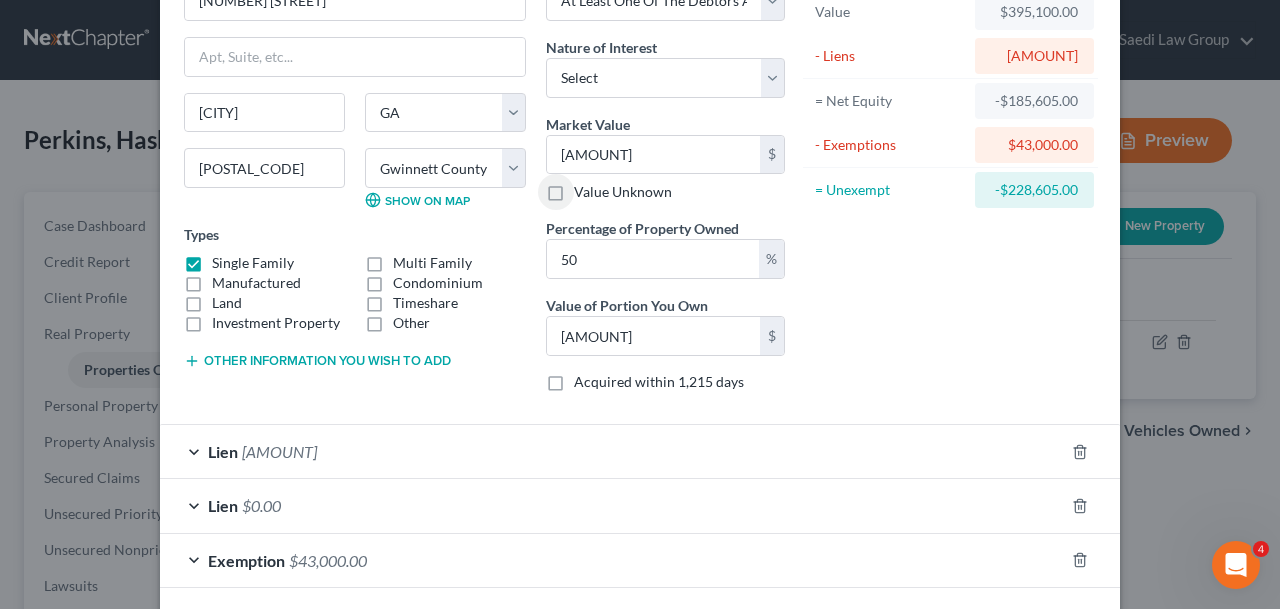 scroll, scrollTop: 221, scrollLeft: 0, axis: vertical 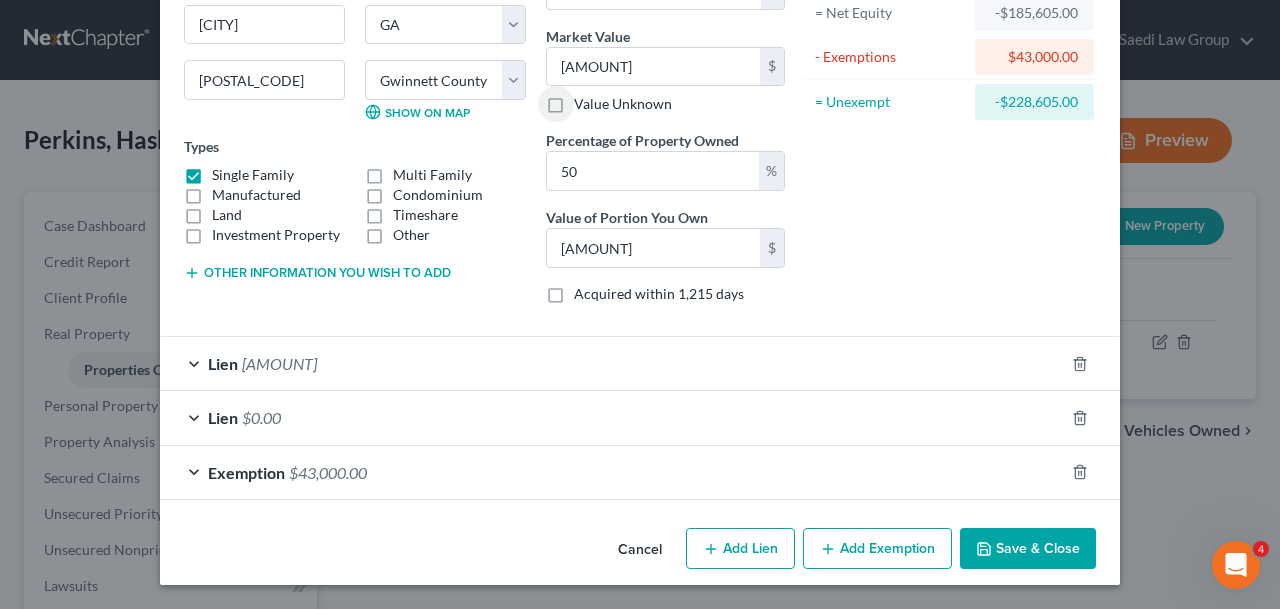 click on "Save & Close" at bounding box center [1028, 549] 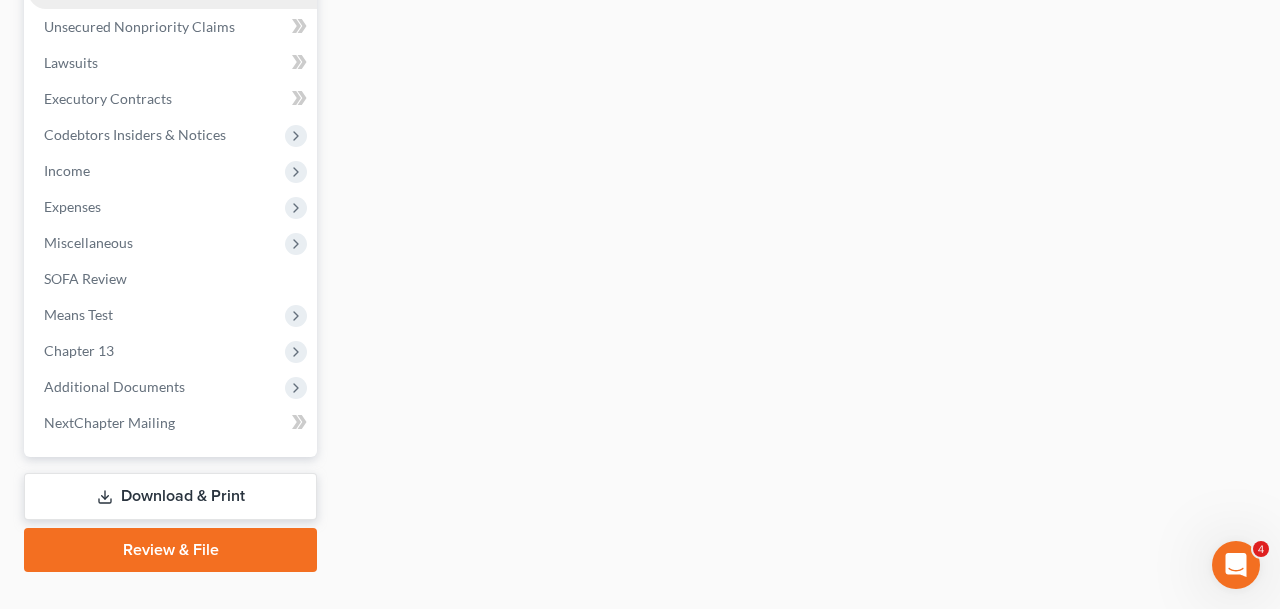 scroll, scrollTop: 560, scrollLeft: 0, axis: vertical 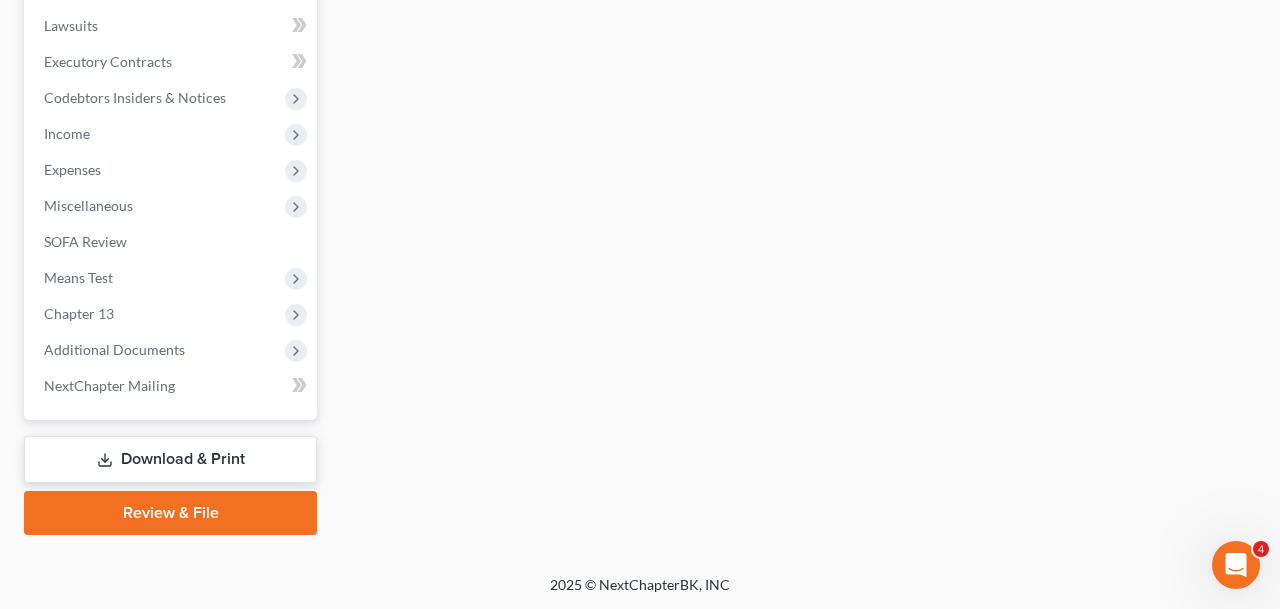 click on "Download & Print" at bounding box center [170, 459] 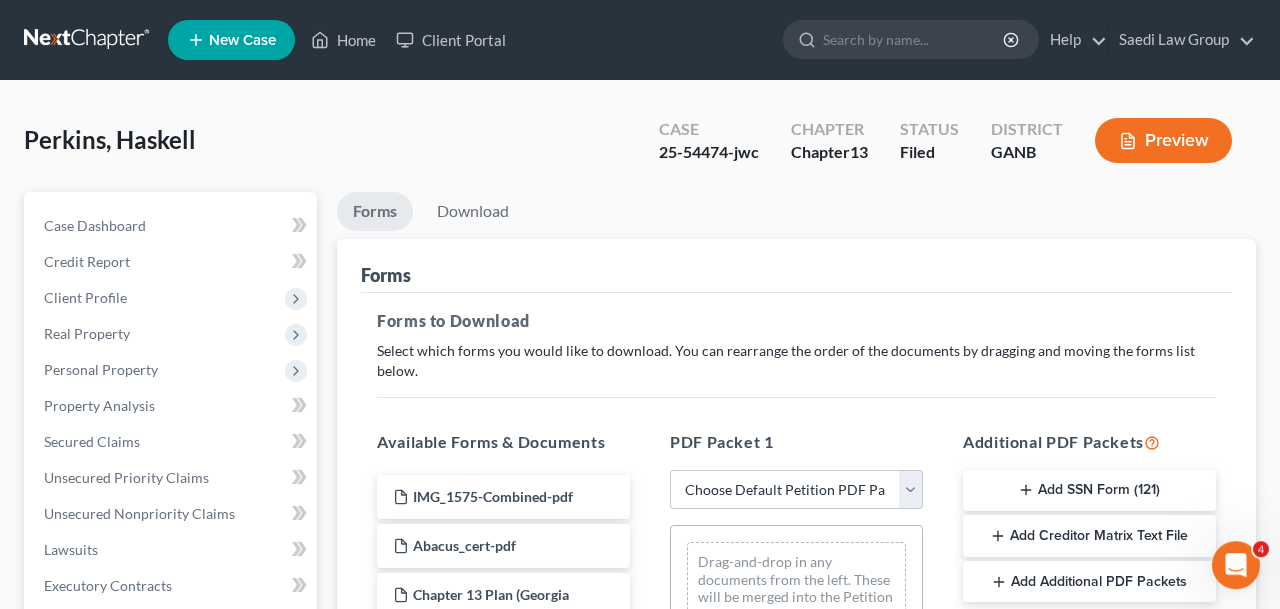 scroll, scrollTop: 0, scrollLeft: 0, axis: both 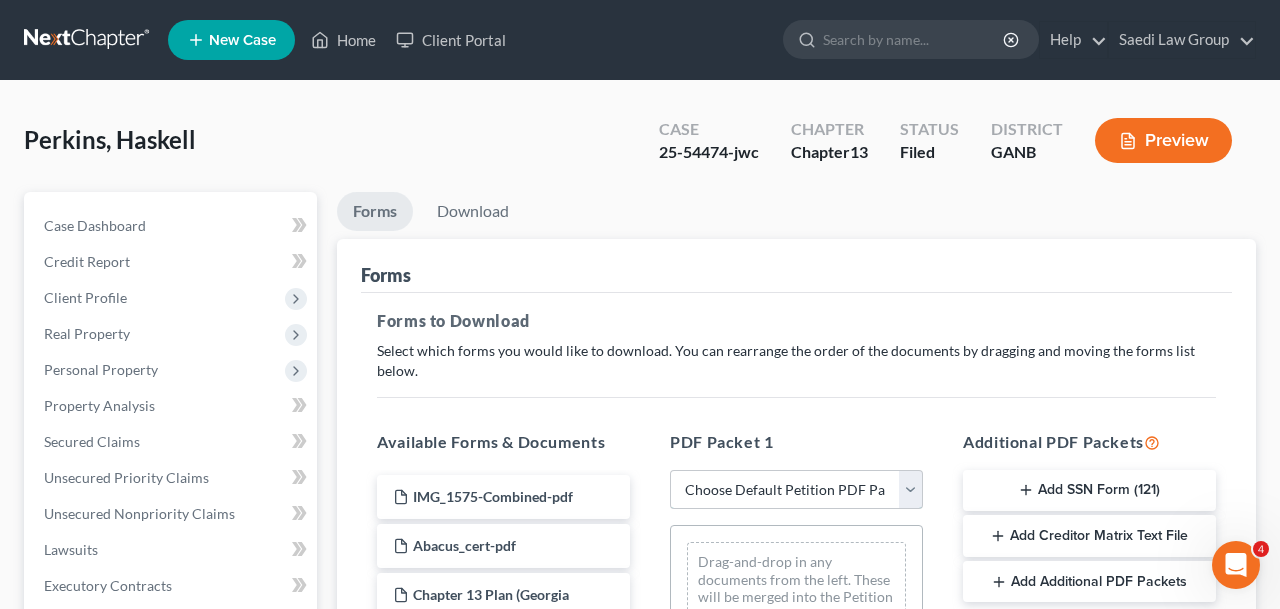 click on "Choose Default Petition PDF Packet Complete Bankruptcy Petition (all forms and schedules) Emergency Filing Forms (Petition and Creditor List Only) Amended Forms Signature Pages Only Supplemental Post Petition (Sch. I & J) Supplemental Post Petition (Sch. I) Supplemental Post Petition (Sch. J) A/B, C and Summary of Assets Amended VP and Amended Budget I, J and Summary of Assets I and J to send to Client for Review test Amended I&J, SumSched, Declaration Amended A/B to disclose PI claim Chapter 13 Case amended SOFA Amended I and J Confirmation amendments - SOFA_C_G_122c Amended I/J, SOFA Rev Amended I/J, SOFA Amended ABC amended vol petition, SOFA amended A/B and C Amended vol petition, schI, SOFA amend- vol petition, A/B and C, SOFA, sch I amend vol petition, A/B and C, I amended vol petition, A/B and C, I, SOFA amend vol petition, A/B and C, I and SOFA amended SOFA, sch I AMEND for home value" at bounding box center (796, 490) 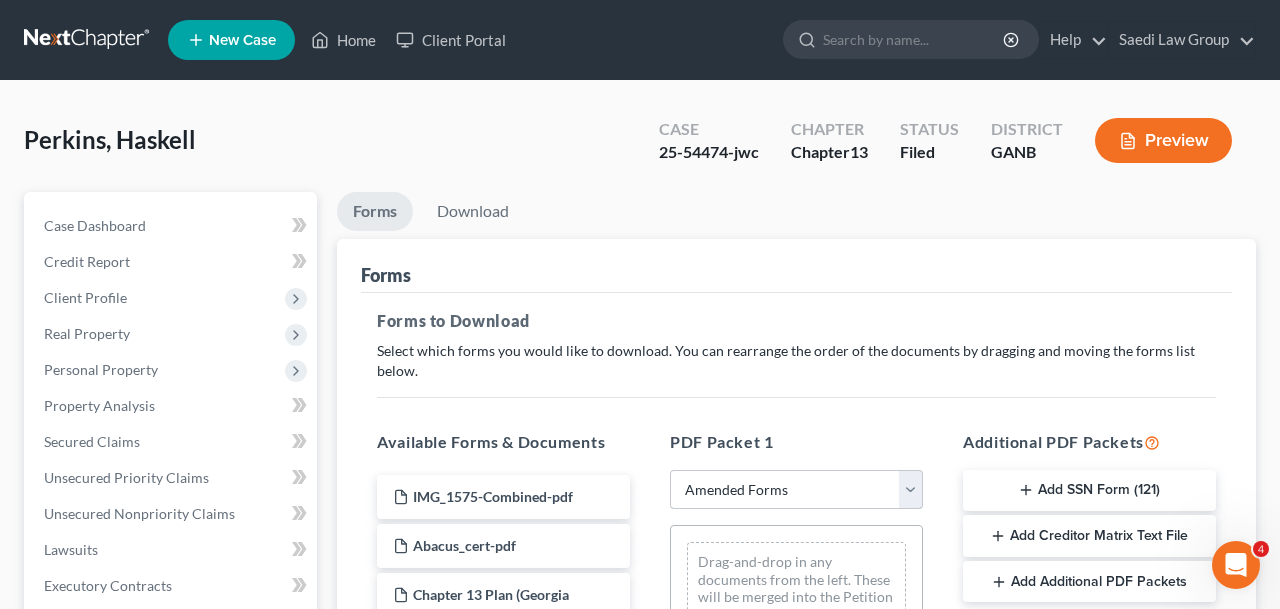 click on "Amended Forms" at bounding box center [0, 0] 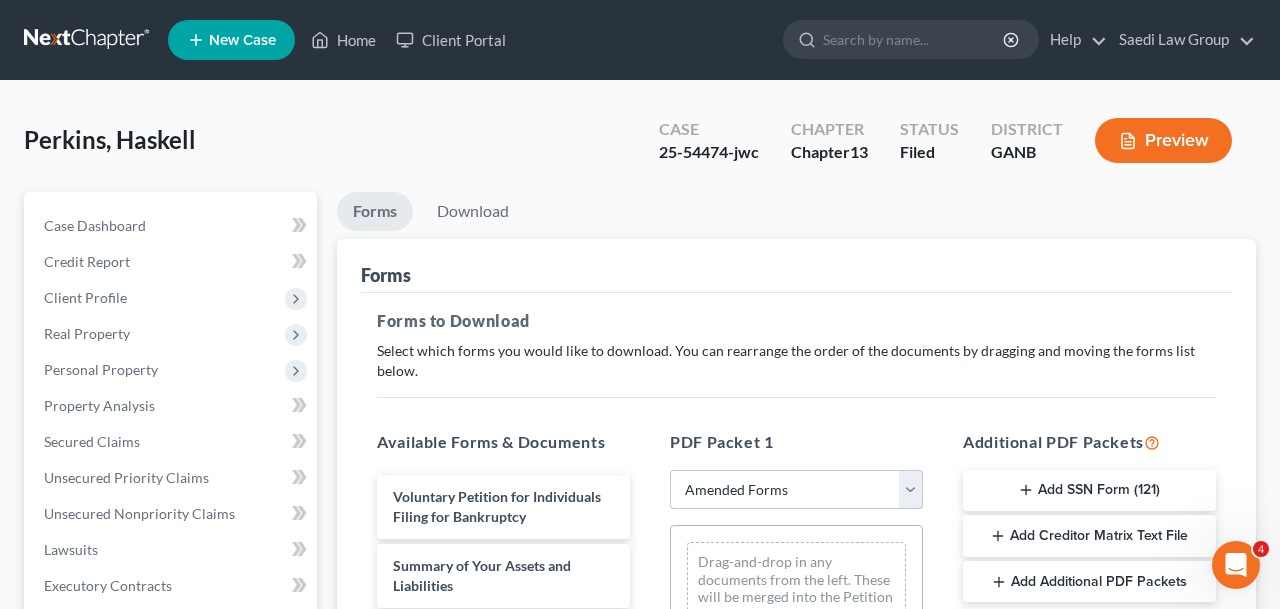 scroll, scrollTop: 231, scrollLeft: 0, axis: vertical 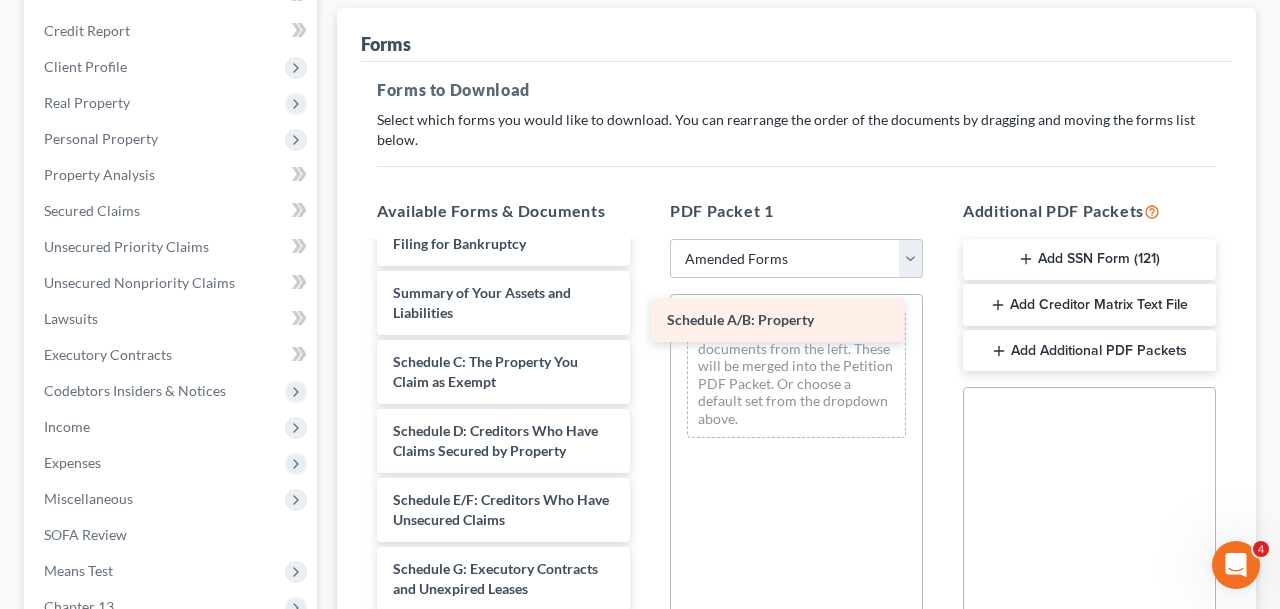 drag, startPoint x: 470, startPoint y: 370, endPoint x: 745, endPoint y: 328, distance: 278.18878 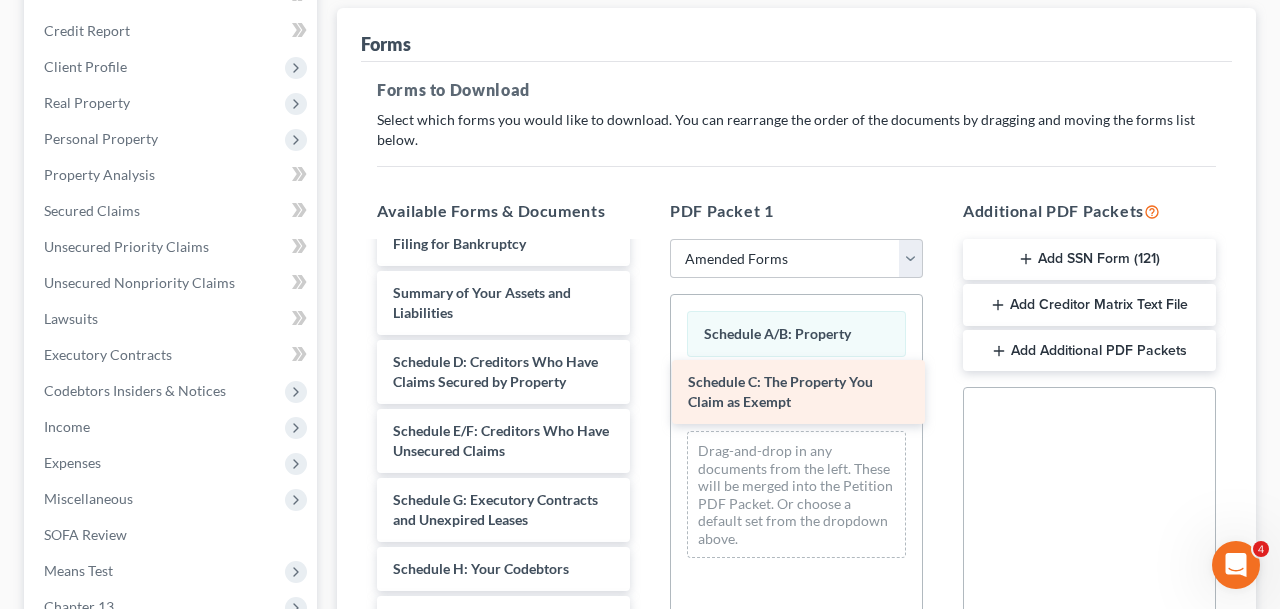 drag, startPoint x: 458, startPoint y: 378, endPoint x: 752, endPoint y: 399, distance: 294.74905 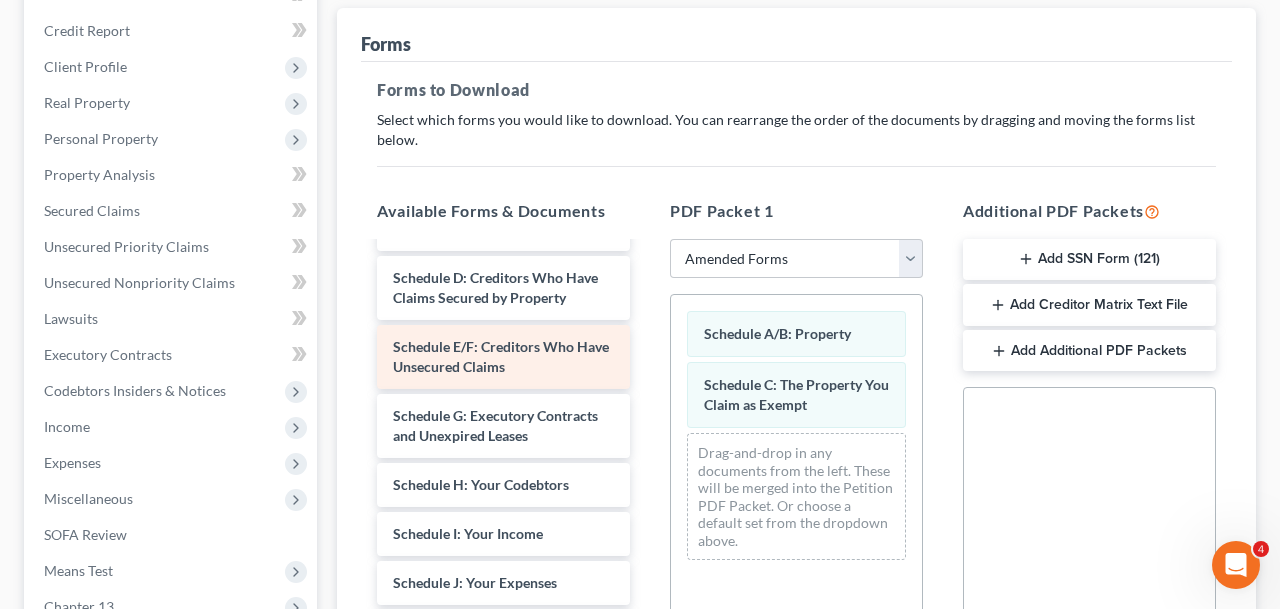 scroll, scrollTop: 0, scrollLeft: 0, axis: both 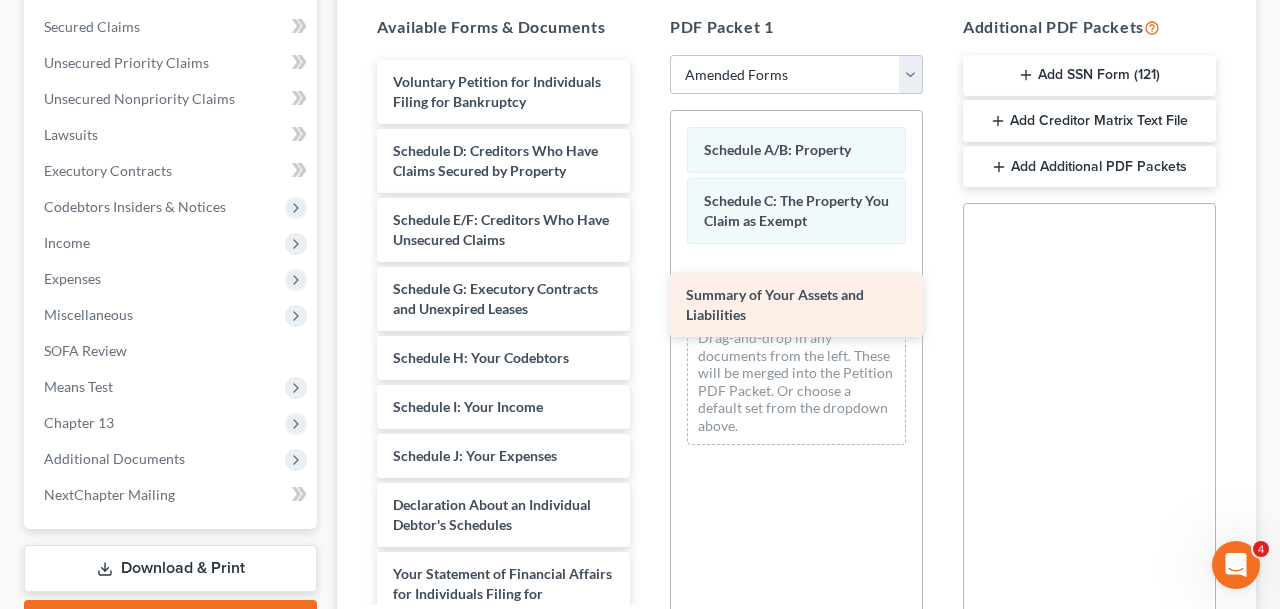 drag, startPoint x: 463, startPoint y: 144, endPoint x: 755, endPoint y: 289, distance: 326.01993 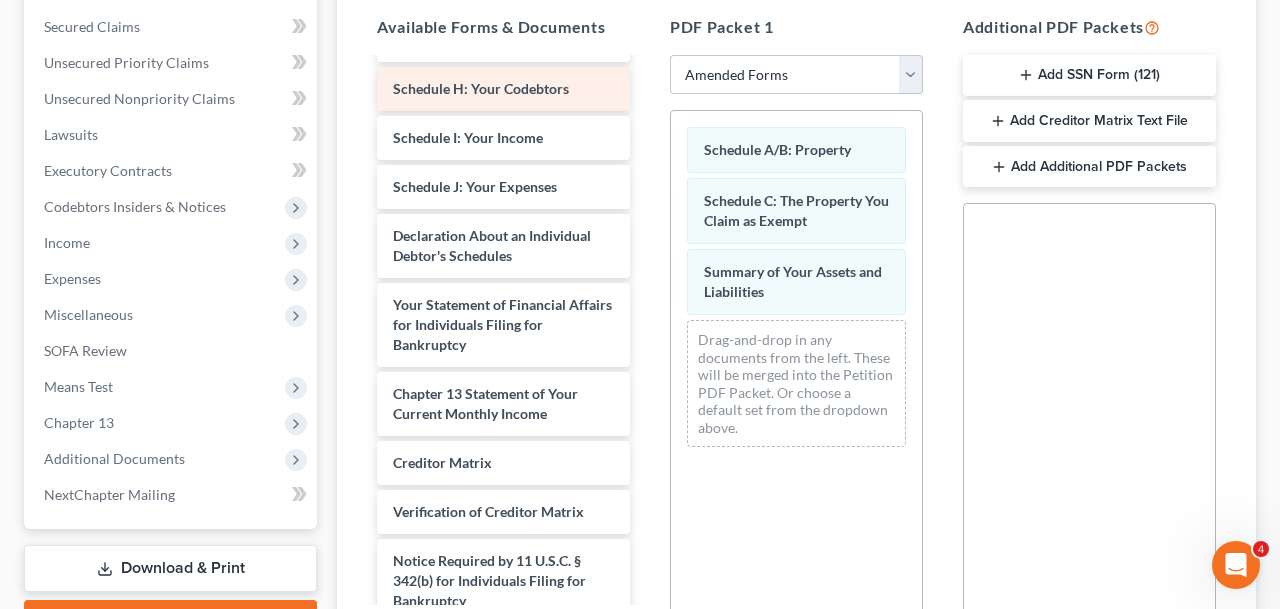 scroll, scrollTop: 361, scrollLeft: 0, axis: vertical 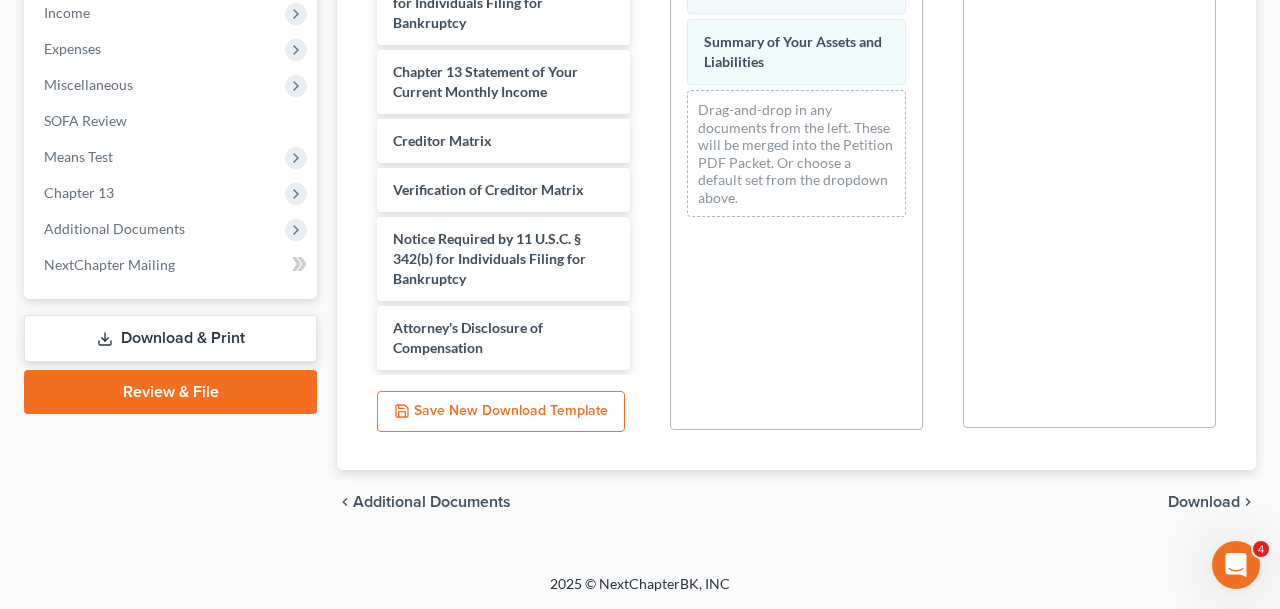 click on "Download" at bounding box center [1204, 502] 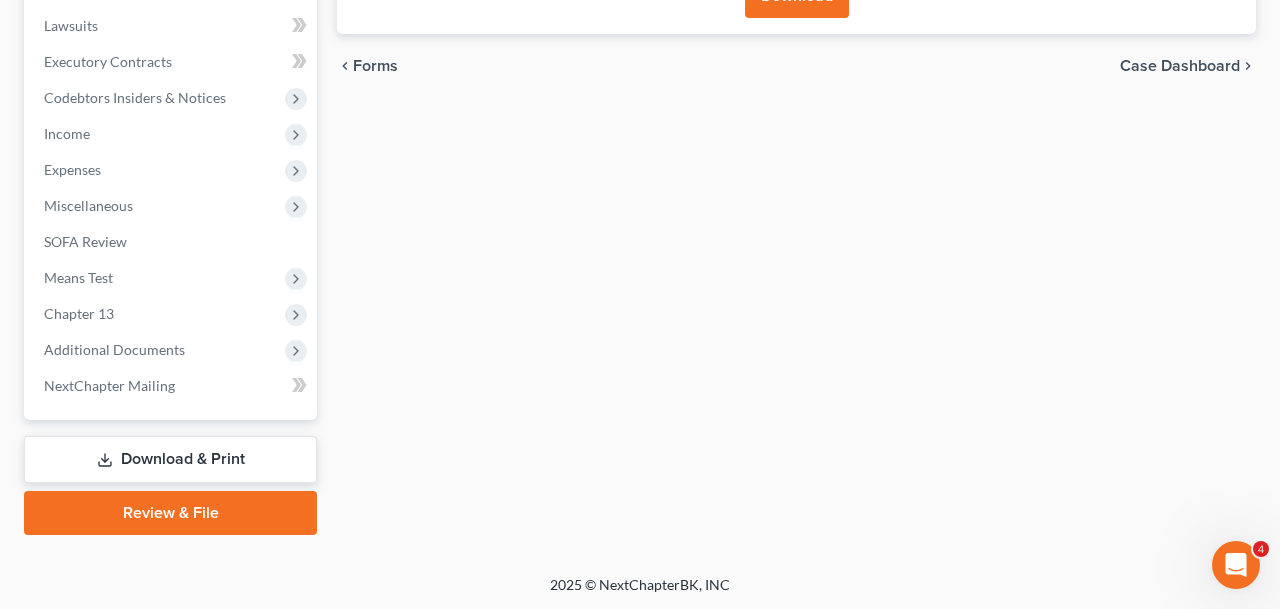 scroll, scrollTop: 273, scrollLeft: 0, axis: vertical 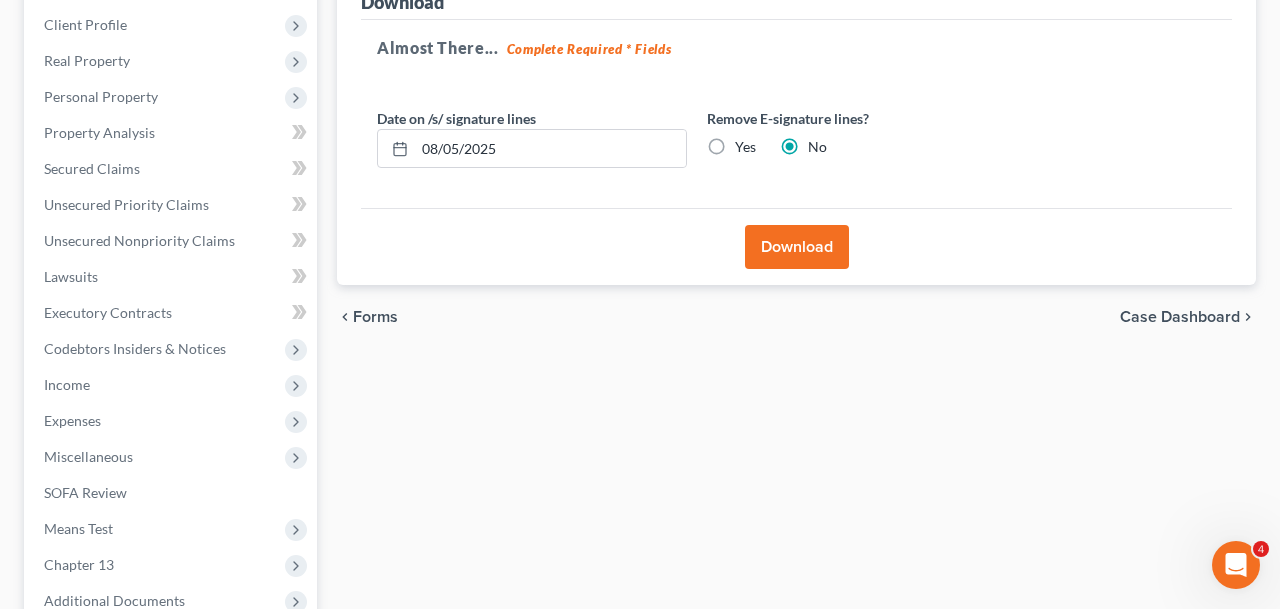 click on "Download" at bounding box center (797, 247) 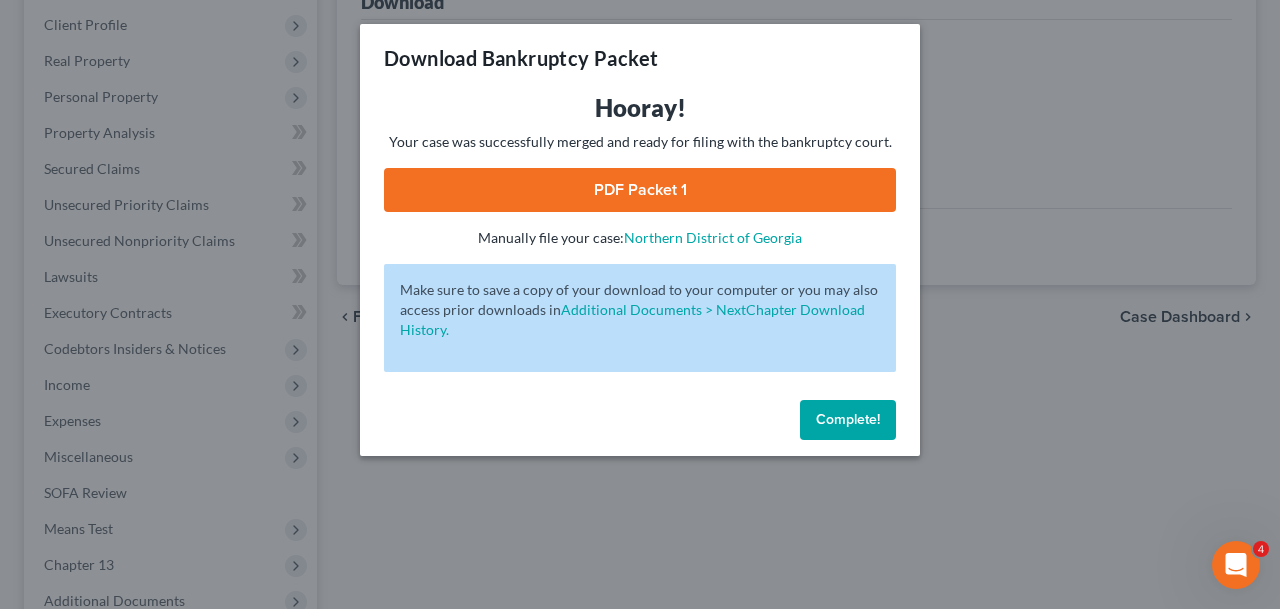 click on "PDF Packet 1" at bounding box center [640, 190] 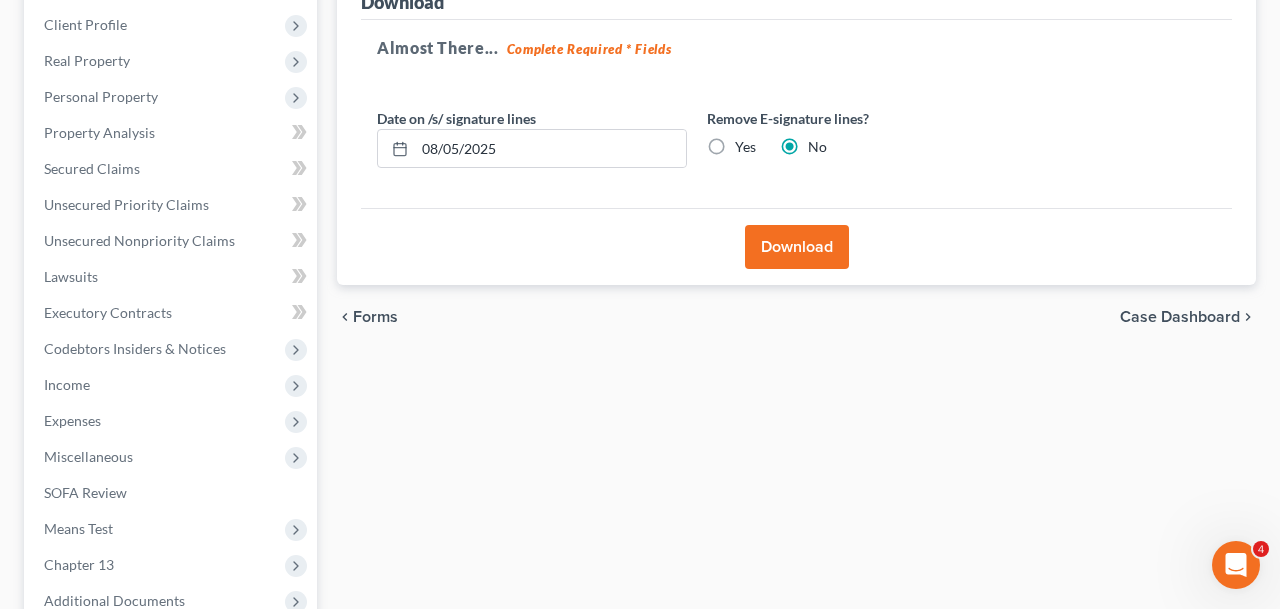 scroll, scrollTop: 0, scrollLeft: 0, axis: both 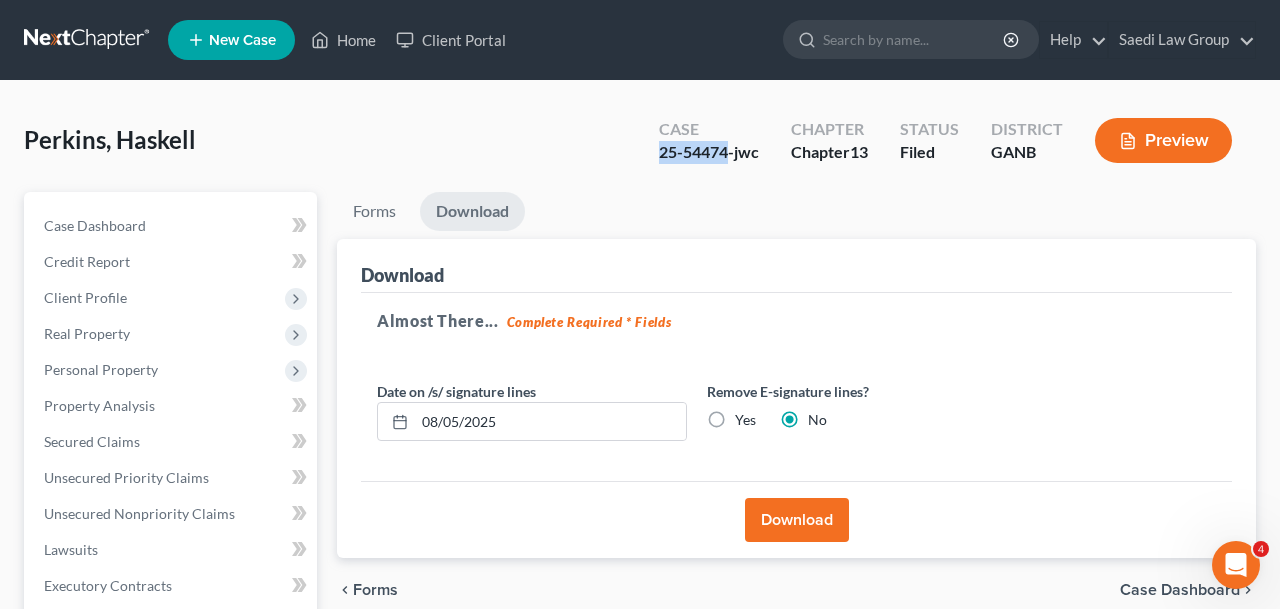 drag, startPoint x: 729, startPoint y: 158, endPoint x: 547, endPoint y: 156, distance: 182.01099 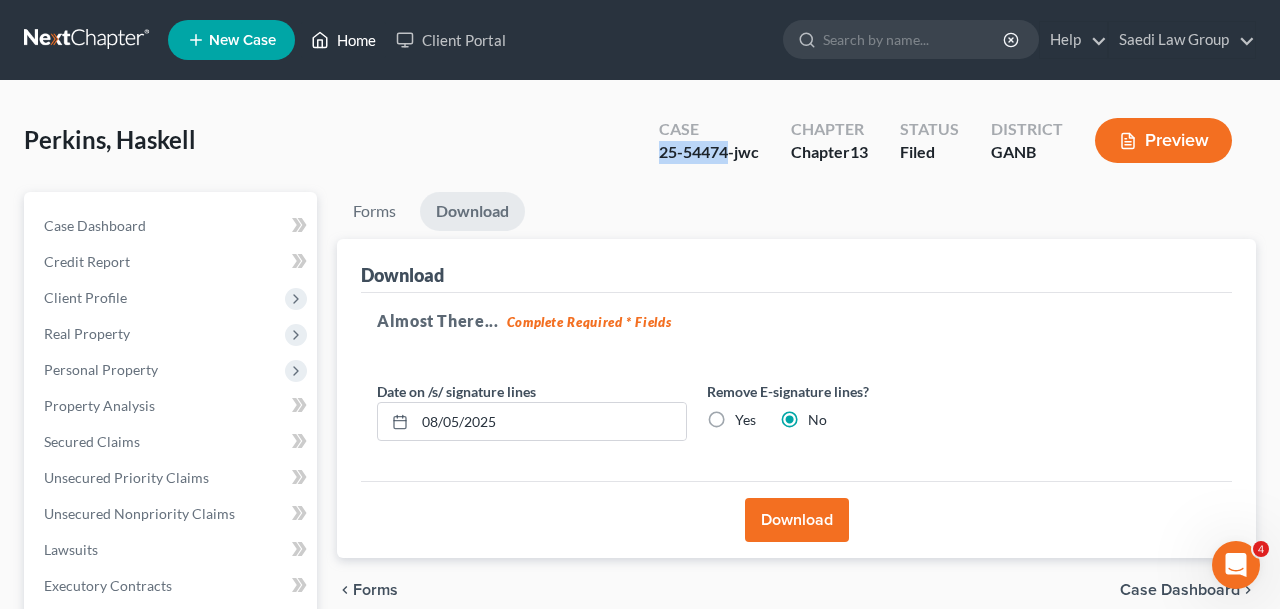 click on "Home" at bounding box center (343, 40) 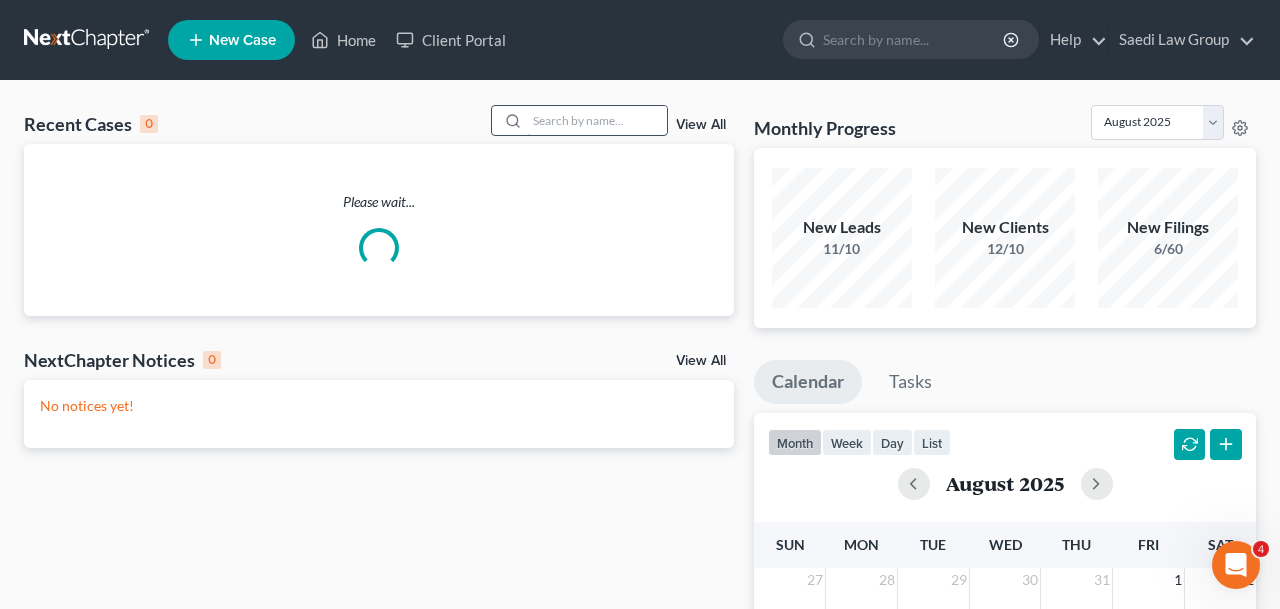 click at bounding box center [597, 120] 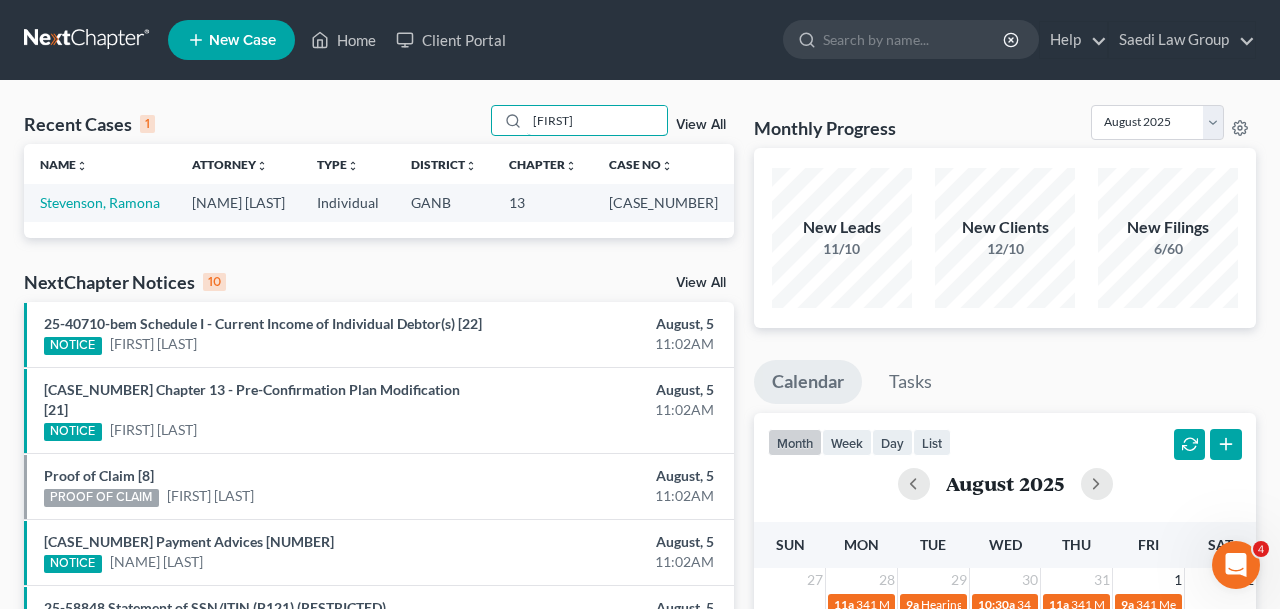 type on "[FIRST]" 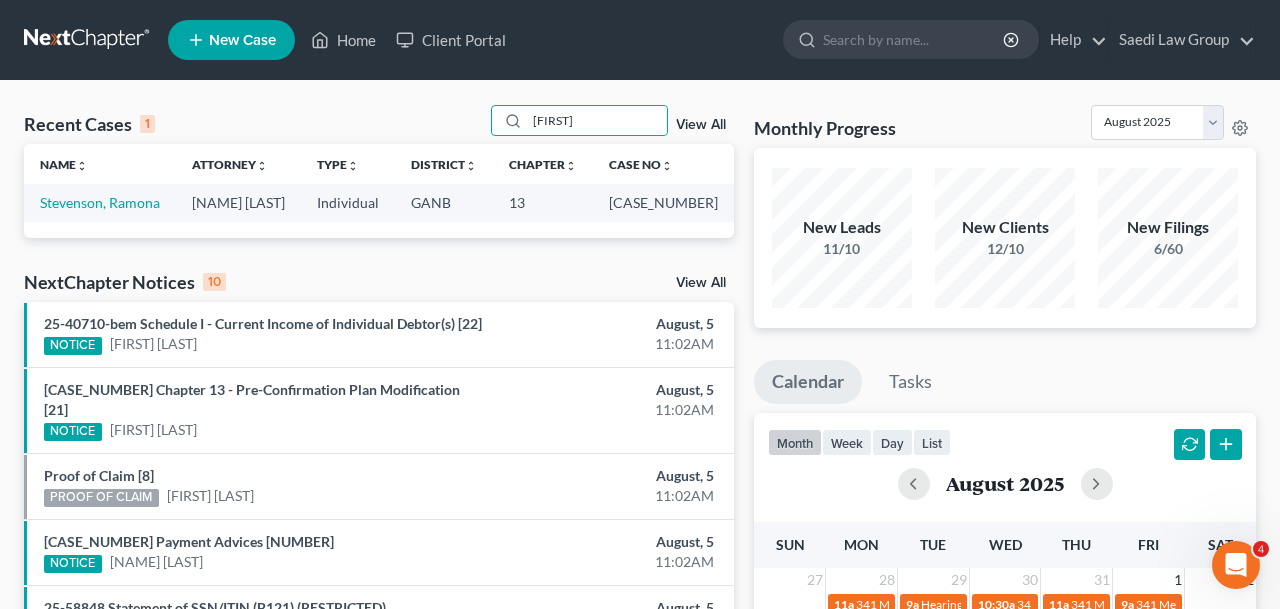 click on "Stevenson, Ramona" at bounding box center (100, 202) 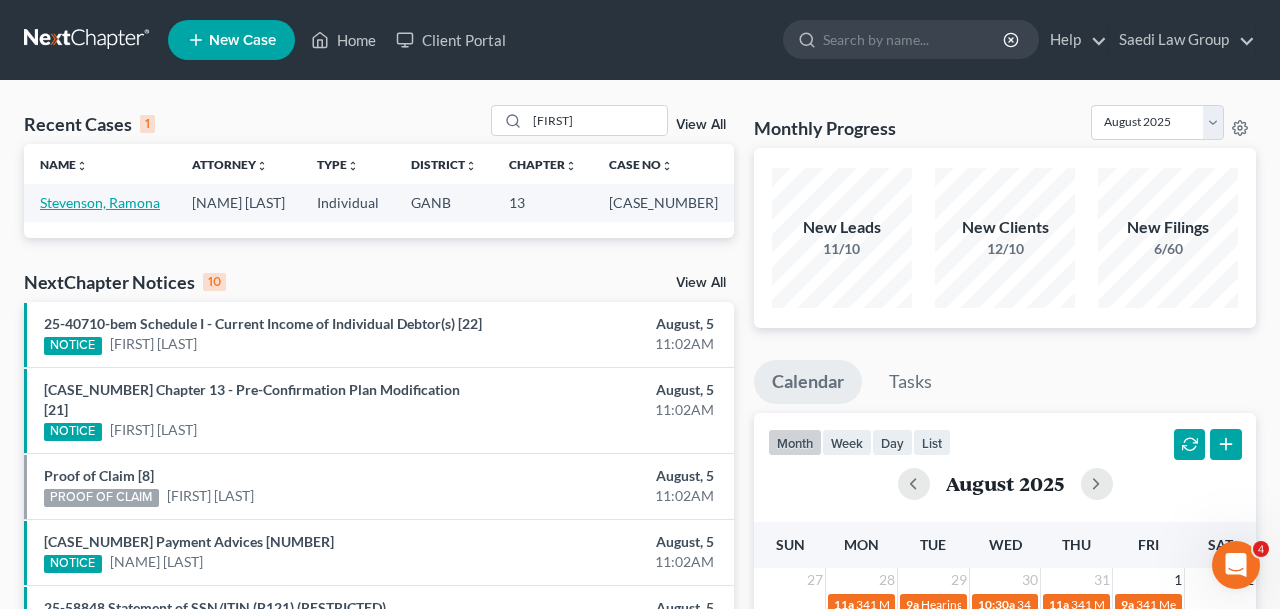 click on "Stevenson, Ramona" at bounding box center (100, 202) 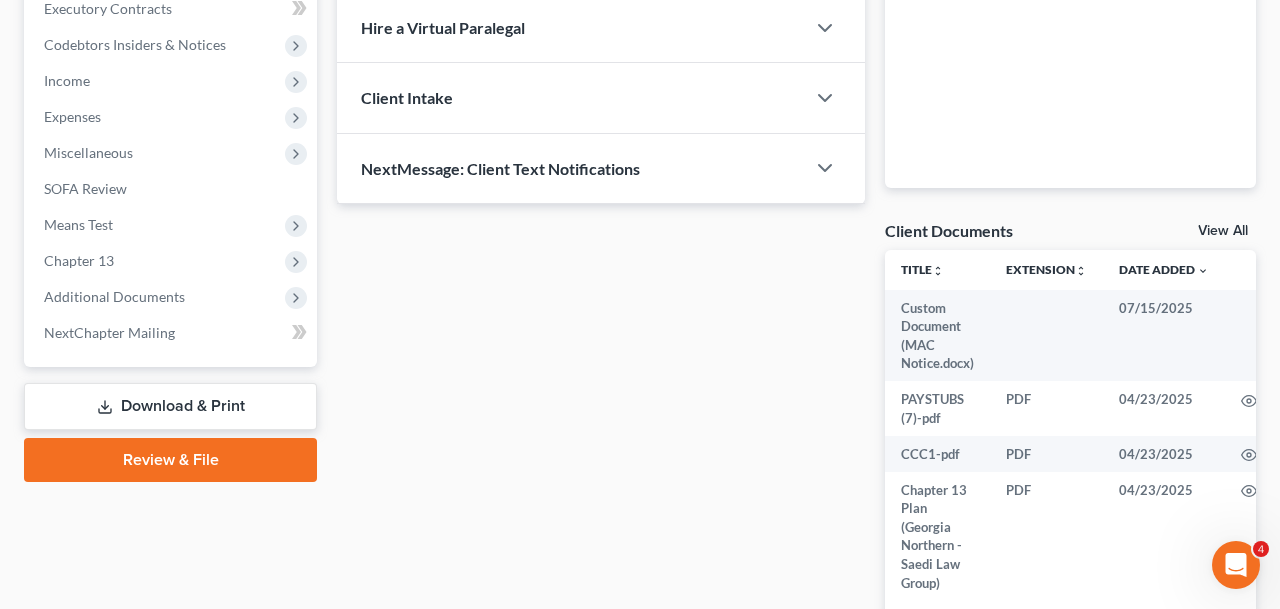 scroll, scrollTop: 692, scrollLeft: 0, axis: vertical 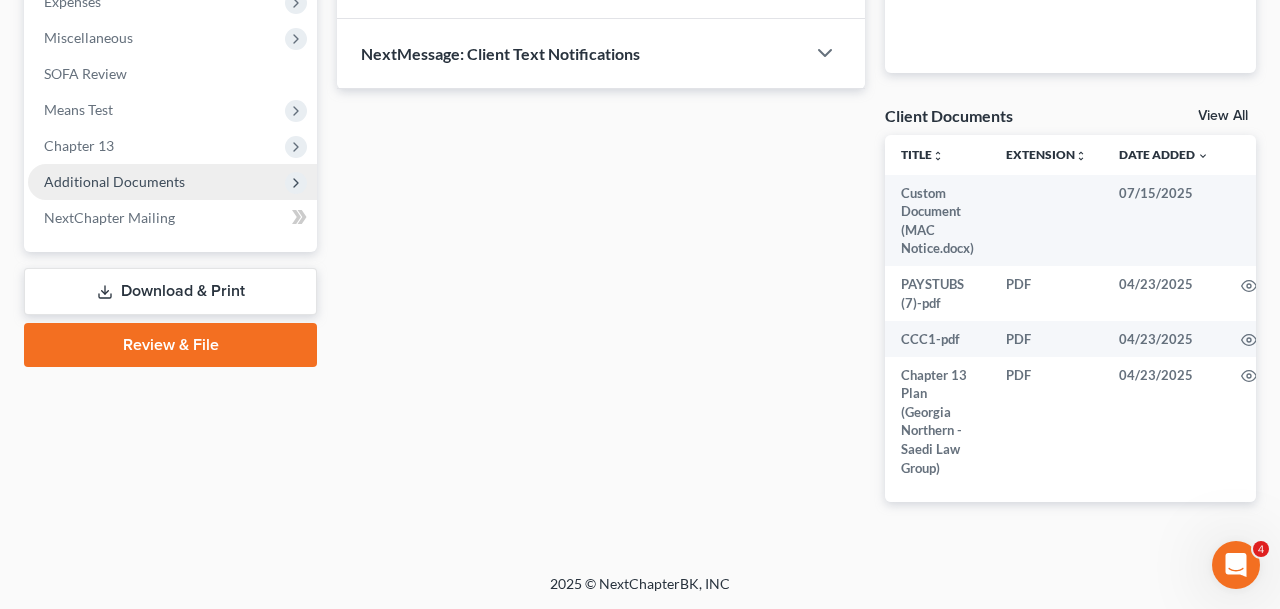 click on "Additional Documents" at bounding box center [172, 182] 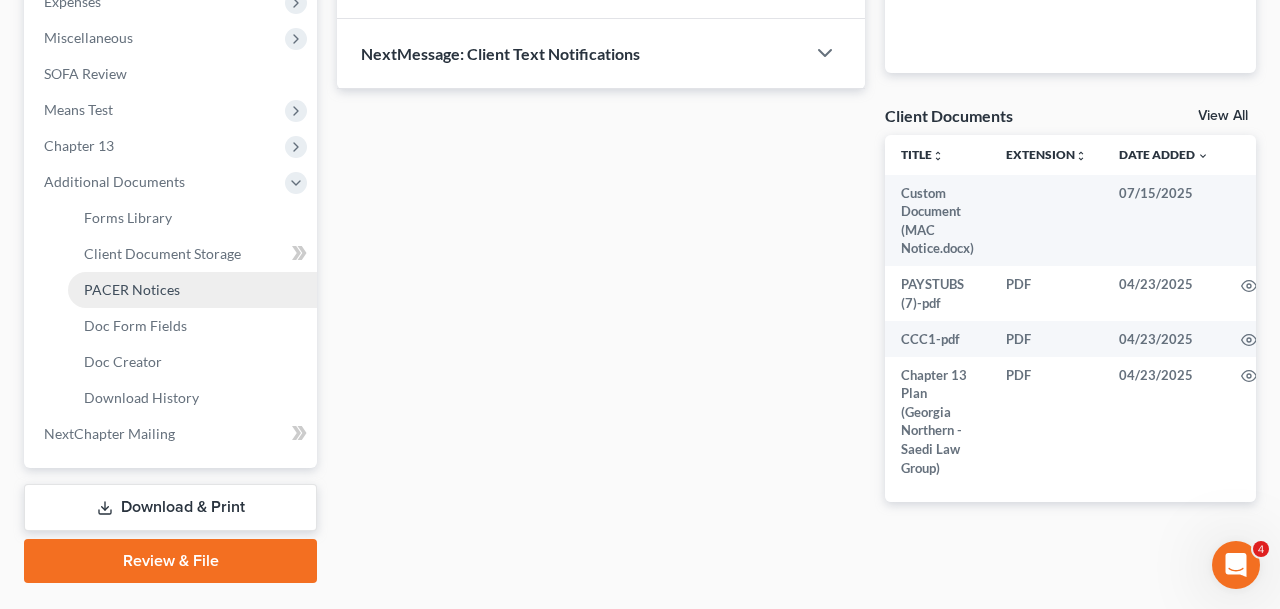 click on "PACER Notices" at bounding box center (192, 290) 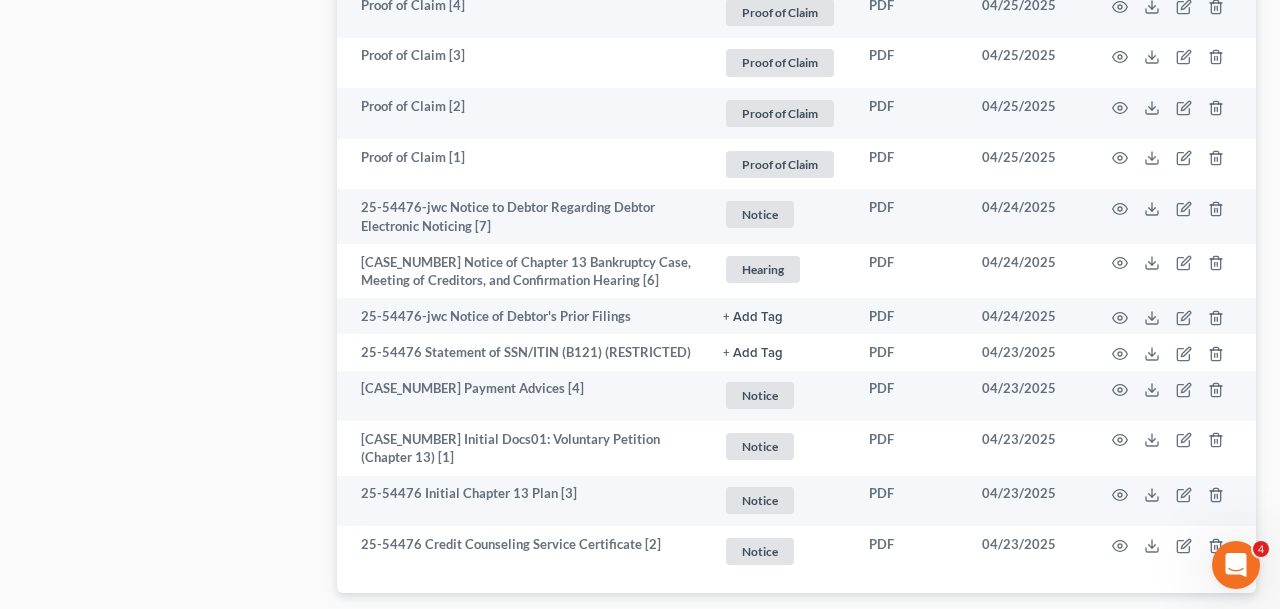 scroll, scrollTop: 2697, scrollLeft: 0, axis: vertical 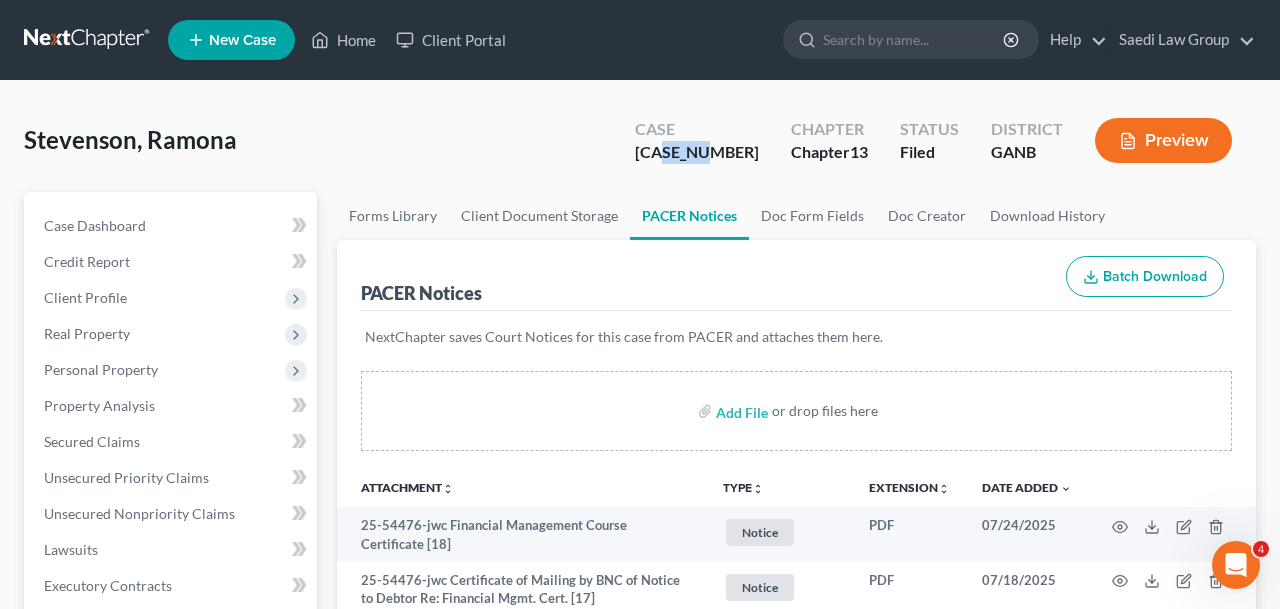 drag, startPoint x: 730, startPoint y: 157, endPoint x: 686, endPoint y: 158, distance: 44.011364 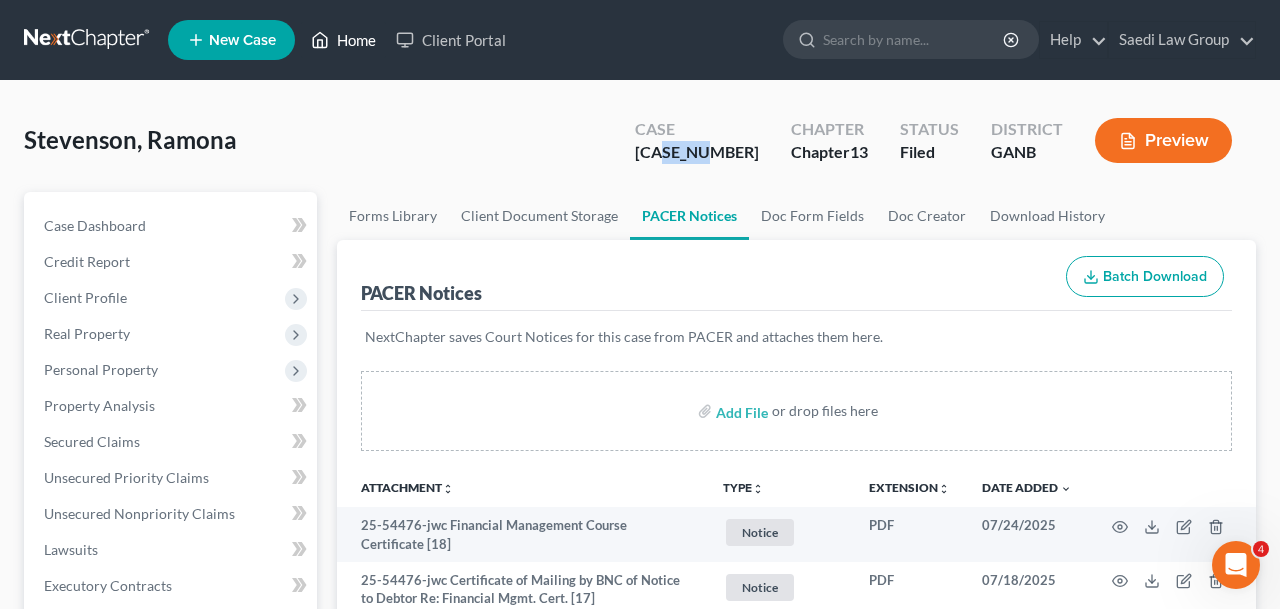click on "Home" at bounding box center [343, 40] 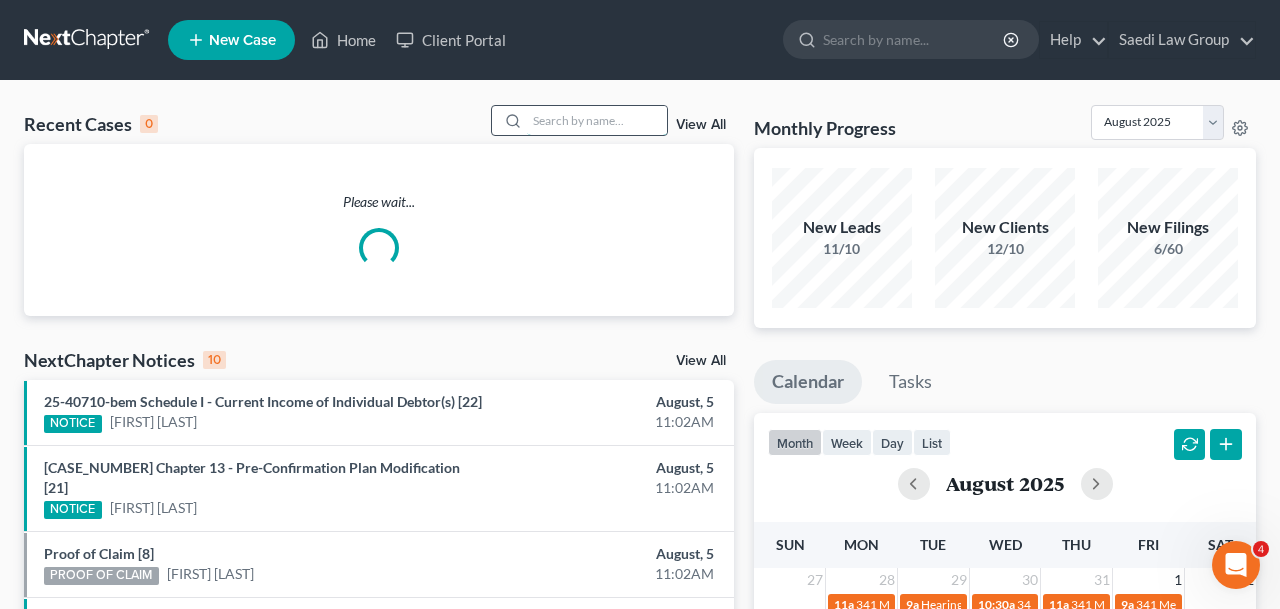 click at bounding box center [597, 120] 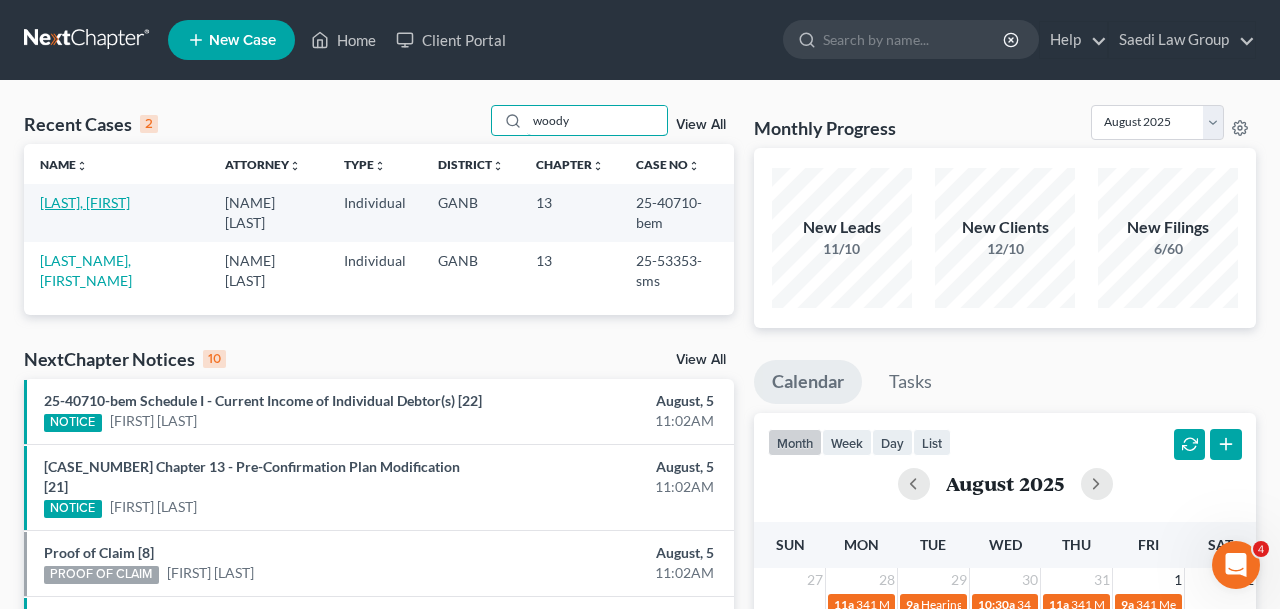 type on "woody" 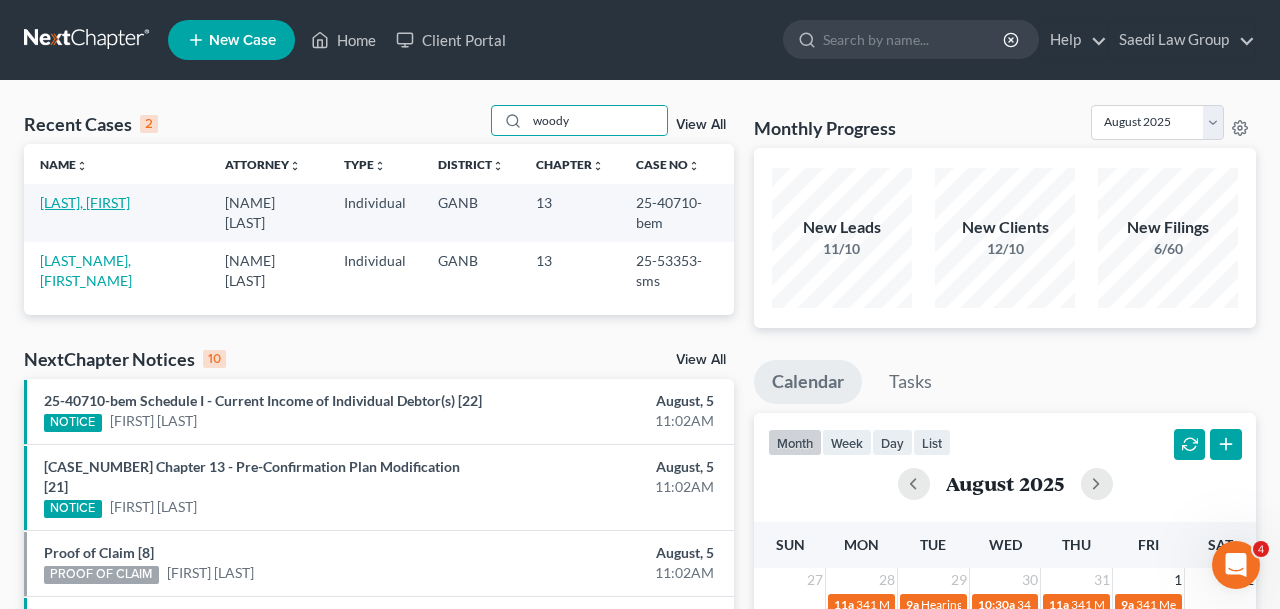 click on "[LAST], [FIRST]" at bounding box center [85, 202] 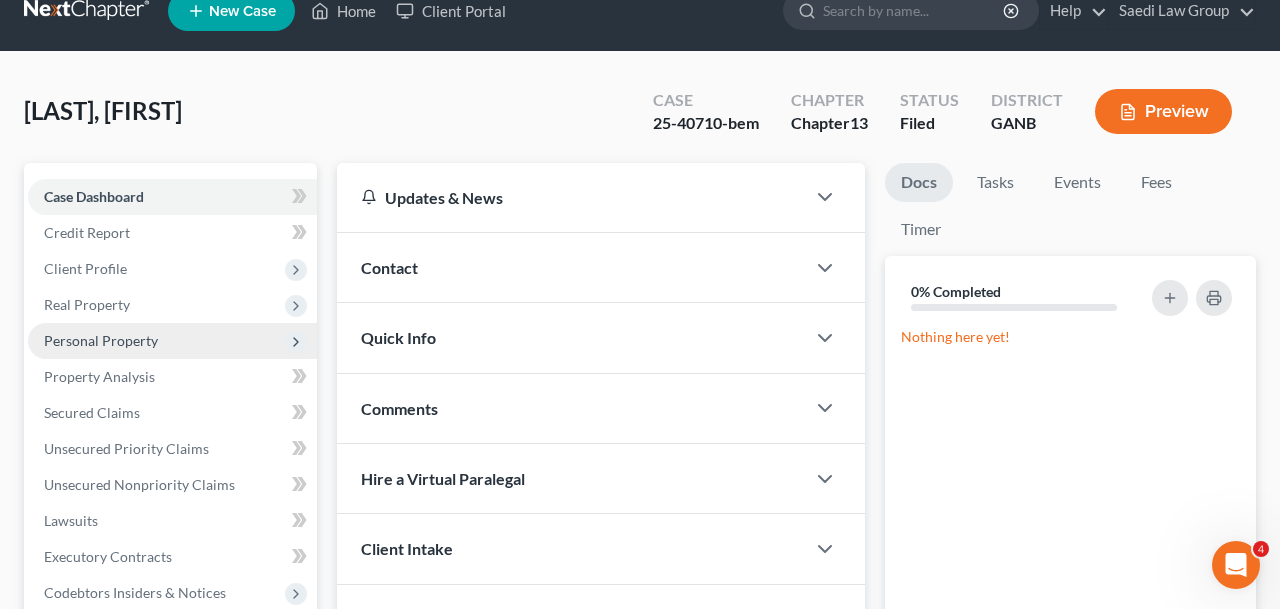 scroll, scrollTop: 580, scrollLeft: 0, axis: vertical 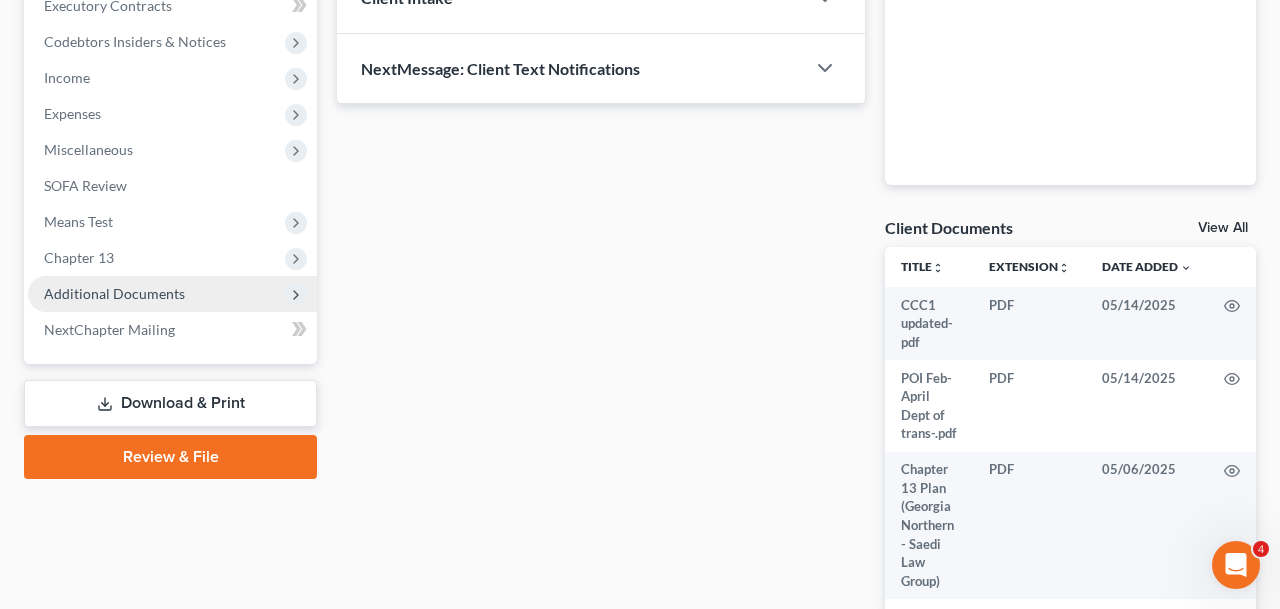 click on "Additional Documents" at bounding box center (114, 293) 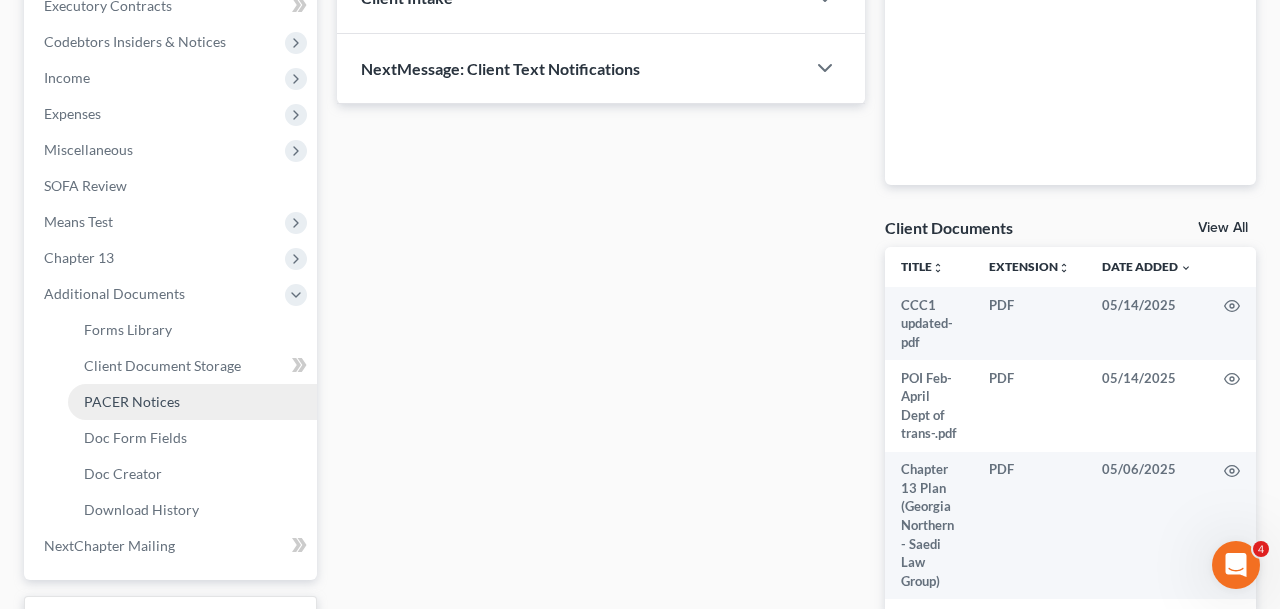 click on "PACER Notices" at bounding box center (132, 401) 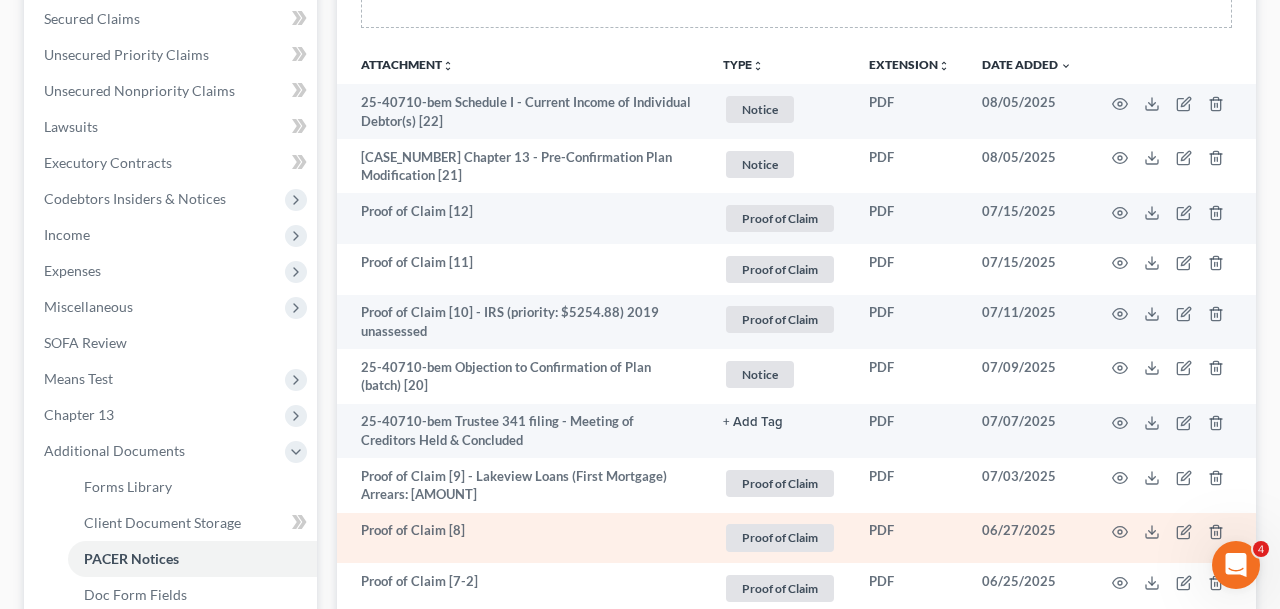 scroll, scrollTop: 574, scrollLeft: 0, axis: vertical 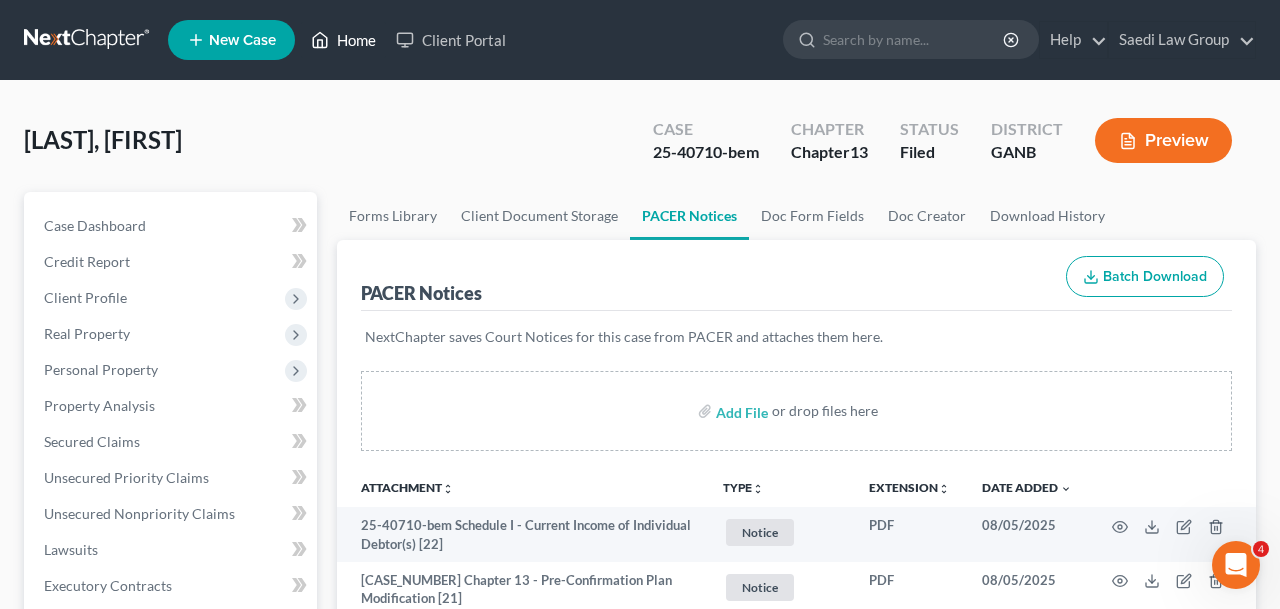 click 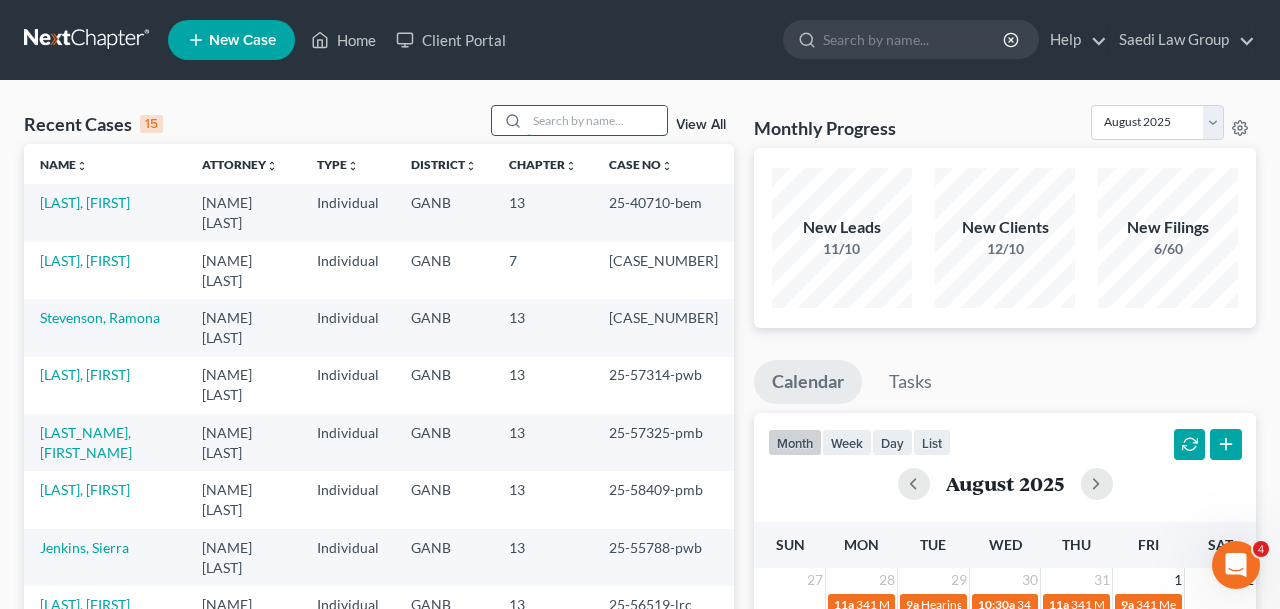 click at bounding box center (597, 120) 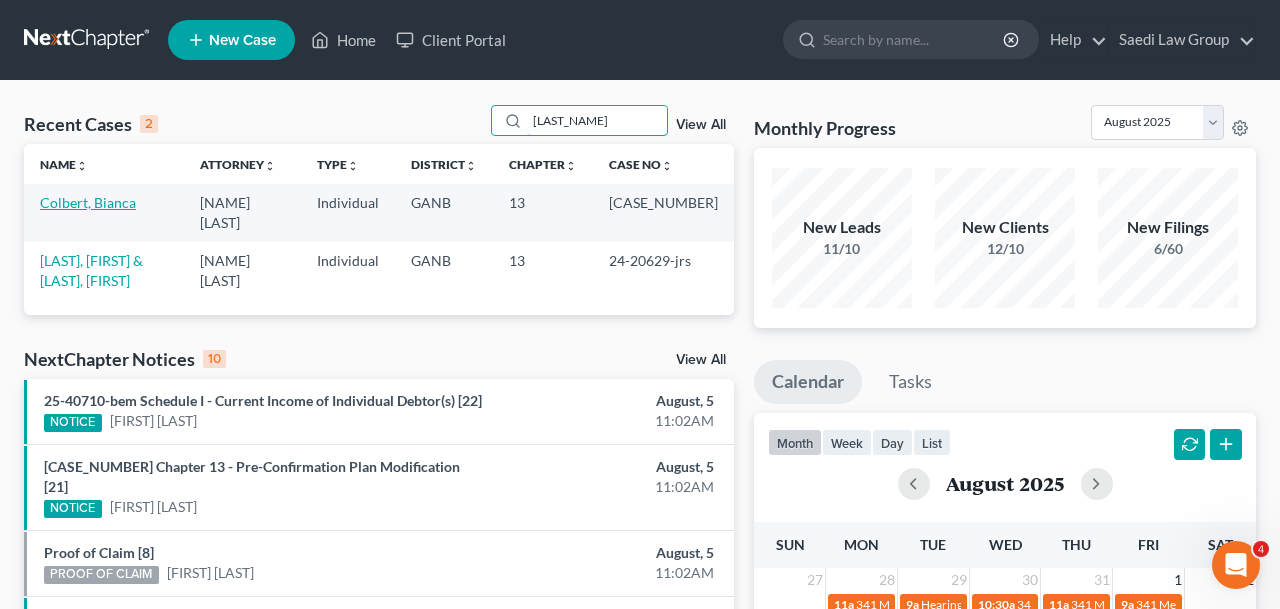 type on "[LAST_NAME]" 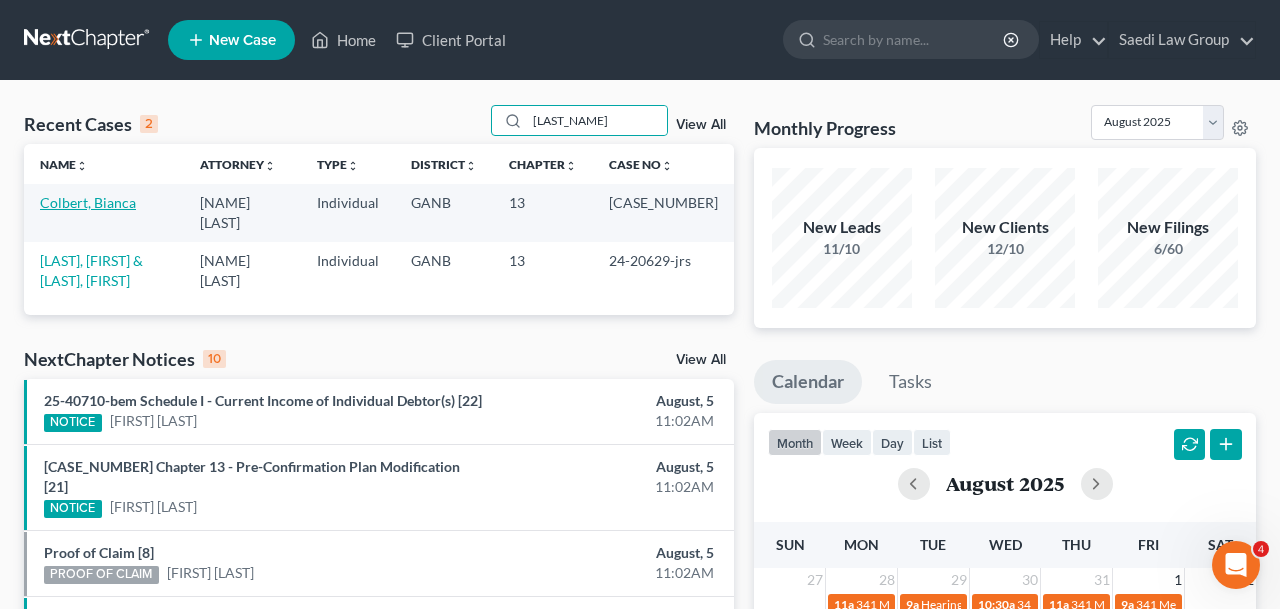 click on "Colbert, Bianca" at bounding box center [88, 202] 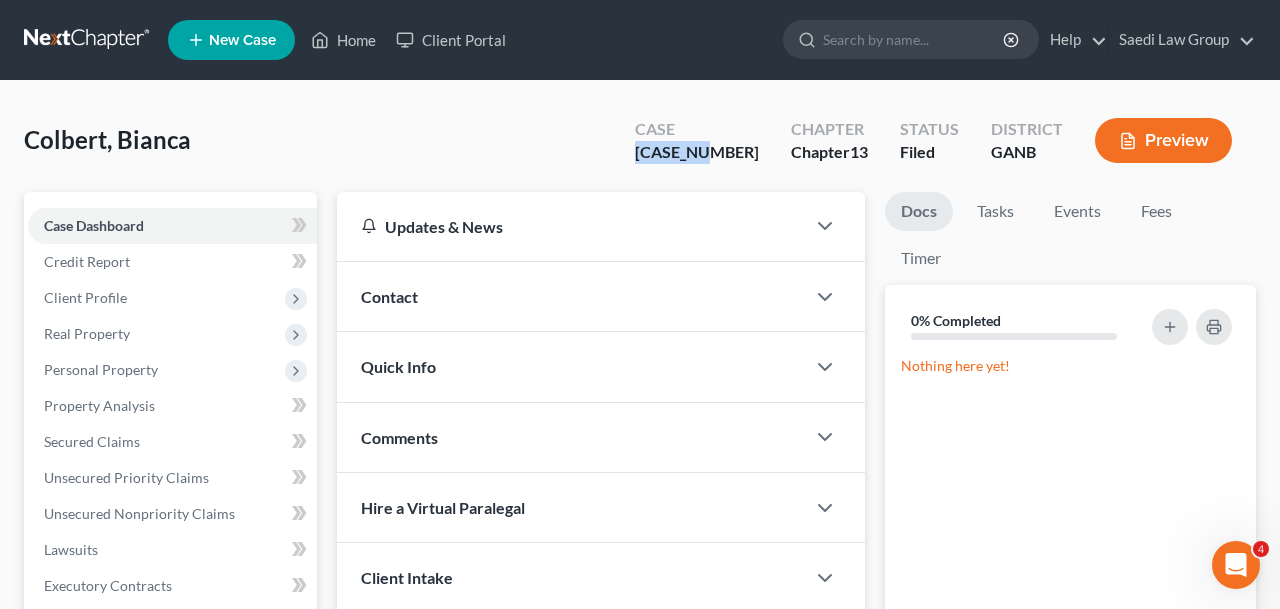 drag, startPoint x: 729, startPoint y: 150, endPoint x: 632, endPoint y: 149, distance: 97.00516 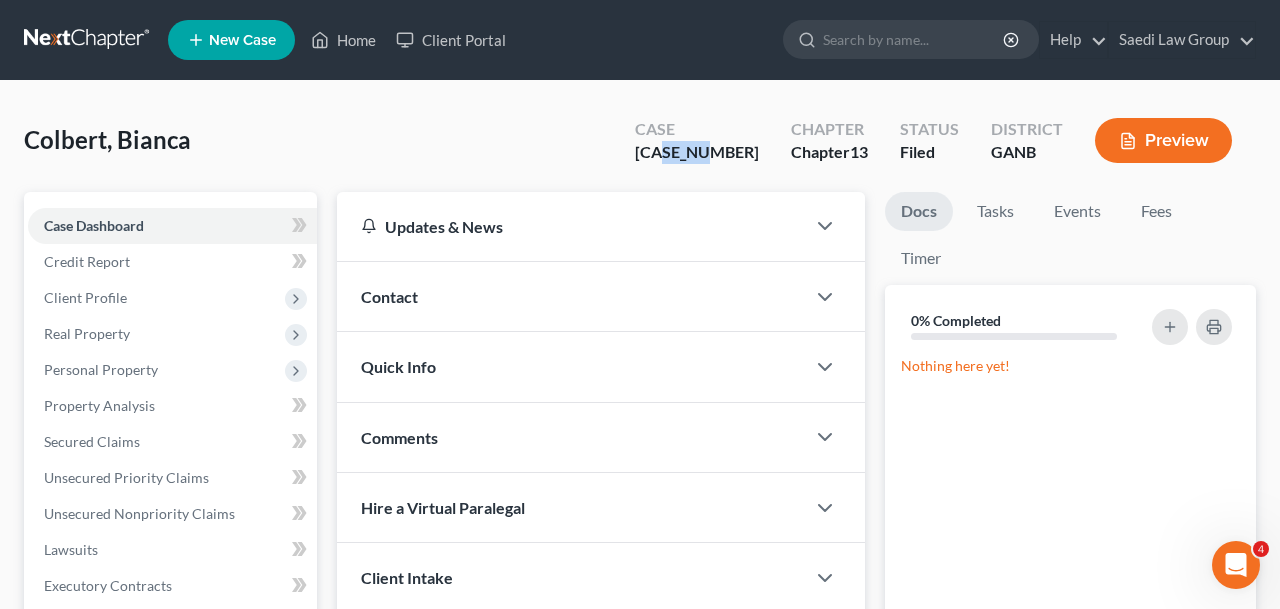 drag, startPoint x: 685, startPoint y: 147, endPoint x: 726, endPoint y: 147, distance: 41 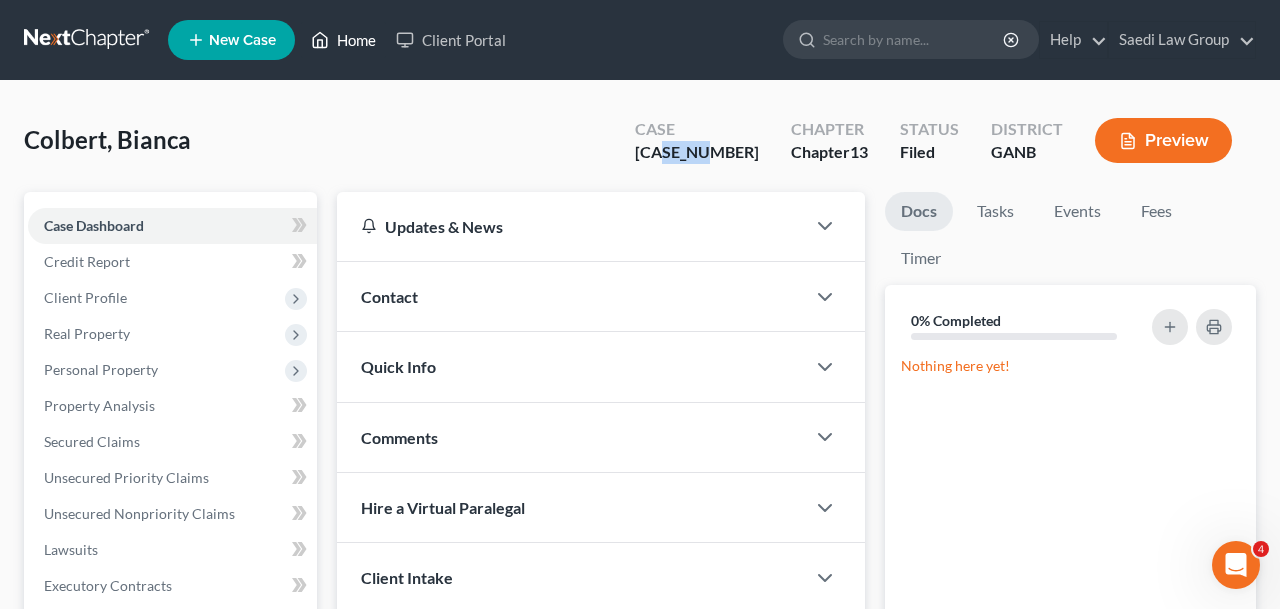 click on "Home" at bounding box center (343, 40) 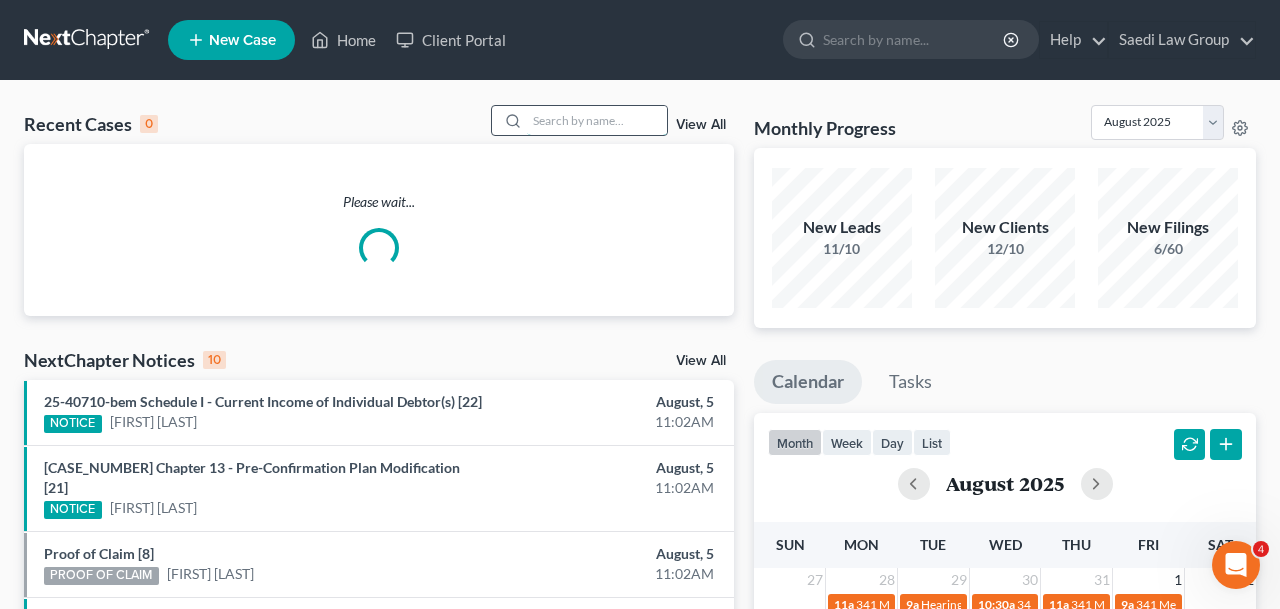 click at bounding box center (597, 120) 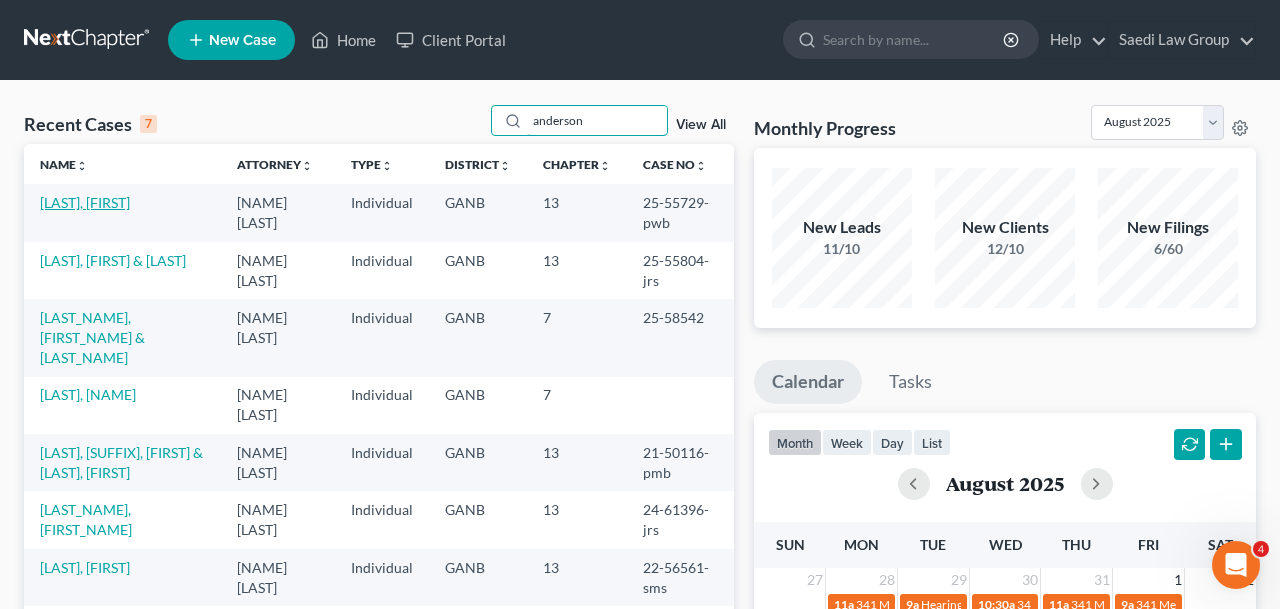 type on "anderson" 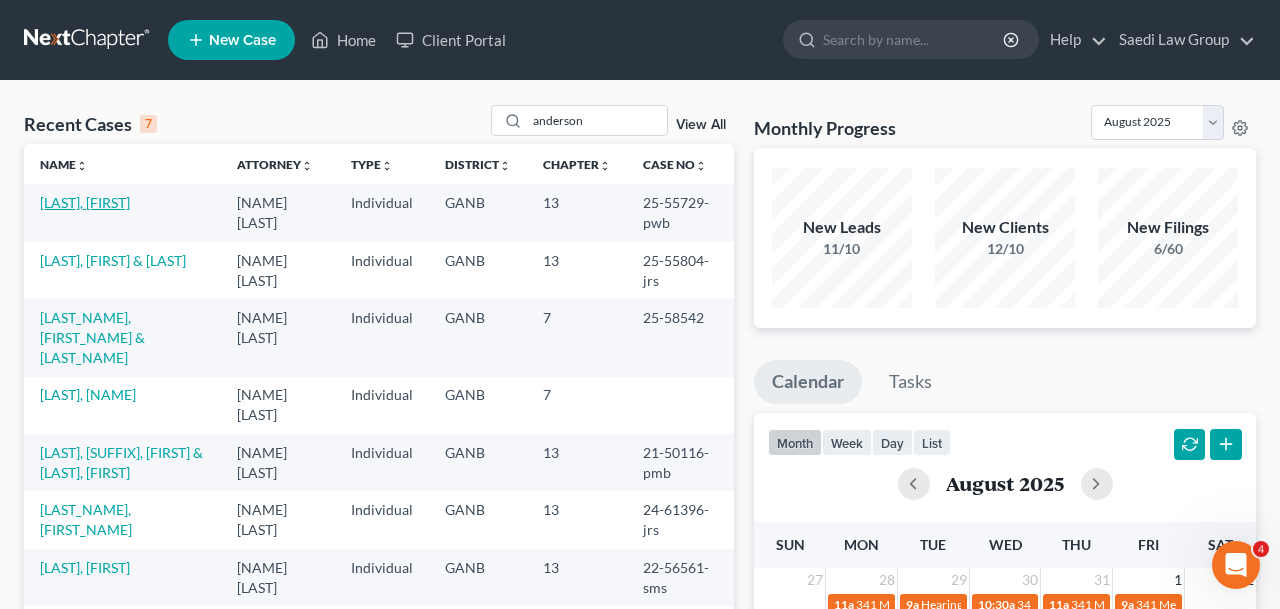 click on "[LAST], [FIRST]" at bounding box center [85, 202] 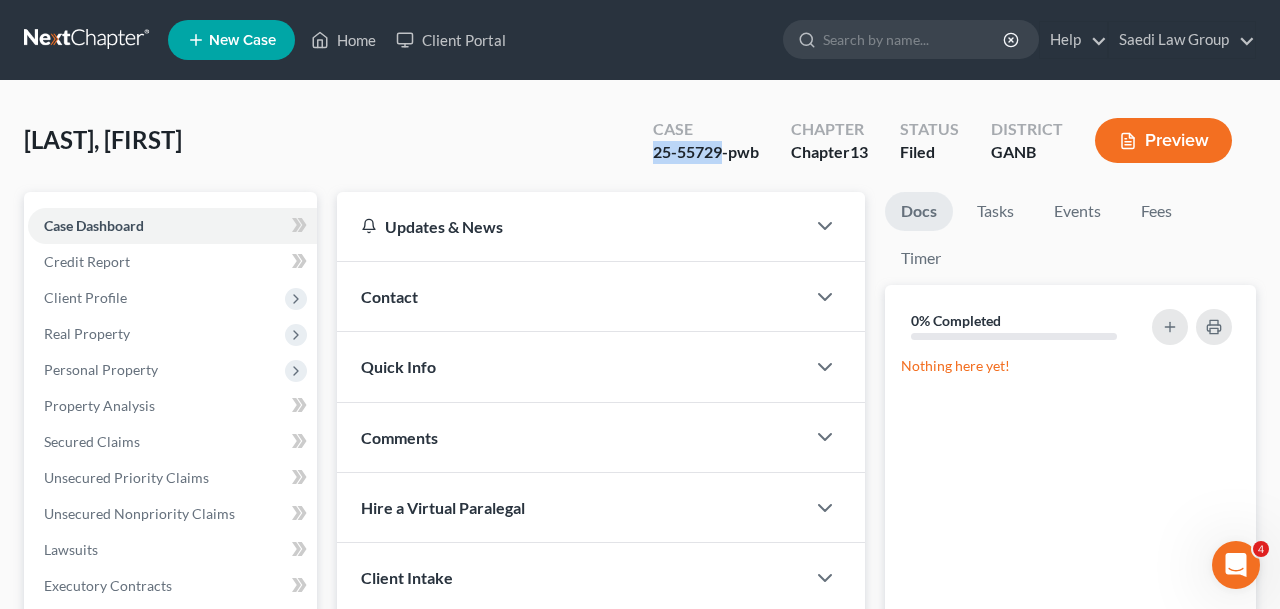 drag, startPoint x: 722, startPoint y: 151, endPoint x: 568, endPoint y: 151, distance: 154 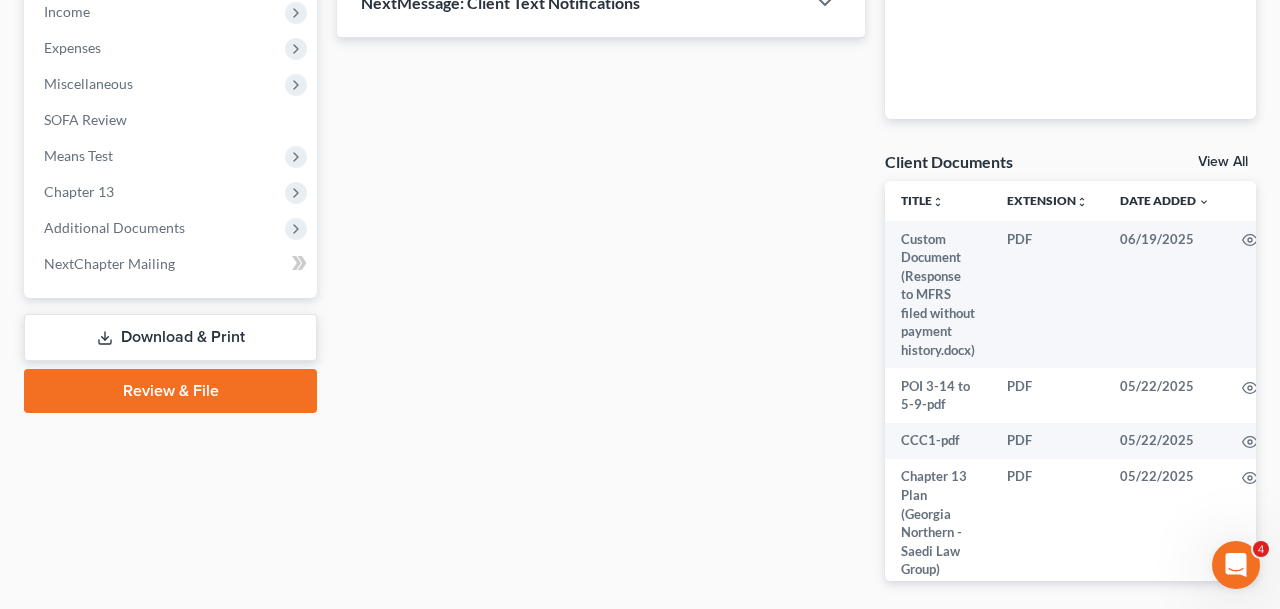 scroll, scrollTop: 725, scrollLeft: 0, axis: vertical 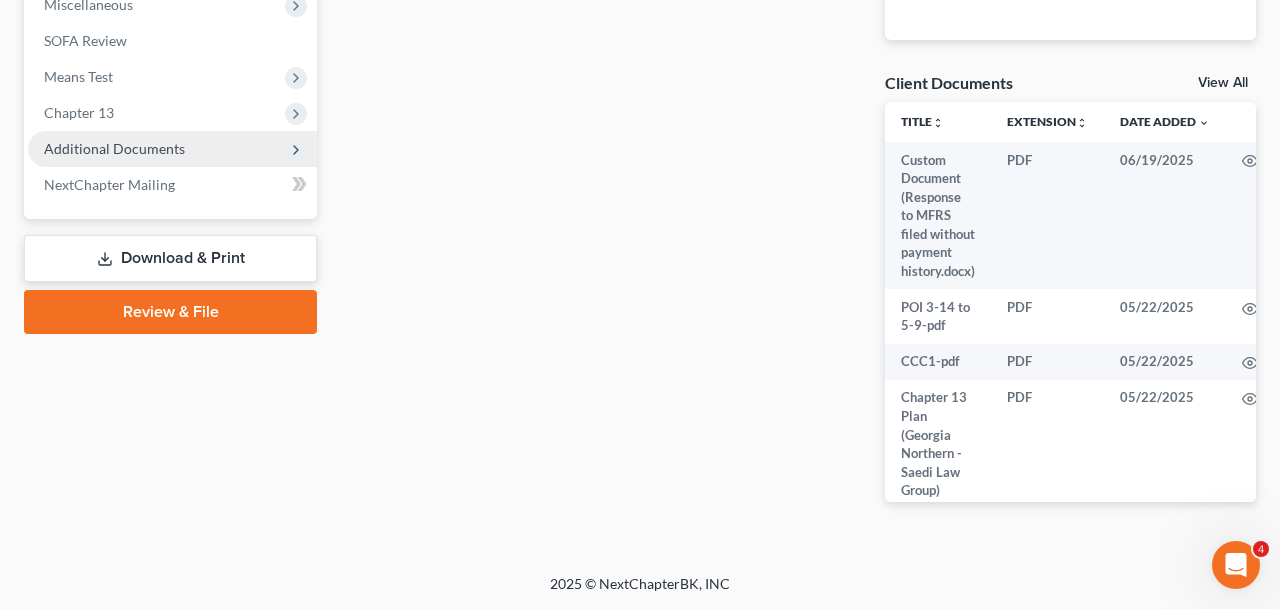 click on "Additional Documents" at bounding box center (114, 148) 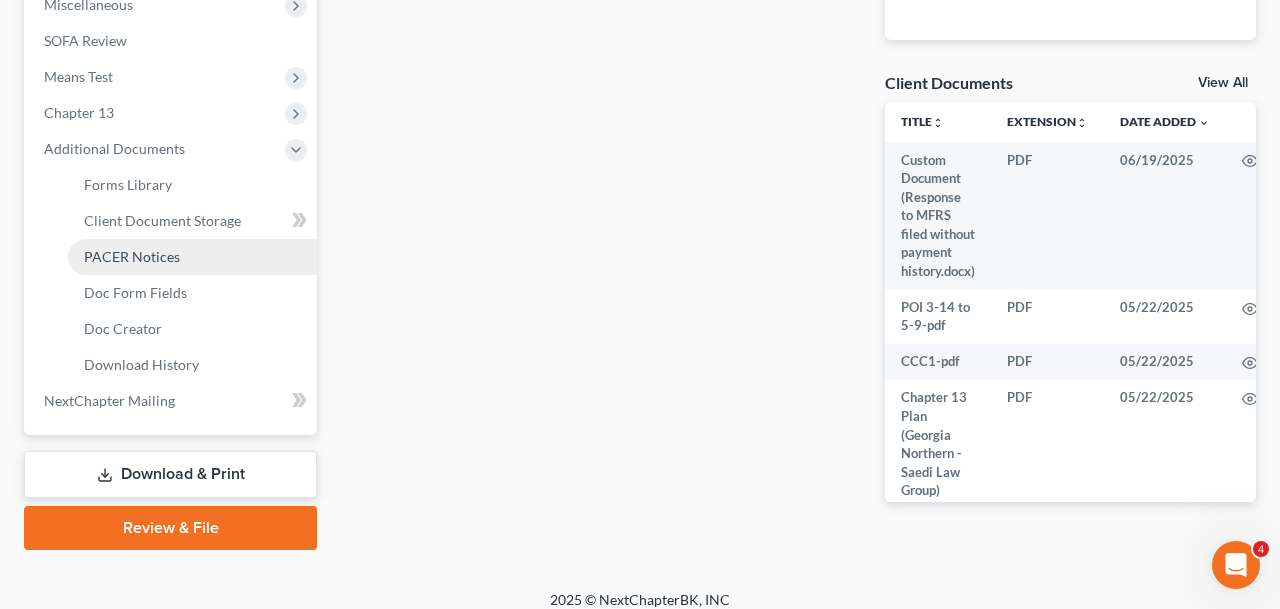 click on "PACER Notices" at bounding box center [132, 256] 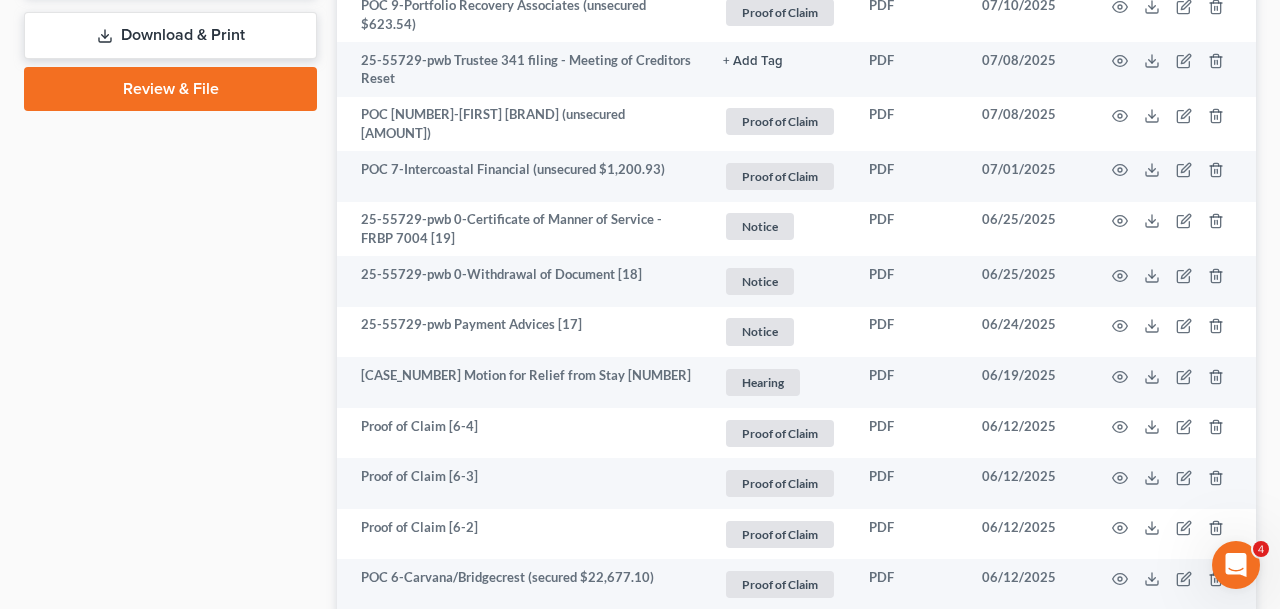 scroll, scrollTop: 1165, scrollLeft: 0, axis: vertical 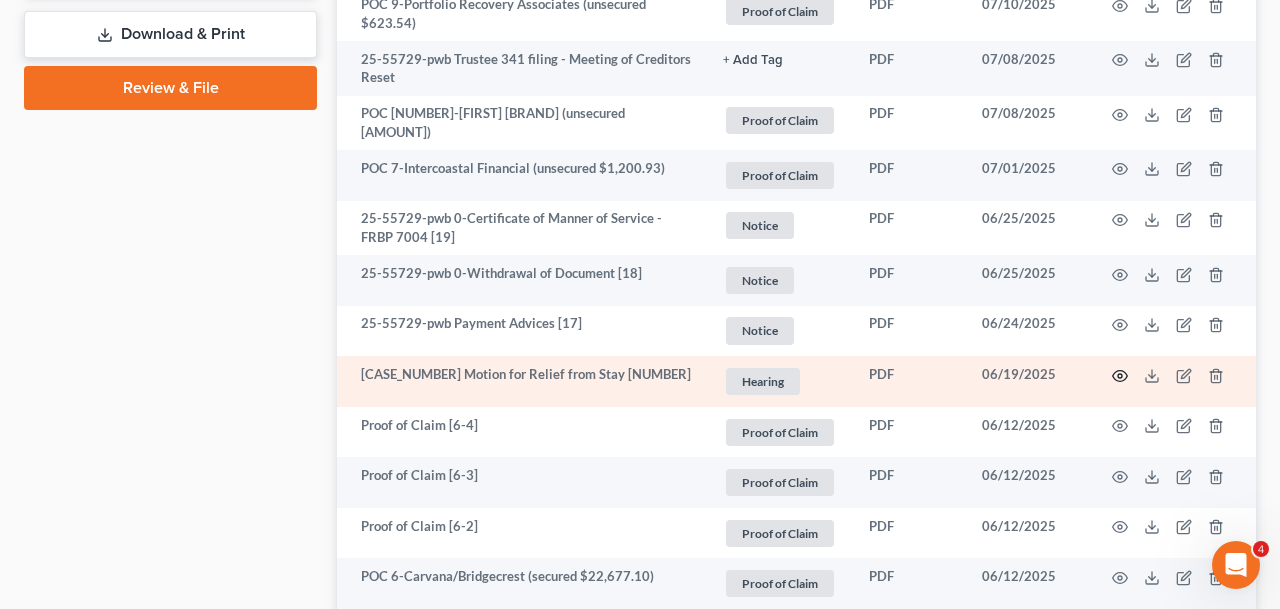click 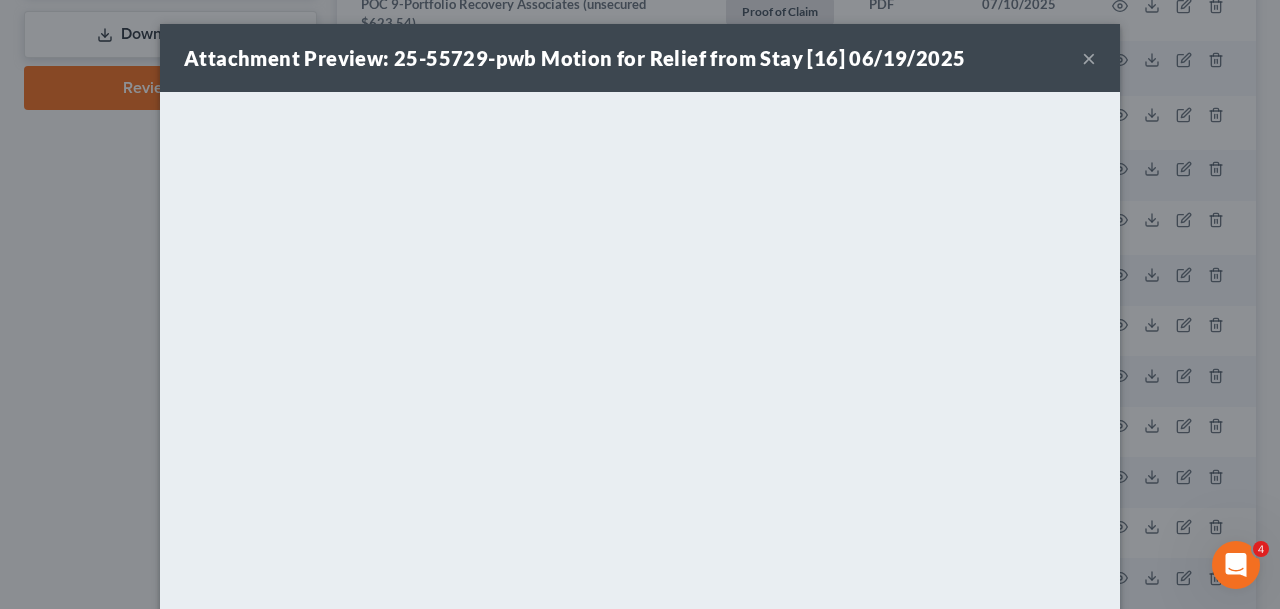 click on "×" at bounding box center (1089, 58) 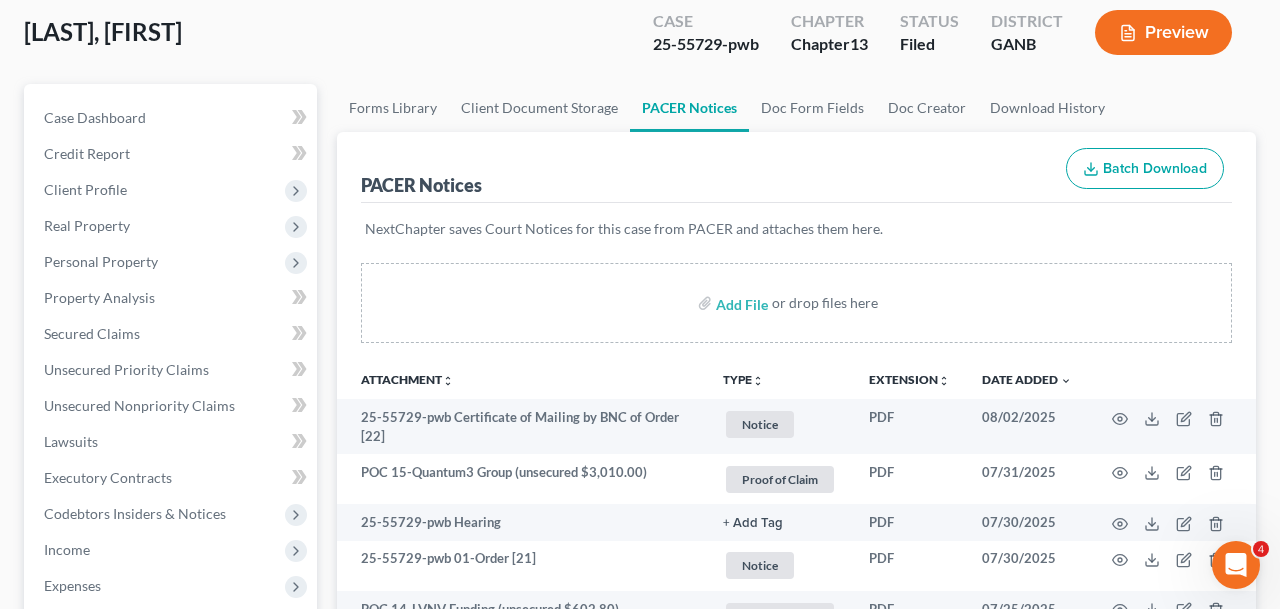 scroll, scrollTop: 0, scrollLeft: 0, axis: both 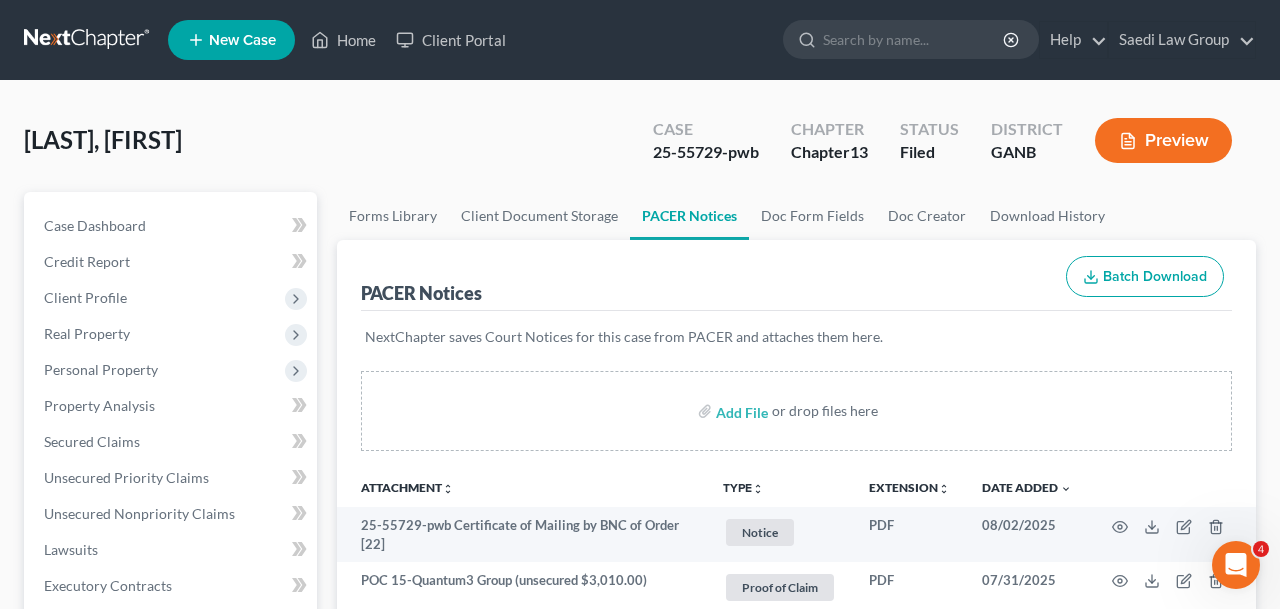 drag, startPoint x: 265, startPoint y: 155, endPoint x: -1, endPoint y: 154, distance: 266.0019 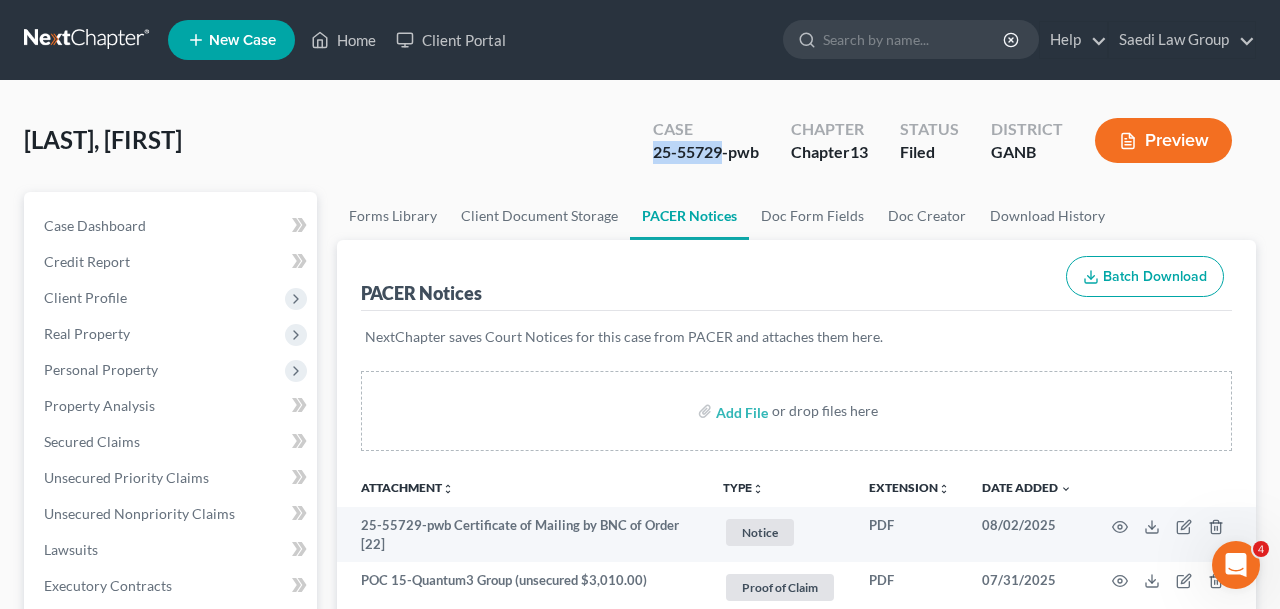 drag, startPoint x: 724, startPoint y: 151, endPoint x: 586, endPoint y: 151, distance: 138 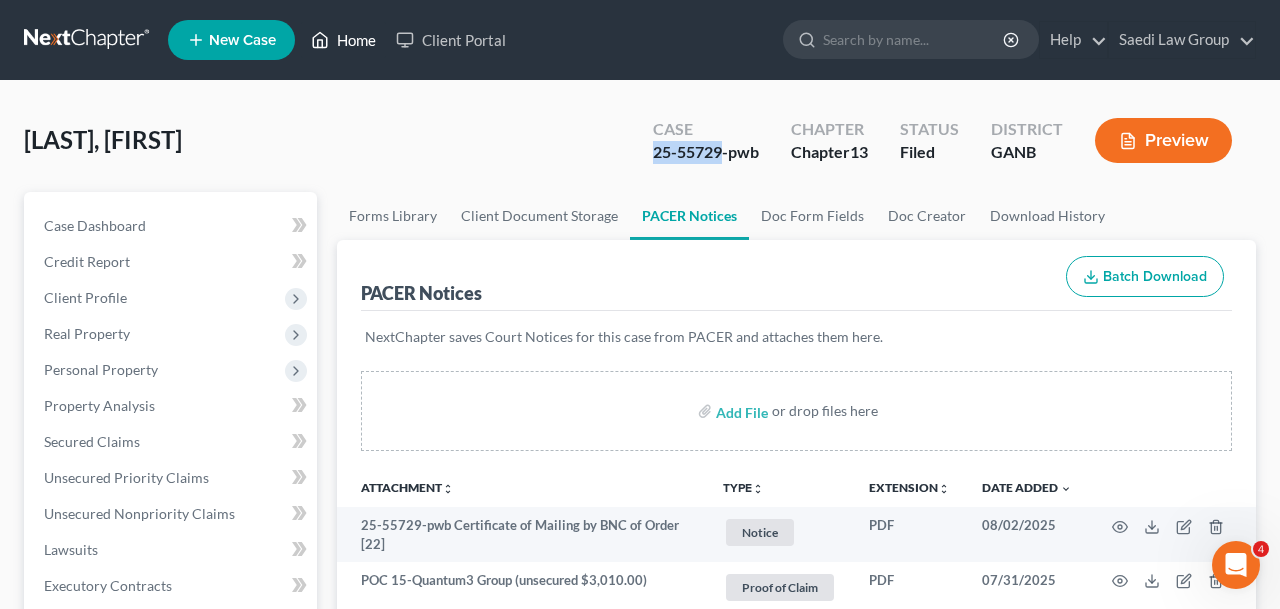 click on "Home" at bounding box center [343, 40] 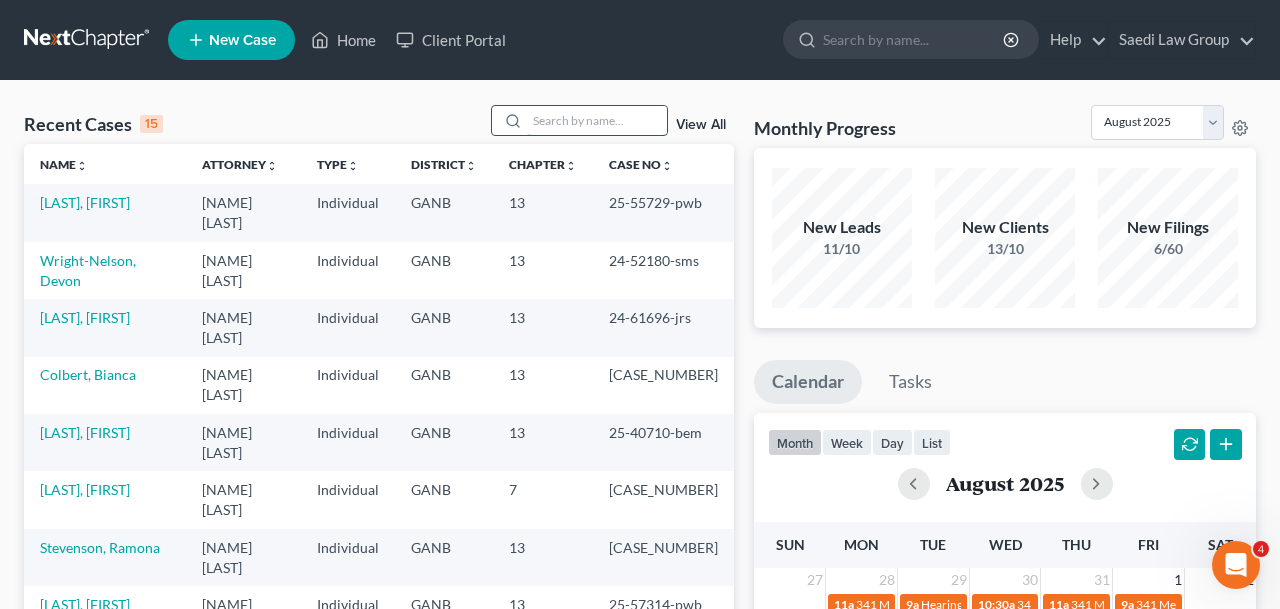 click at bounding box center (597, 120) 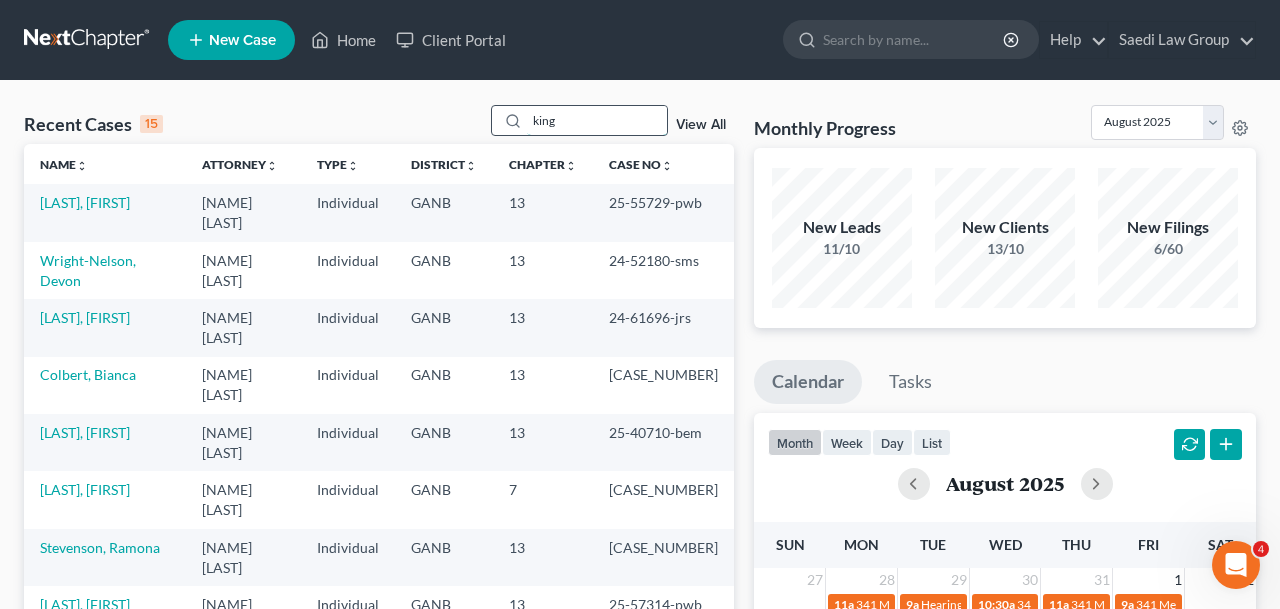 type on "king" 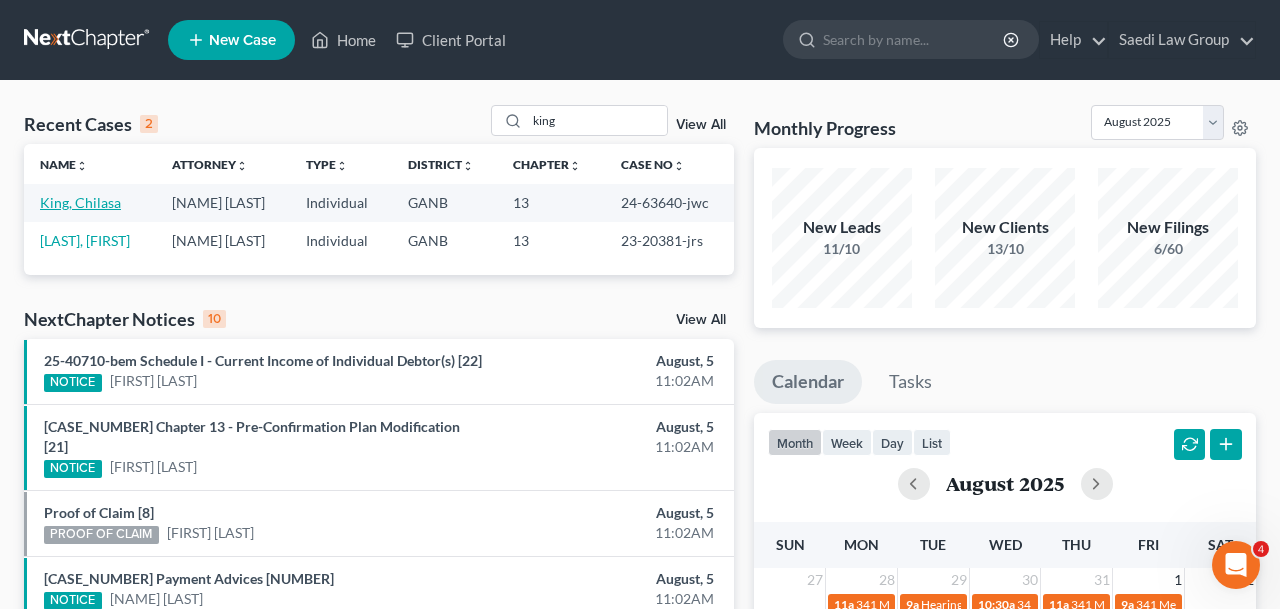 click on "King, Chilasa" at bounding box center (80, 202) 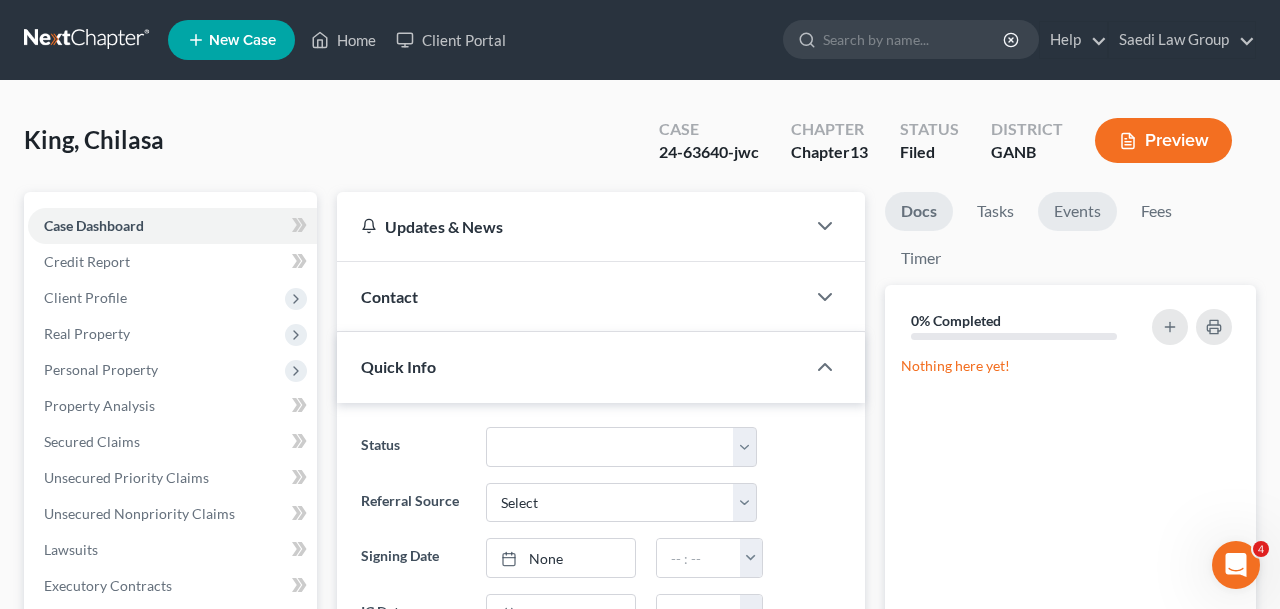 click on "Events" at bounding box center [1077, 211] 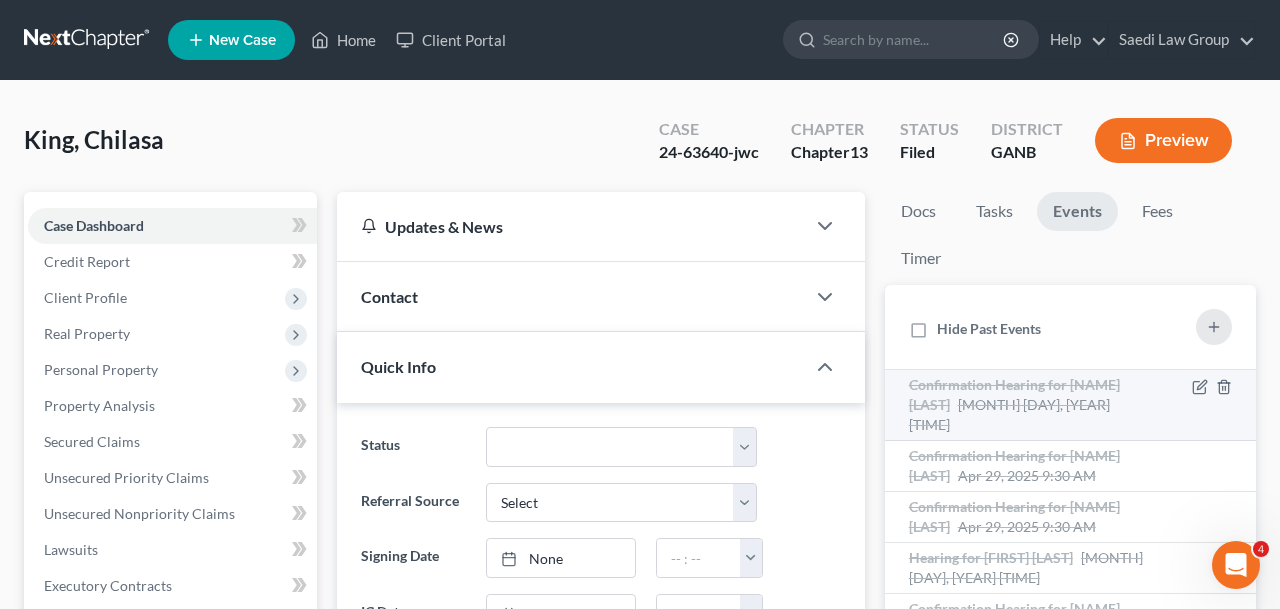scroll, scrollTop: 197, scrollLeft: 0, axis: vertical 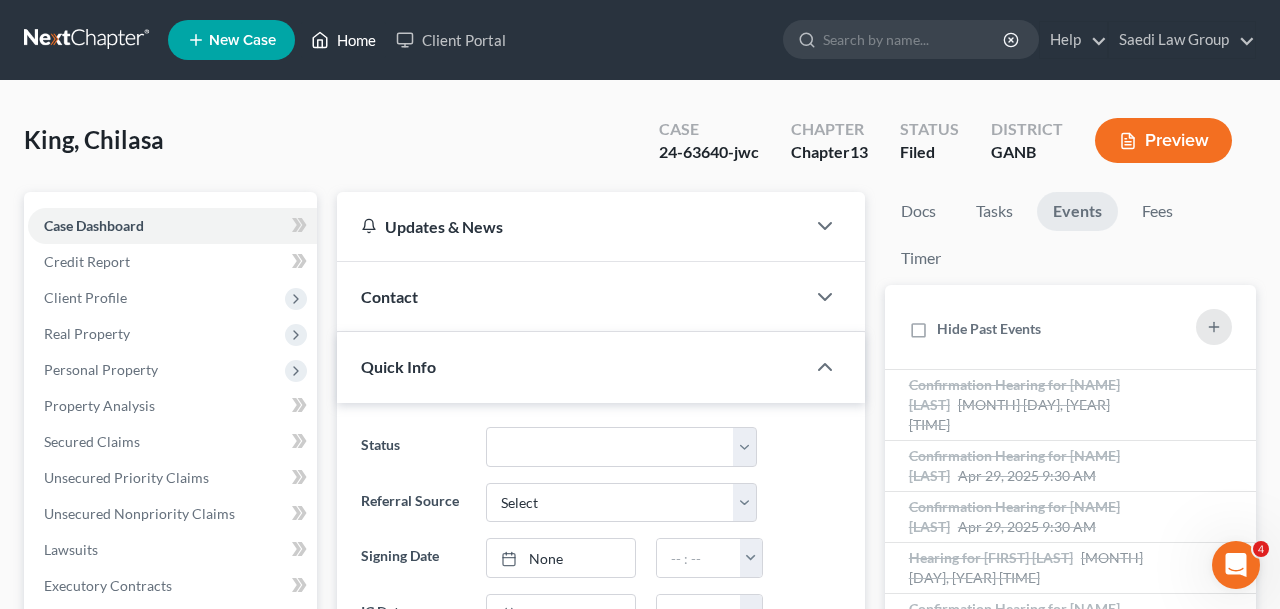 click on "Home" at bounding box center [343, 40] 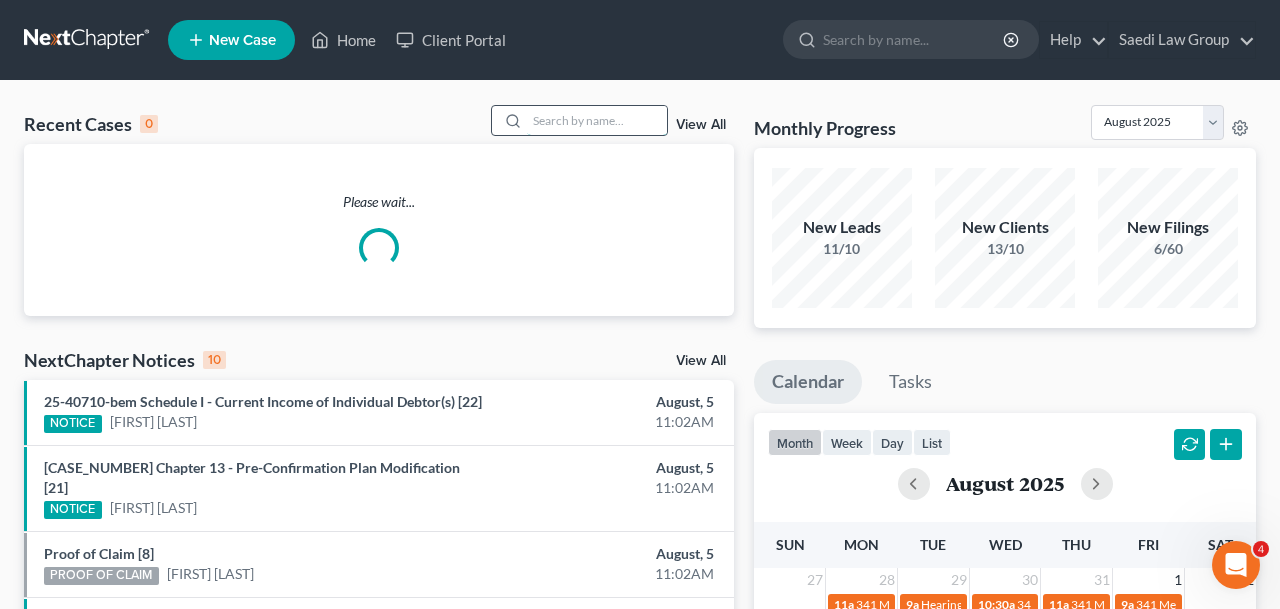 click at bounding box center [597, 120] 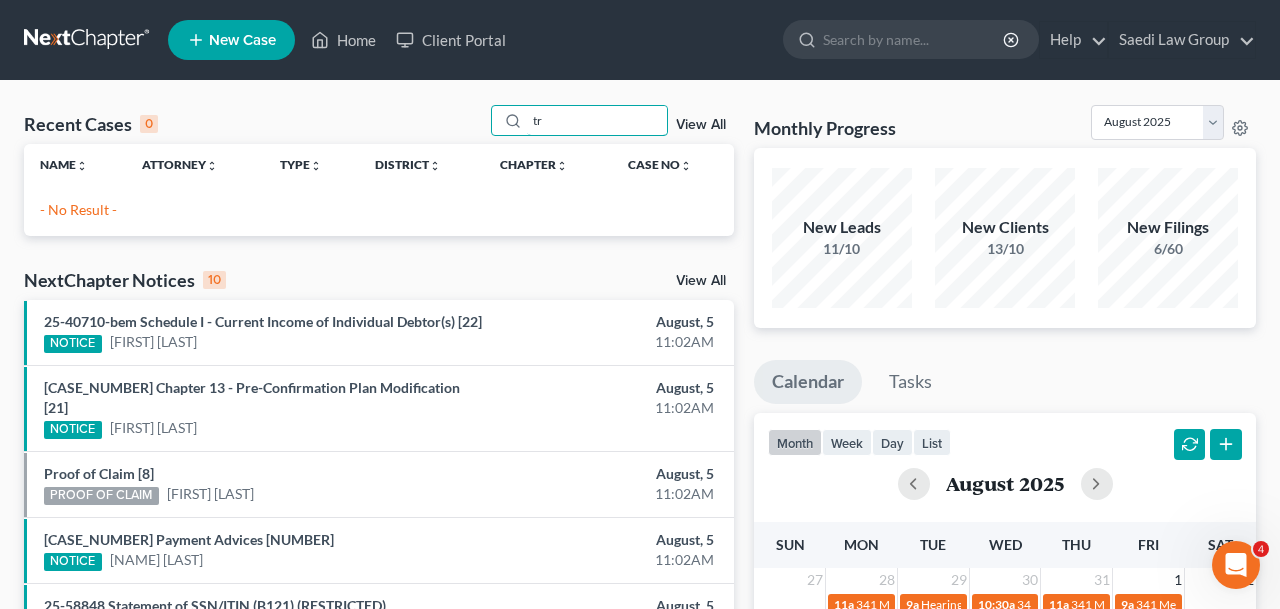 type on "t" 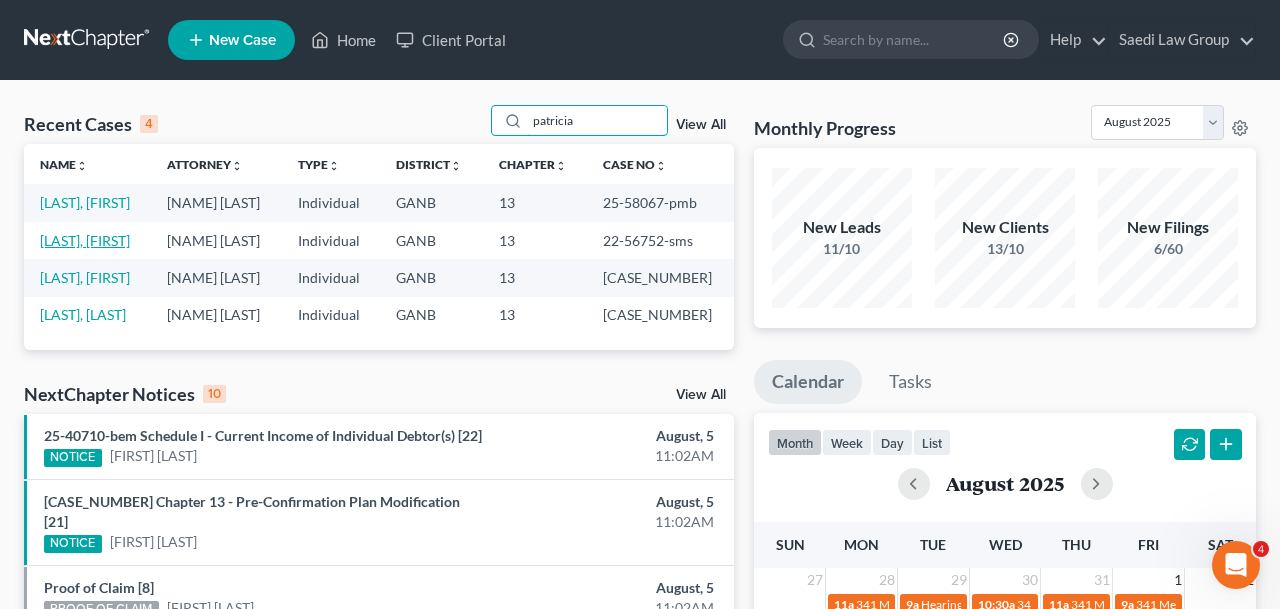 type on "patricia" 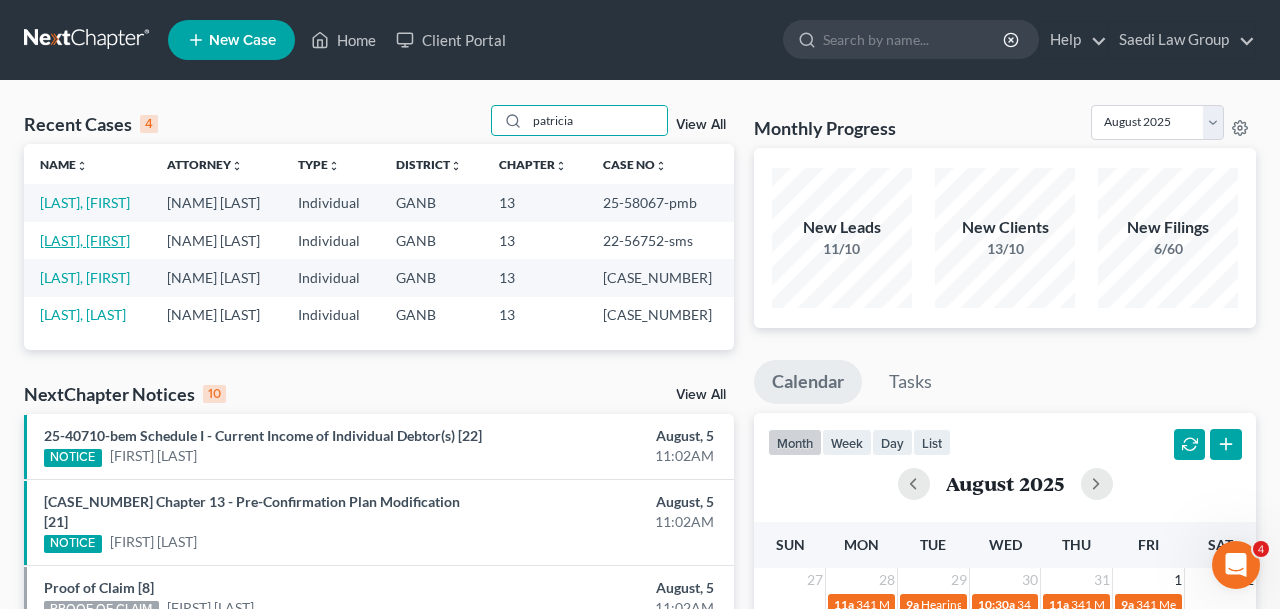 click on "[LAST], [FIRST]" at bounding box center [85, 240] 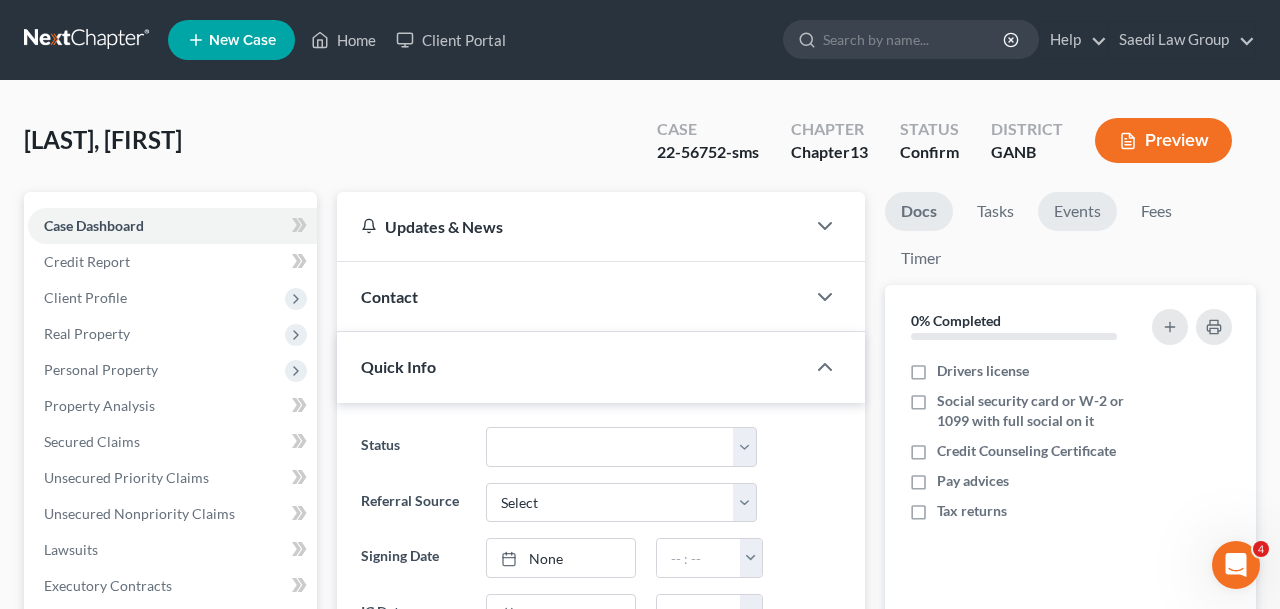 click on "Events" at bounding box center (1077, 211) 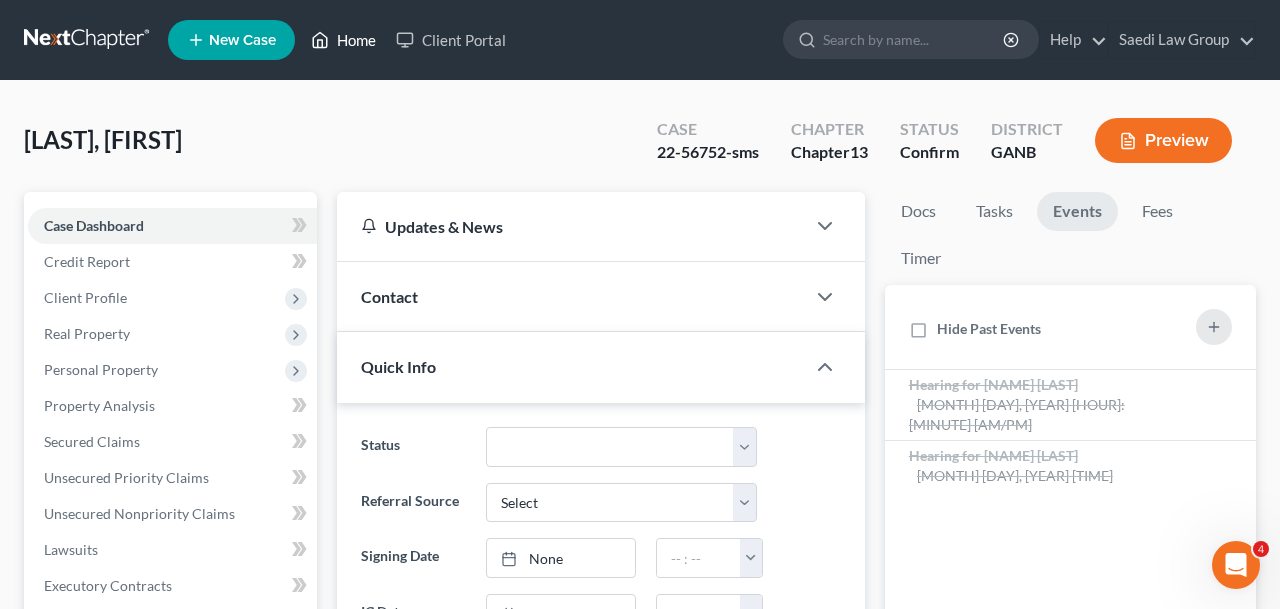 click on "Home" at bounding box center (343, 40) 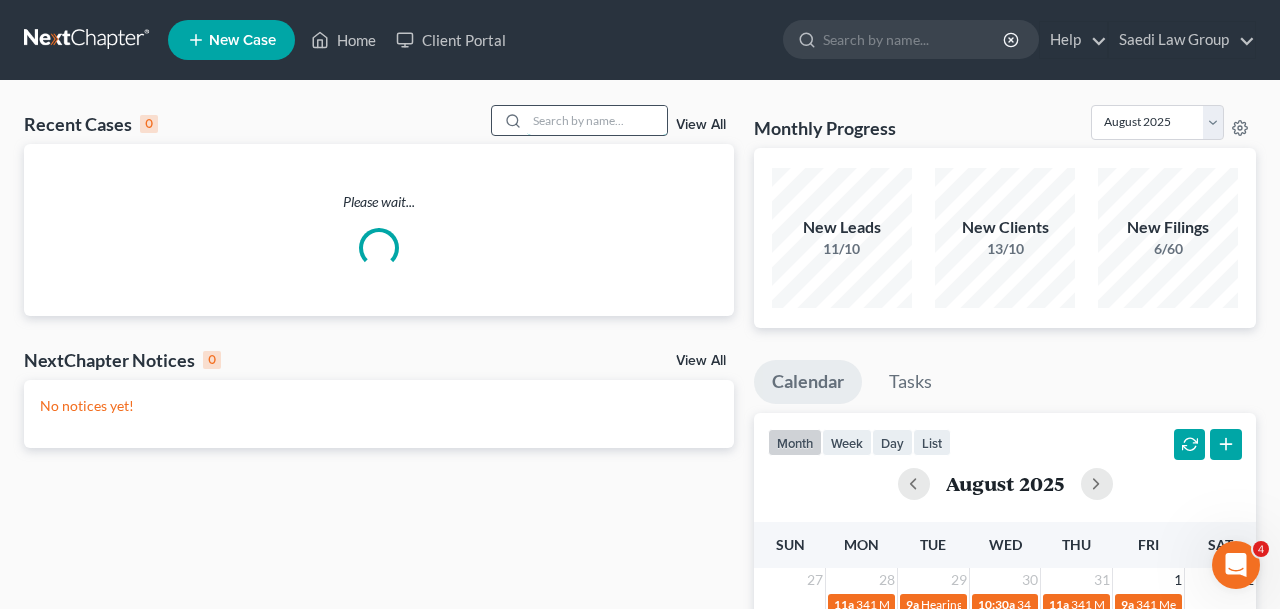 click at bounding box center [597, 120] 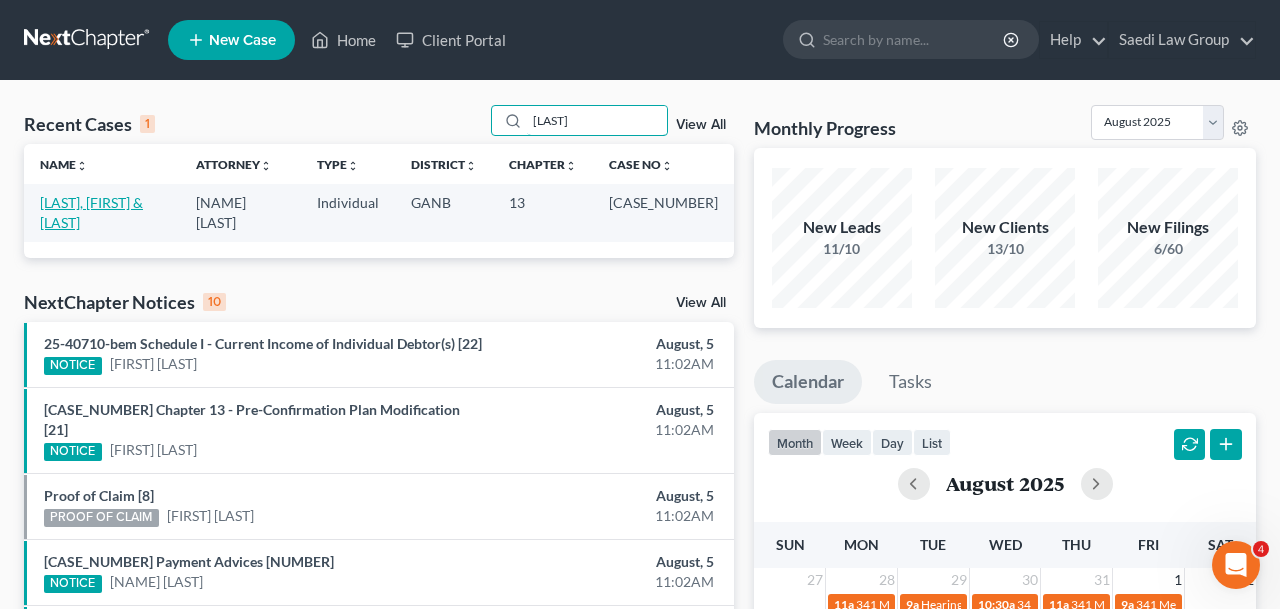 type on "[LAST]" 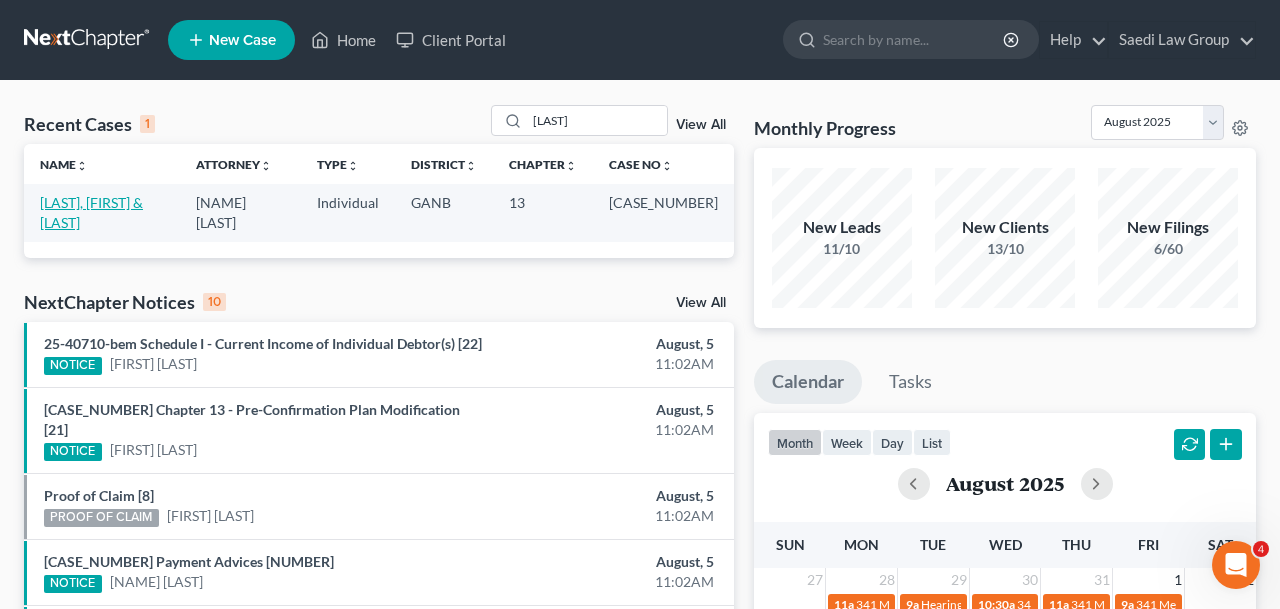 click on "[LAST], [FIRST] & [LAST]" at bounding box center [91, 212] 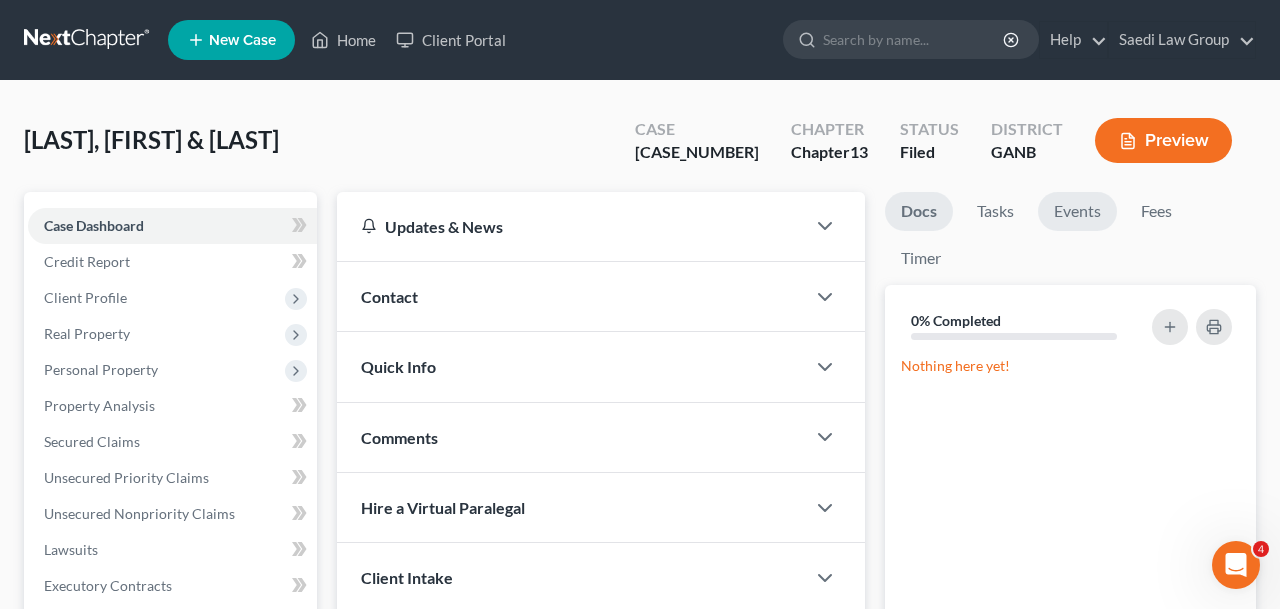 click on "Events" at bounding box center (1077, 211) 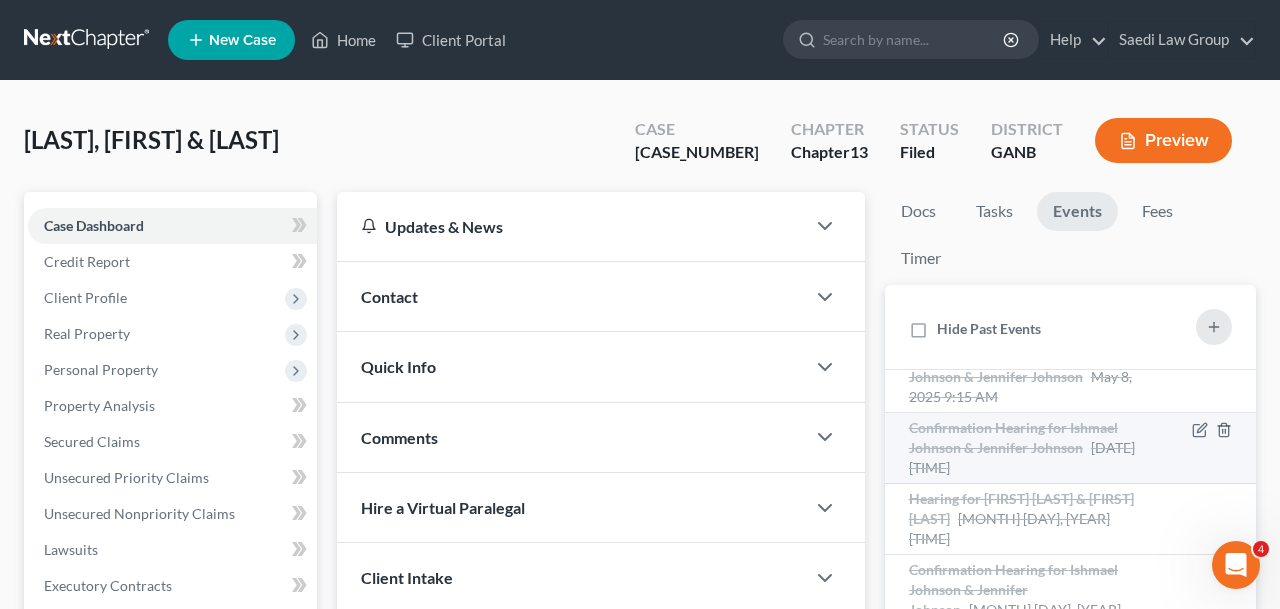 scroll, scrollTop: 188, scrollLeft: 0, axis: vertical 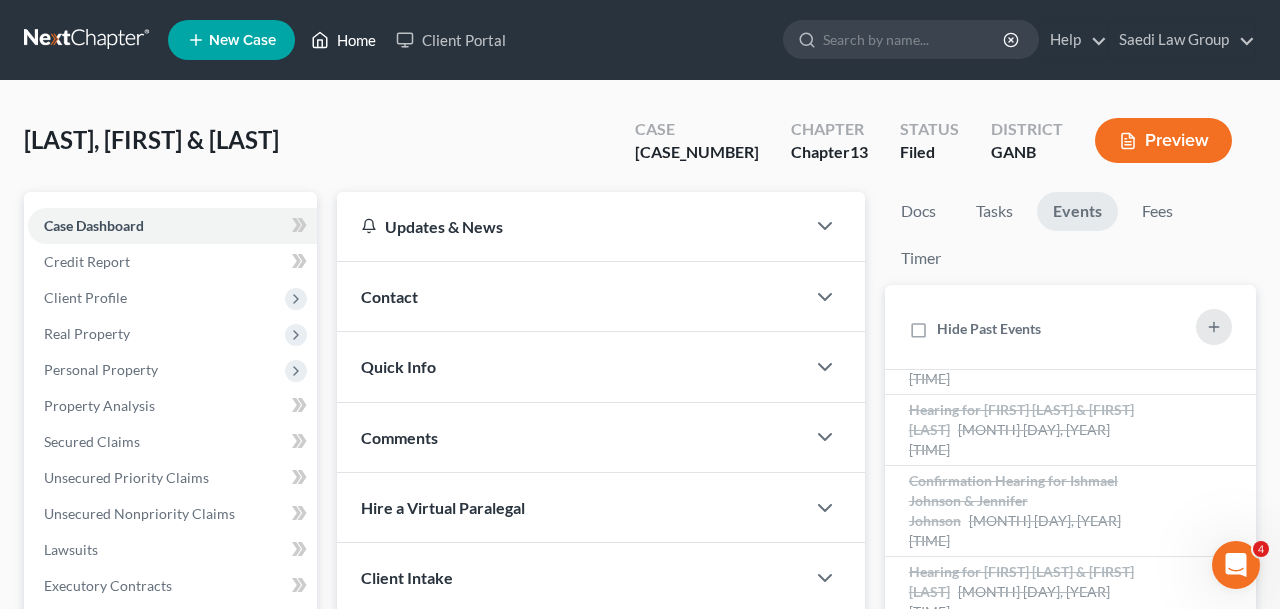 click on "Home" at bounding box center [343, 40] 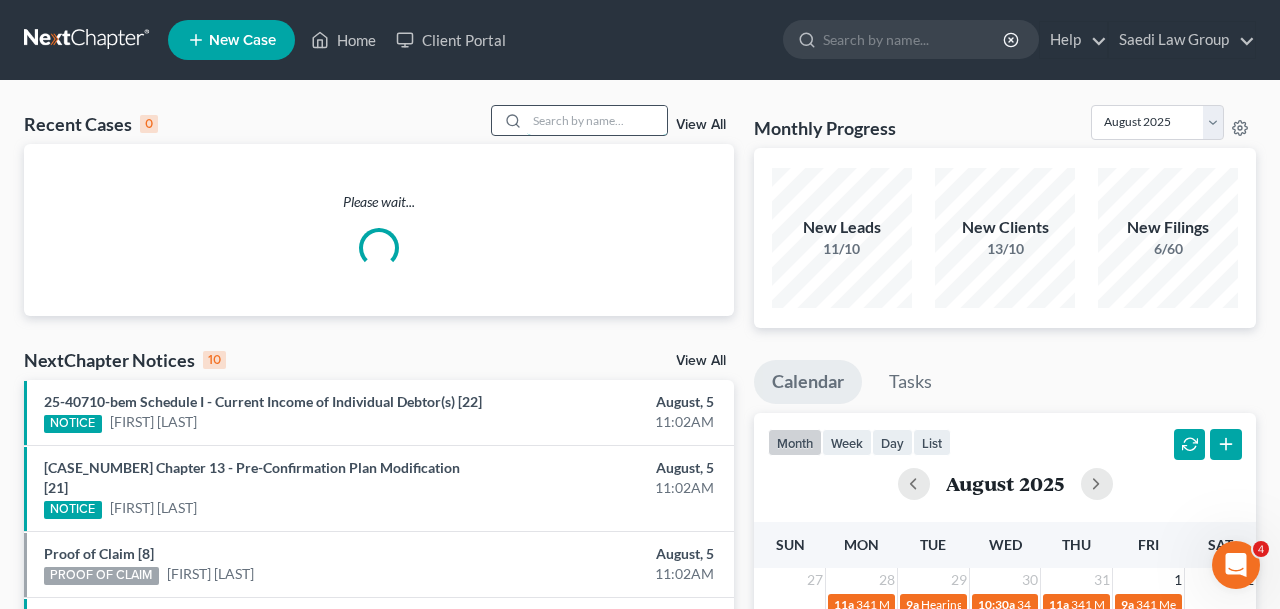 click at bounding box center [597, 120] 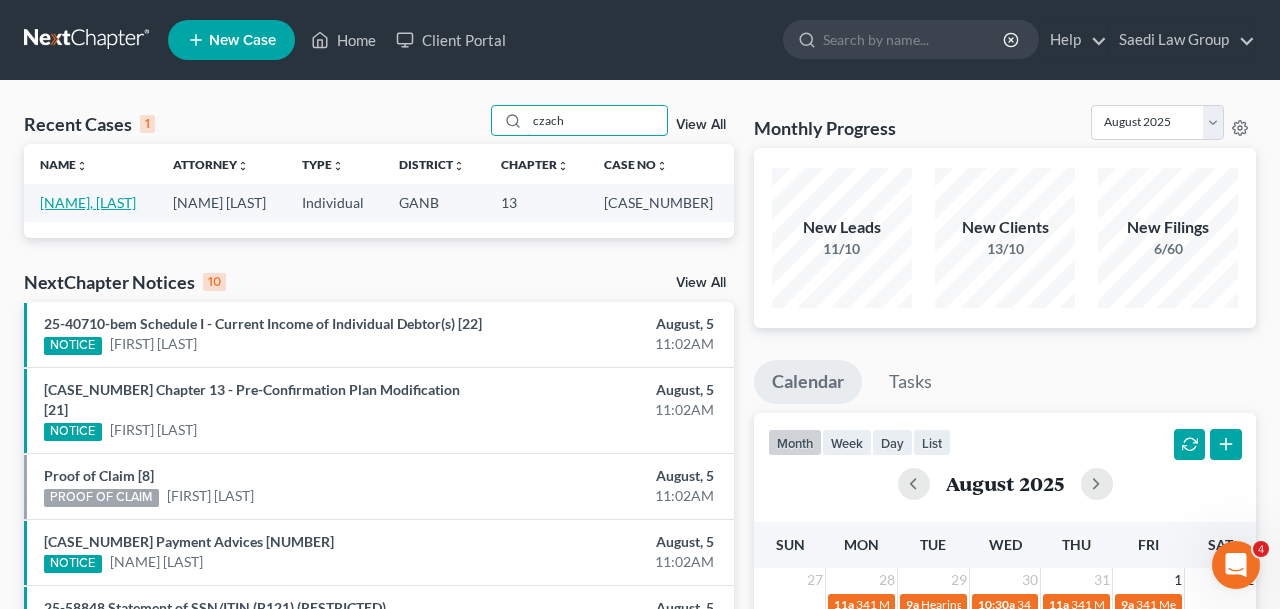 type on "czach" 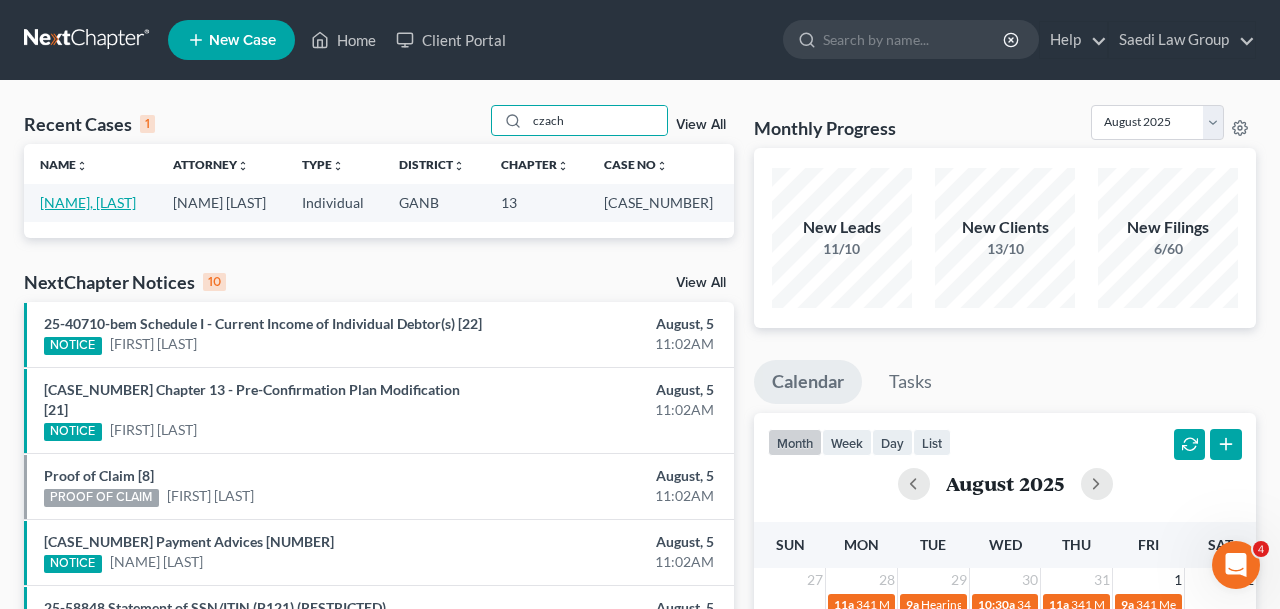 click on "[NAME], [LAST]" at bounding box center (88, 202) 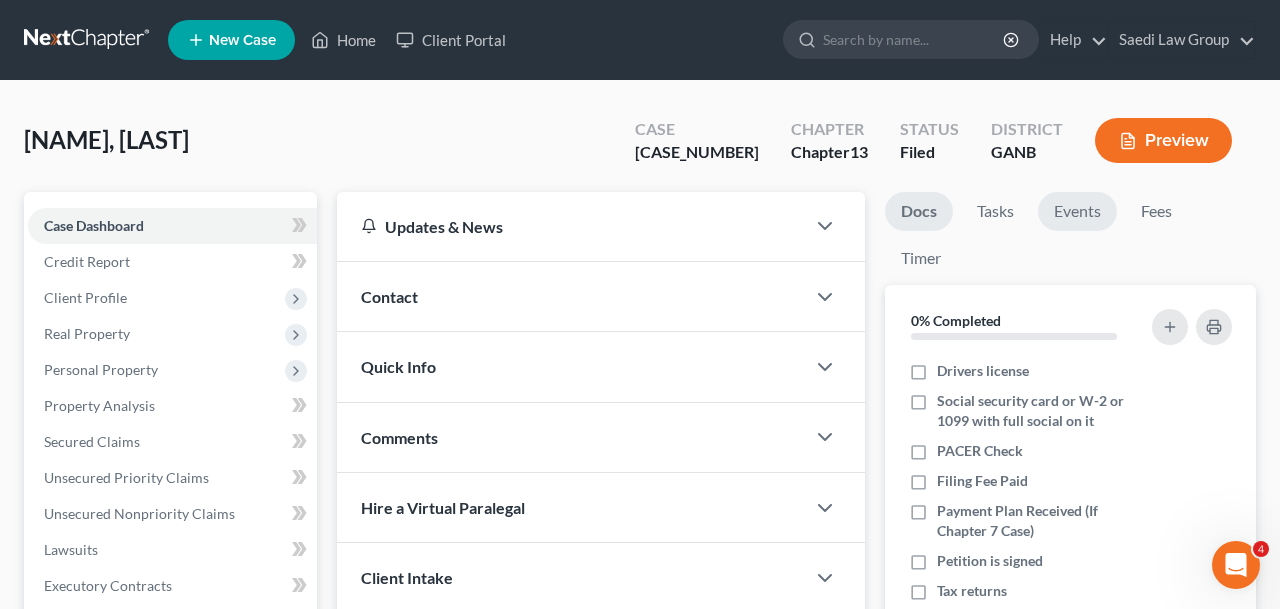 click on "Events" at bounding box center (1077, 211) 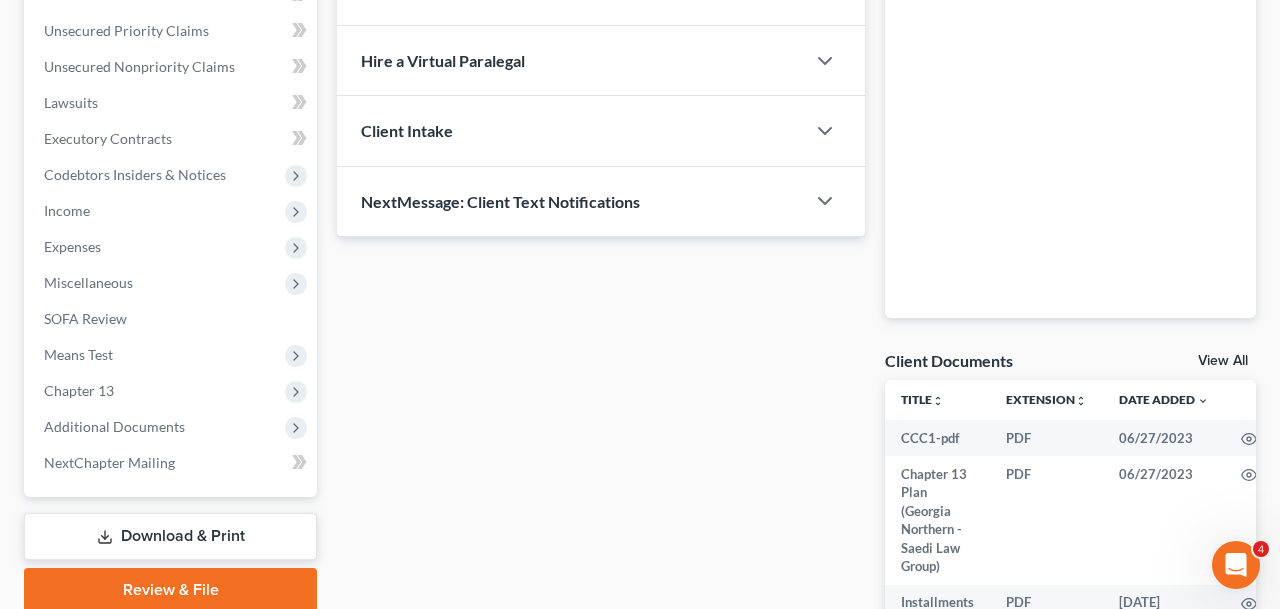 scroll, scrollTop: 601, scrollLeft: 0, axis: vertical 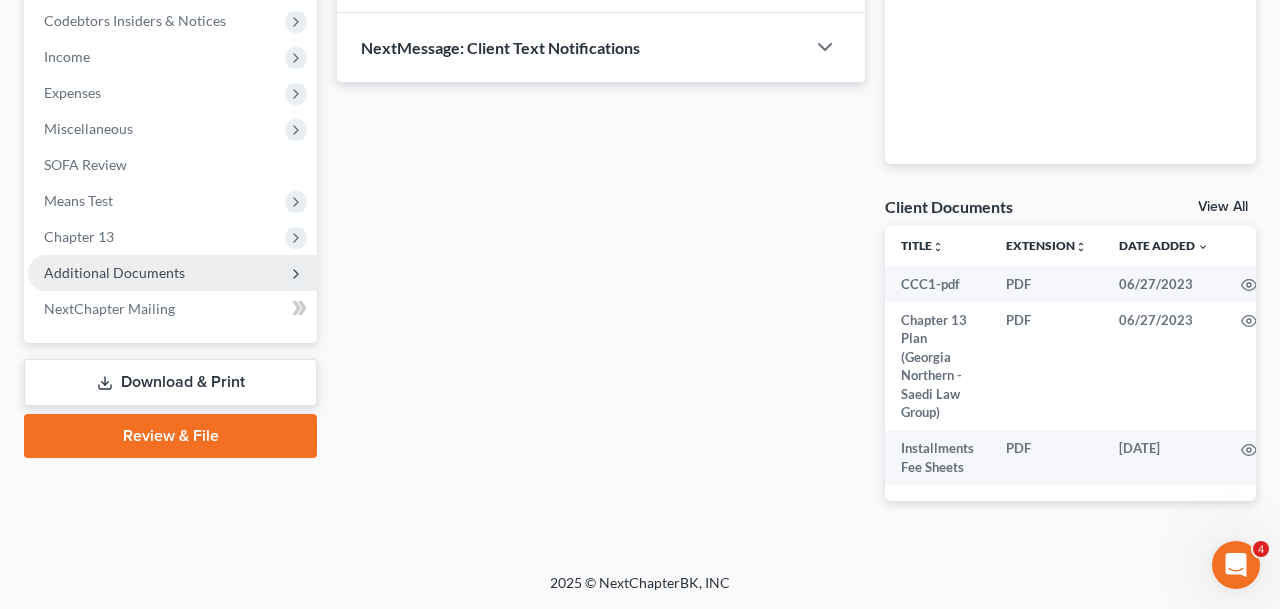 click on "Additional Documents" at bounding box center (114, 272) 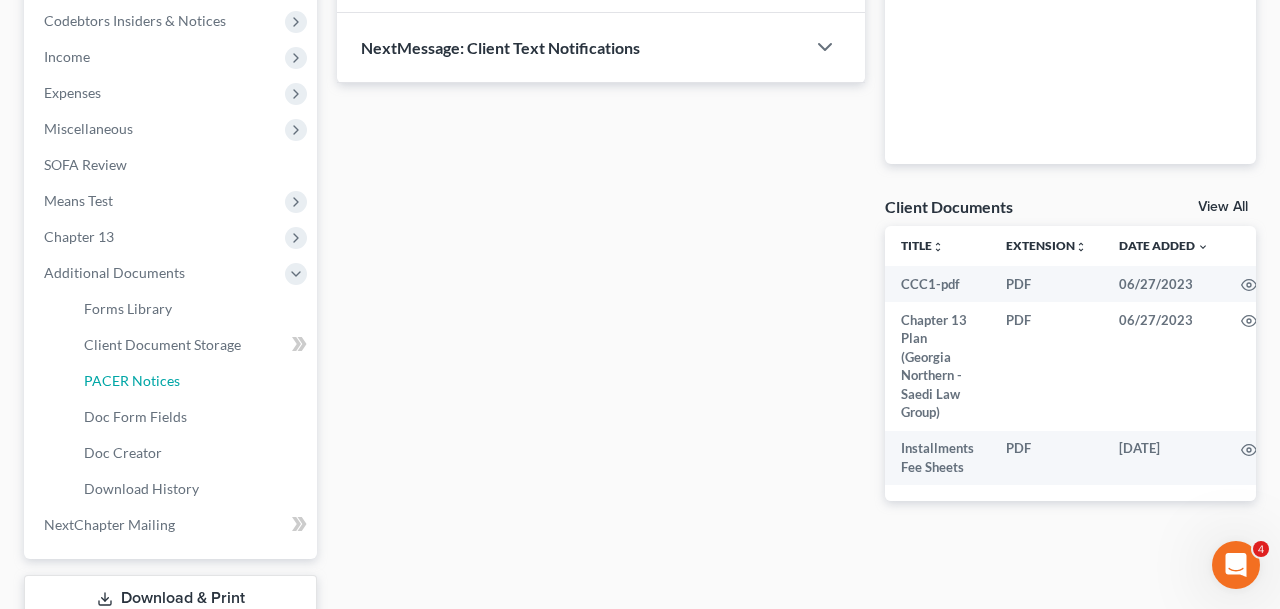 click on "PACER Notices" at bounding box center (192, 381) 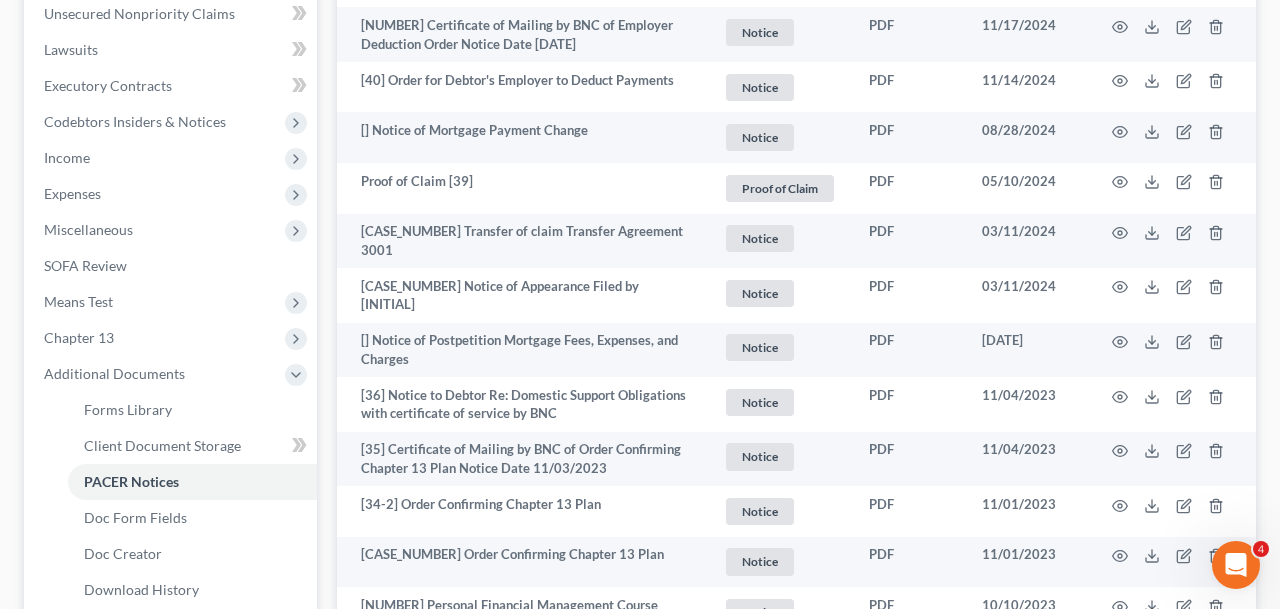 scroll, scrollTop: 512, scrollLeft: 0, axis: vertical 